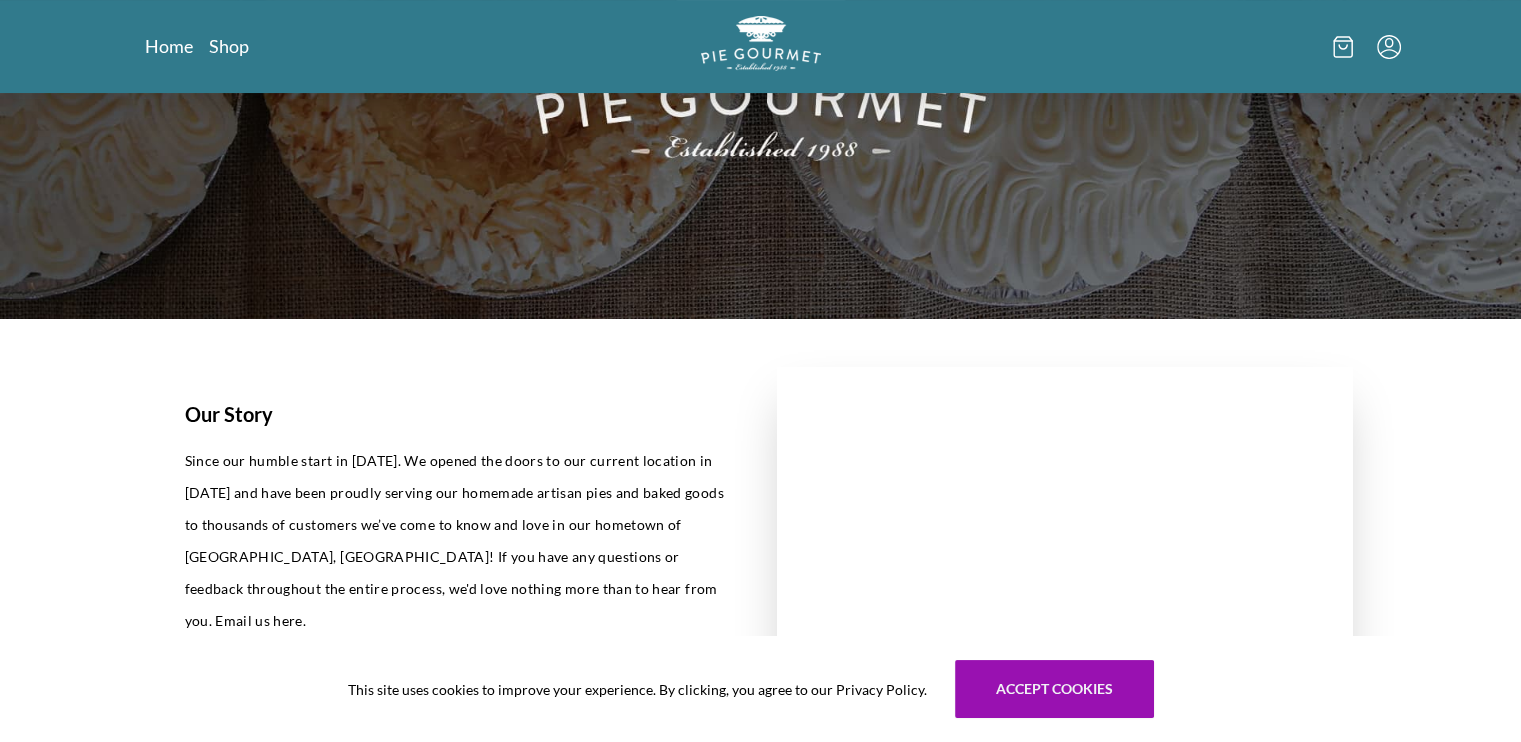 scroll, scrollTop: 312, scrollLeft: 0, axis: vertical 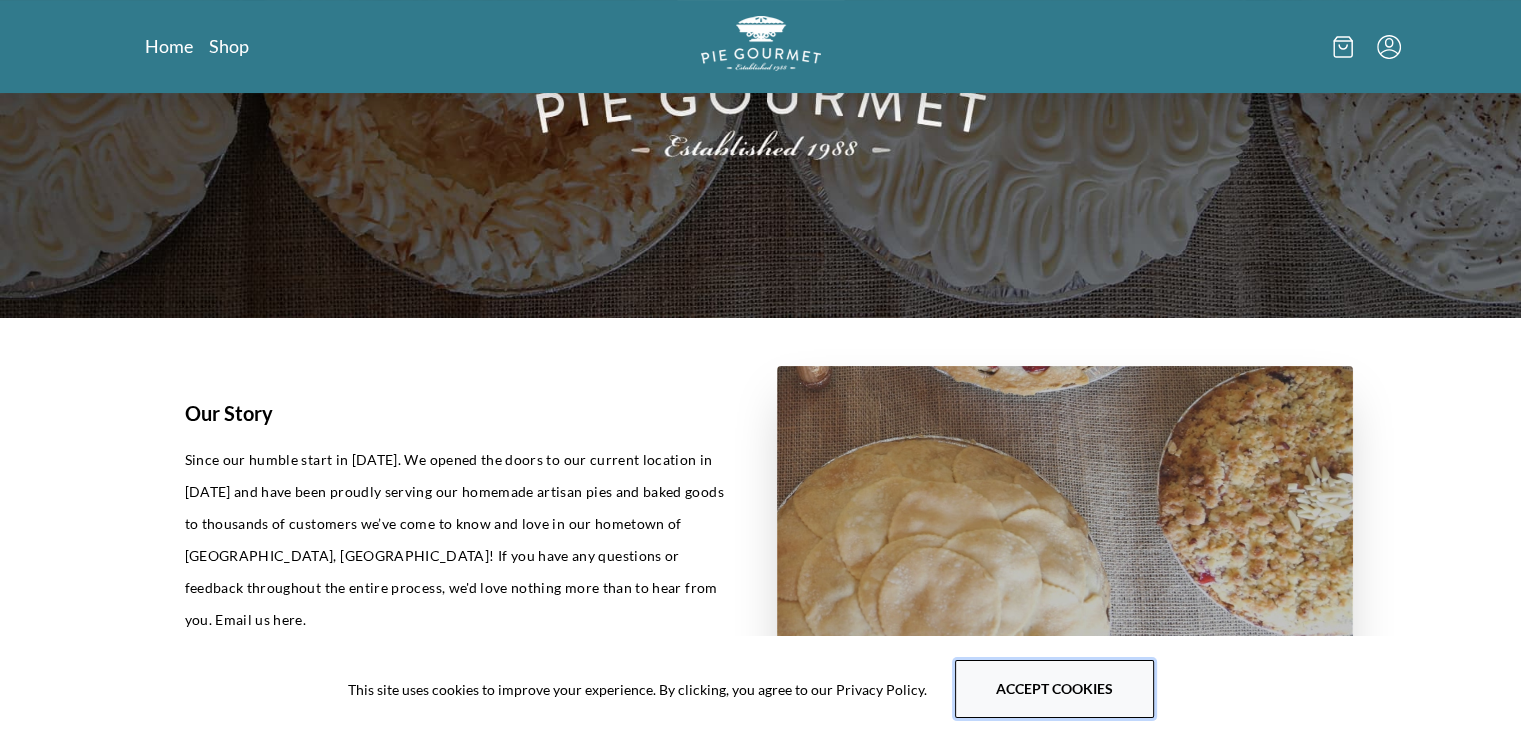 click on "Accept cookies" at bounding box center (1054, 689) 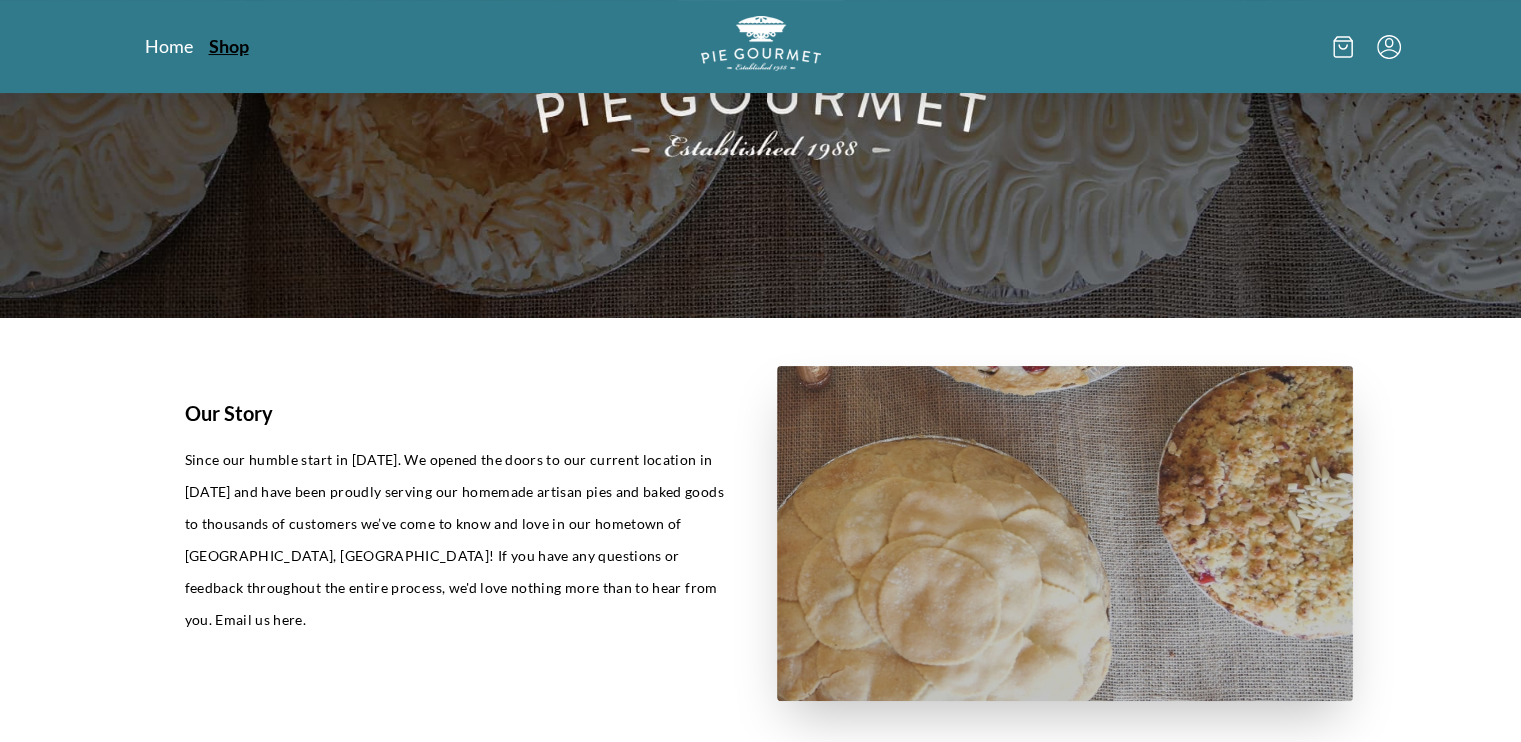 click on "Shop" at bounding box center (229, 46) 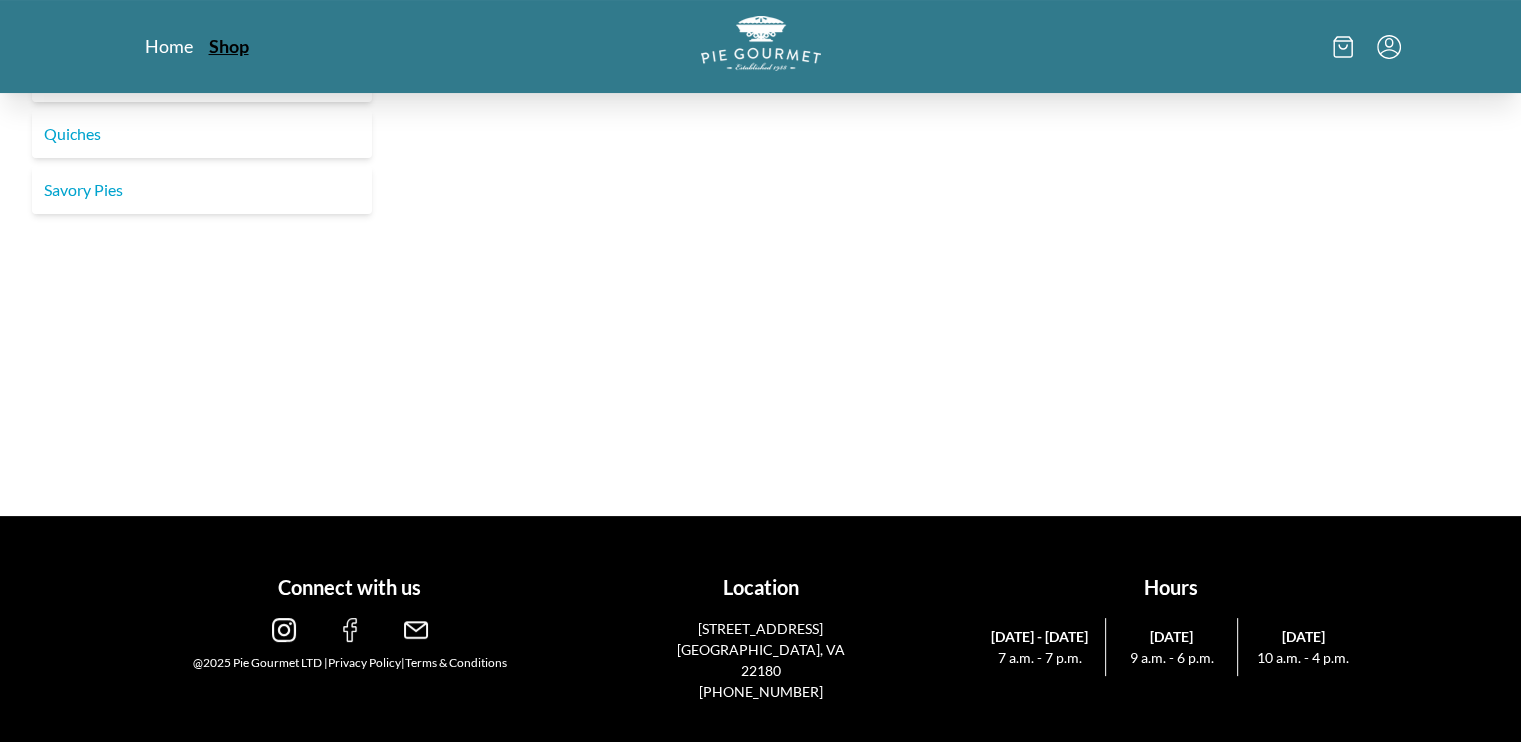 scroll, scrollTop: 0, scrollLeft: 0, axis: both 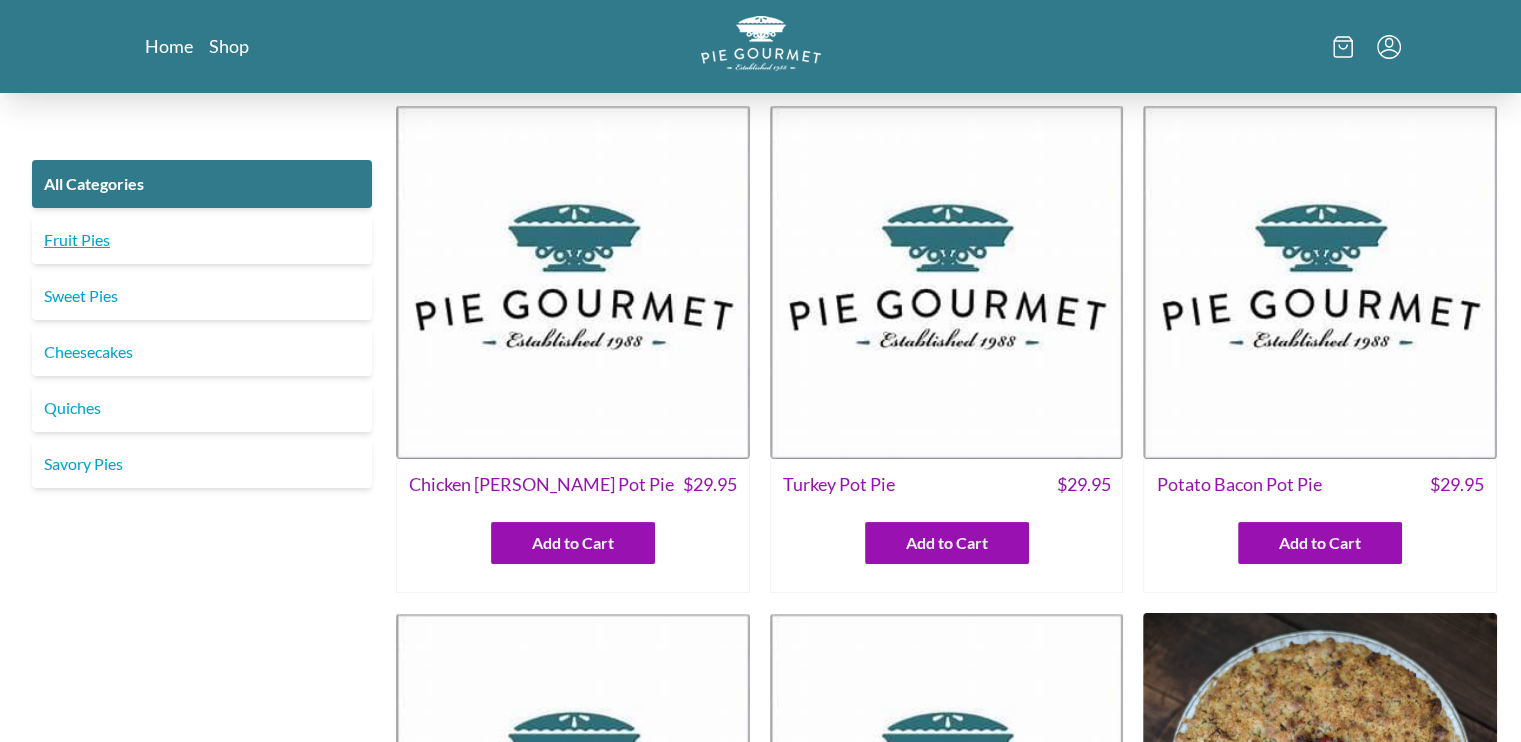 click on "Fruit Pies" at bounding box center [202, 240] 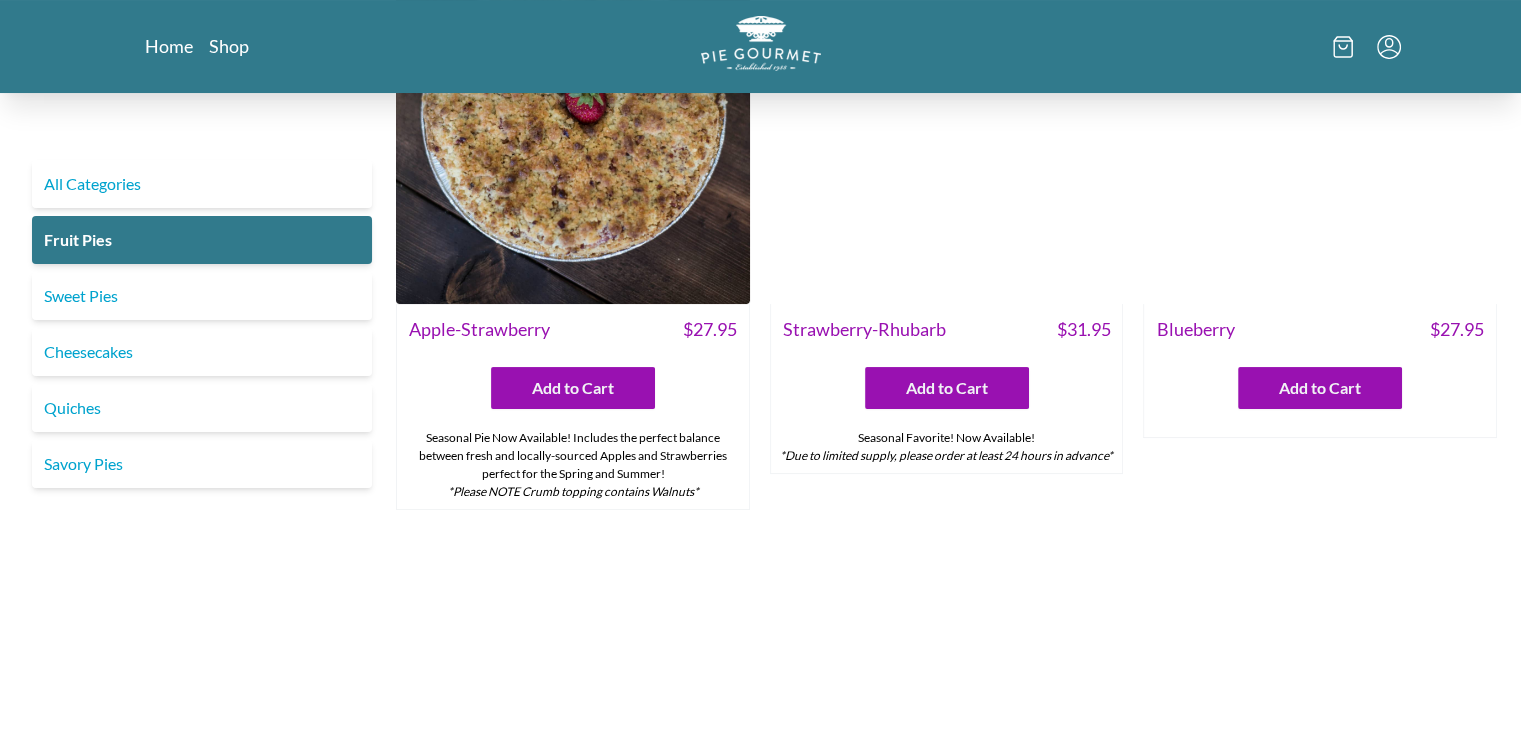 scroll, scrollTop: 168, scrollLeft: 0, axis: vertical 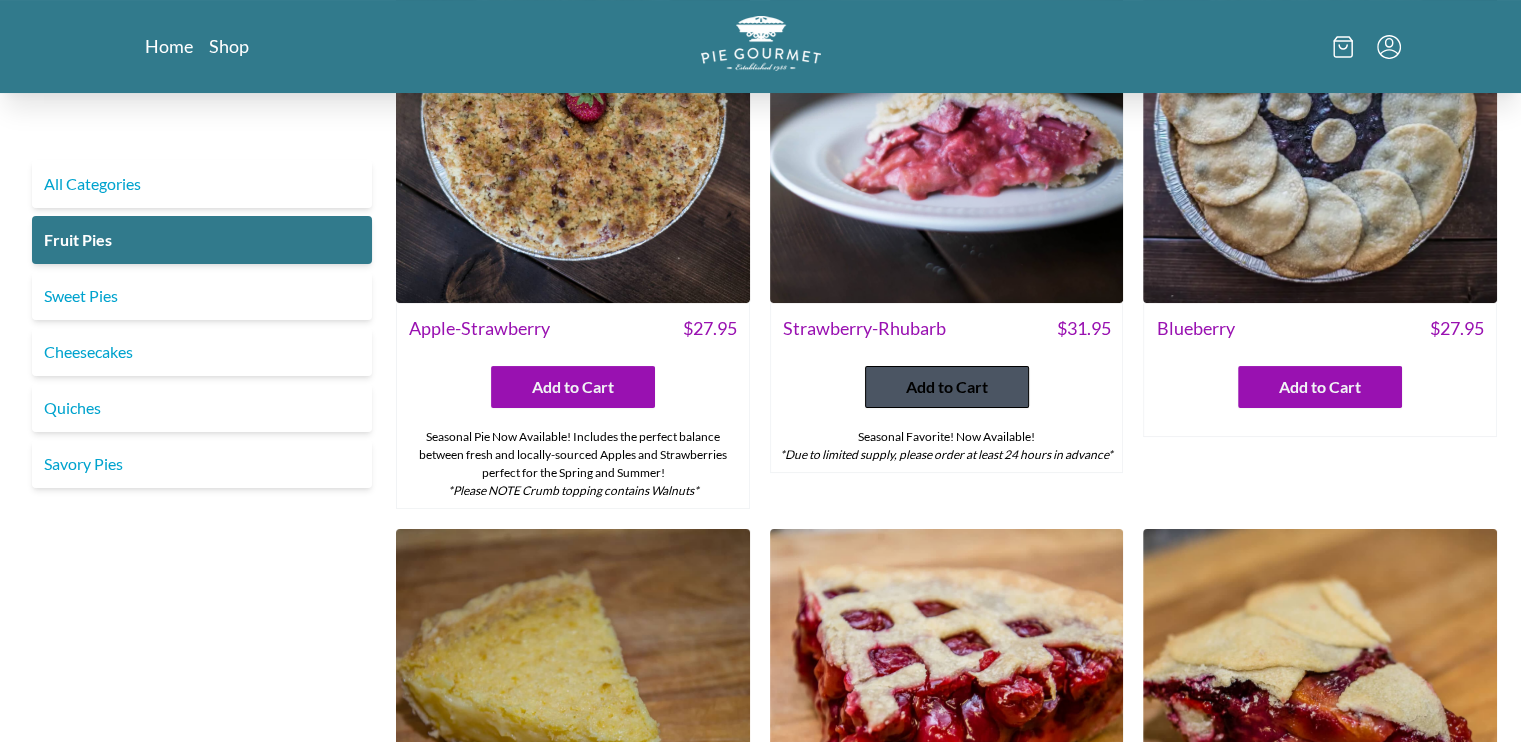 click on "Add to Cart" at bounding box center [947, 387] 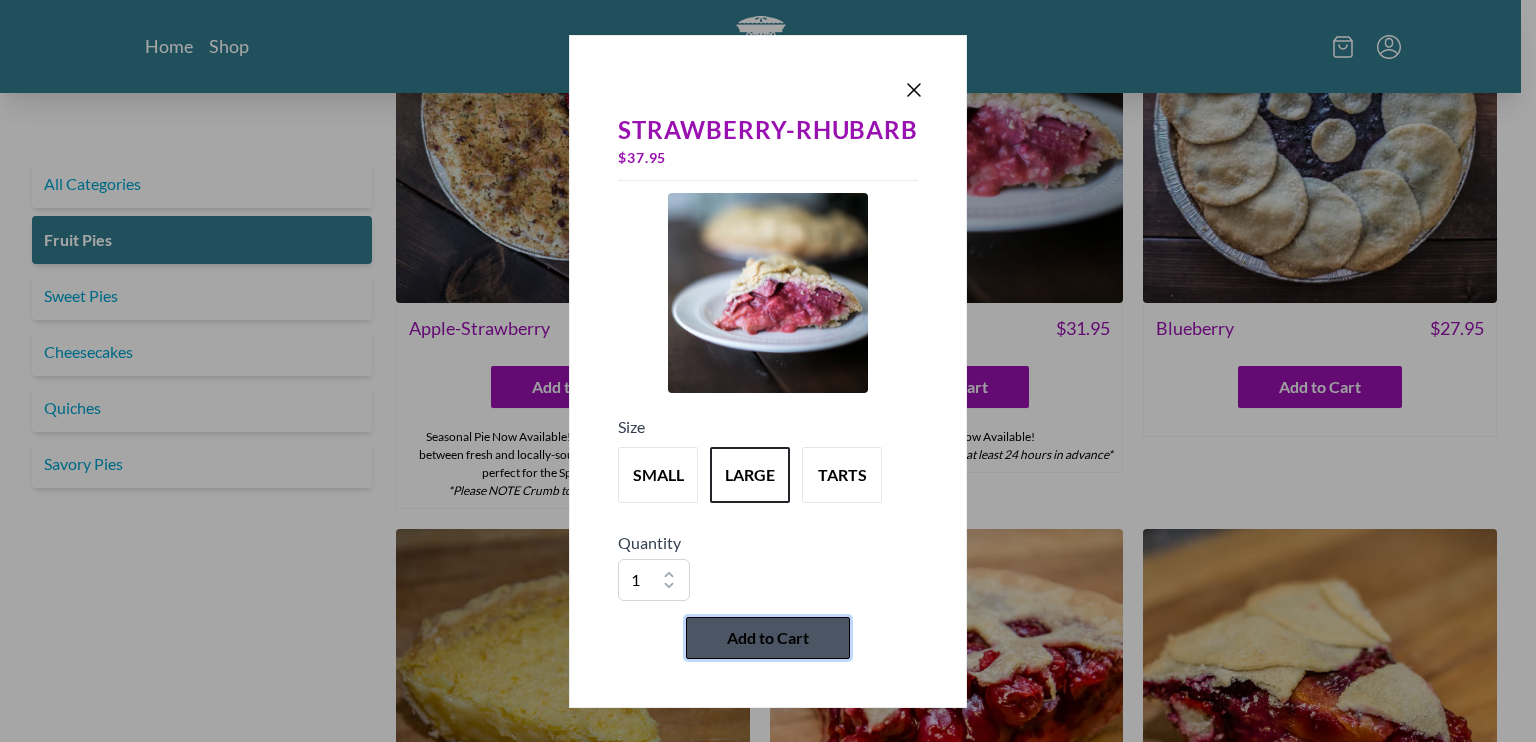click on "Add to Cart" at bounding box center (768, 638) 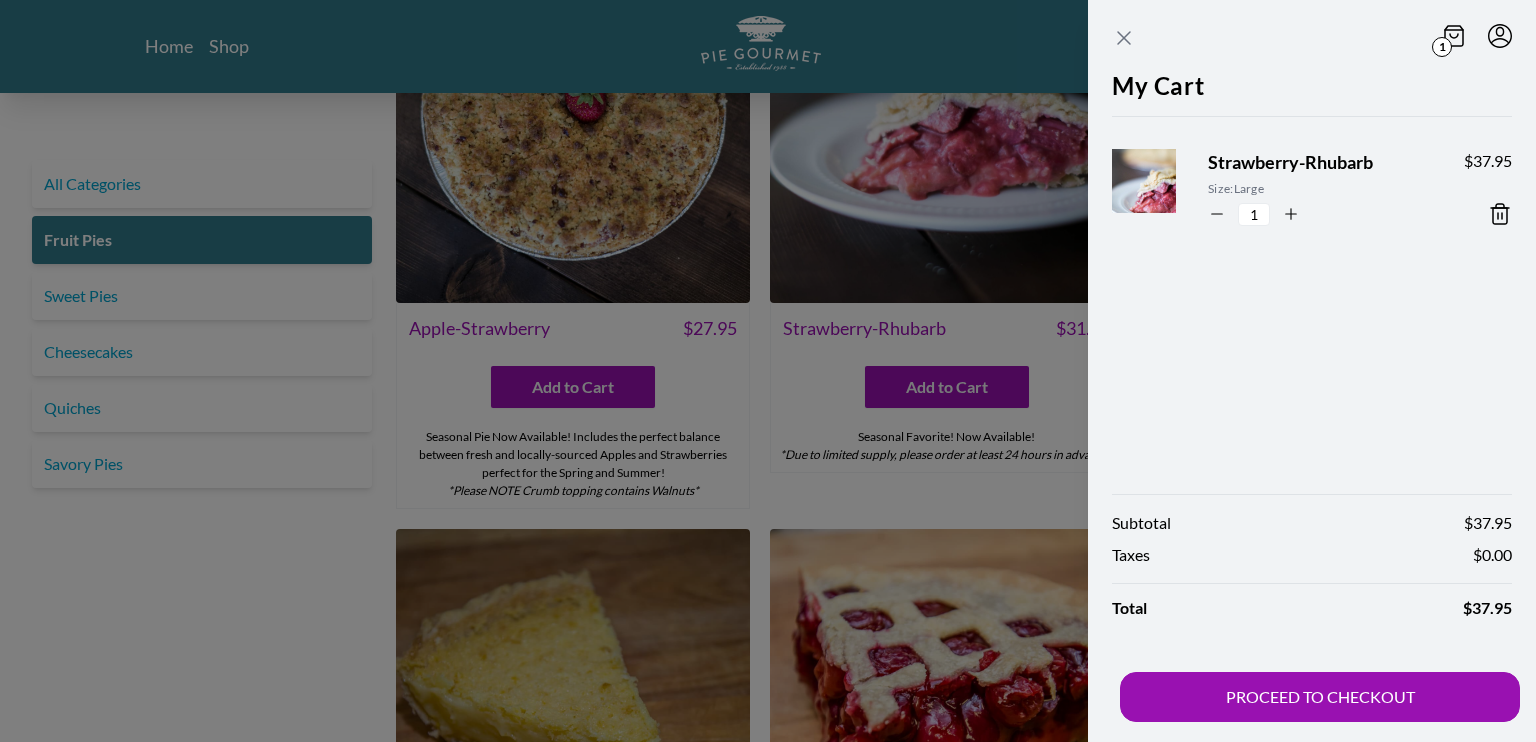 click 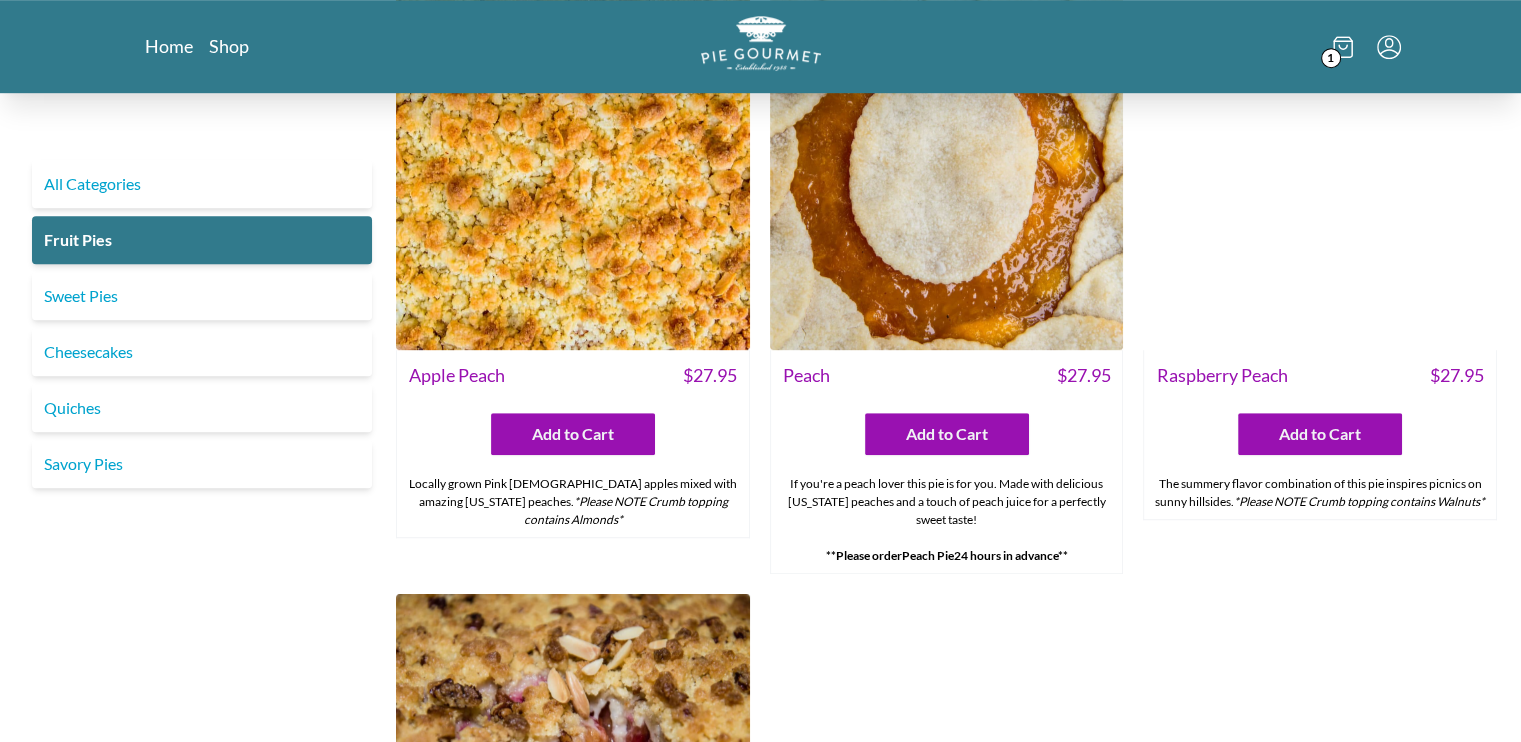 scroll, scrollTop: 1246, scrollLeft: 0, axis: vertical 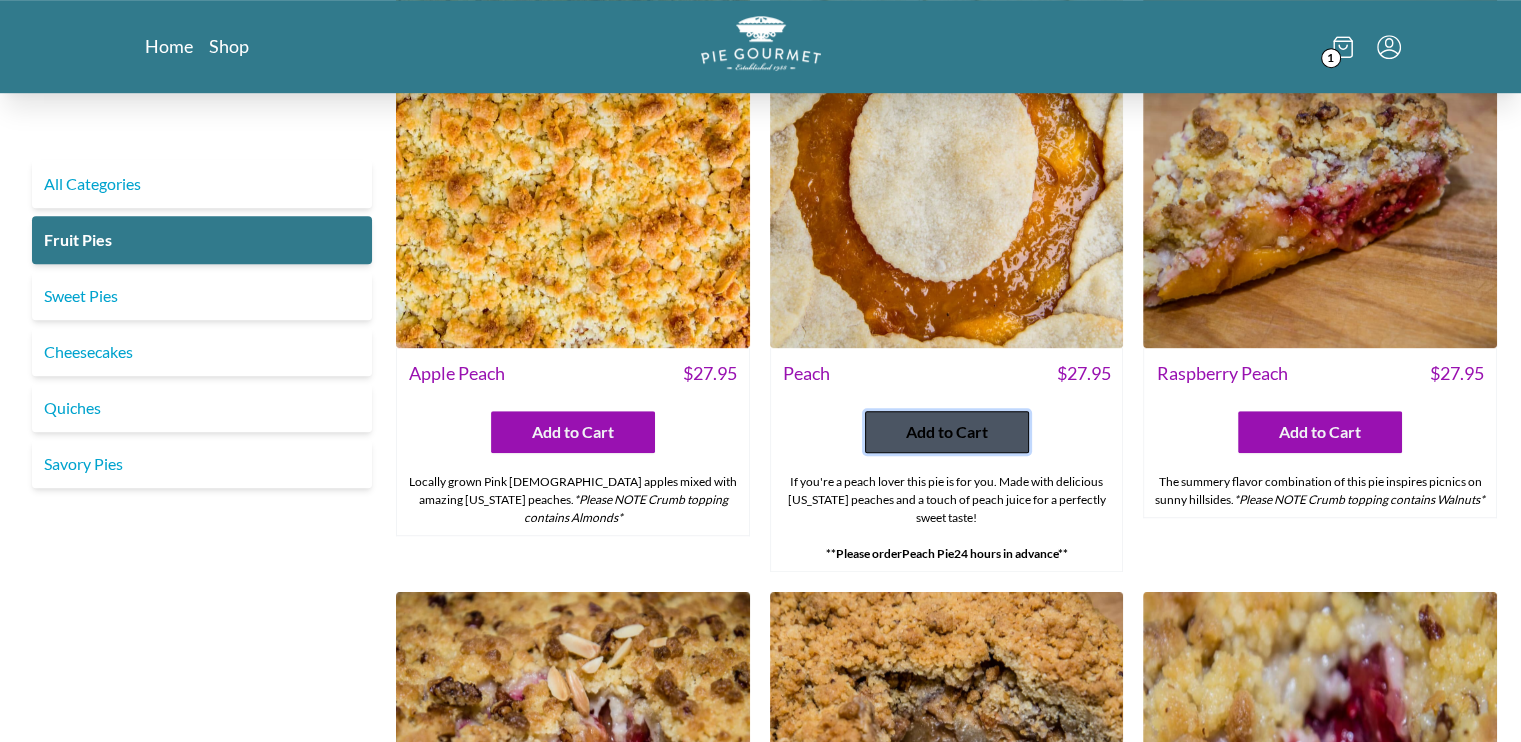 click on "Add to Cart" at bounding box center [947, 432] 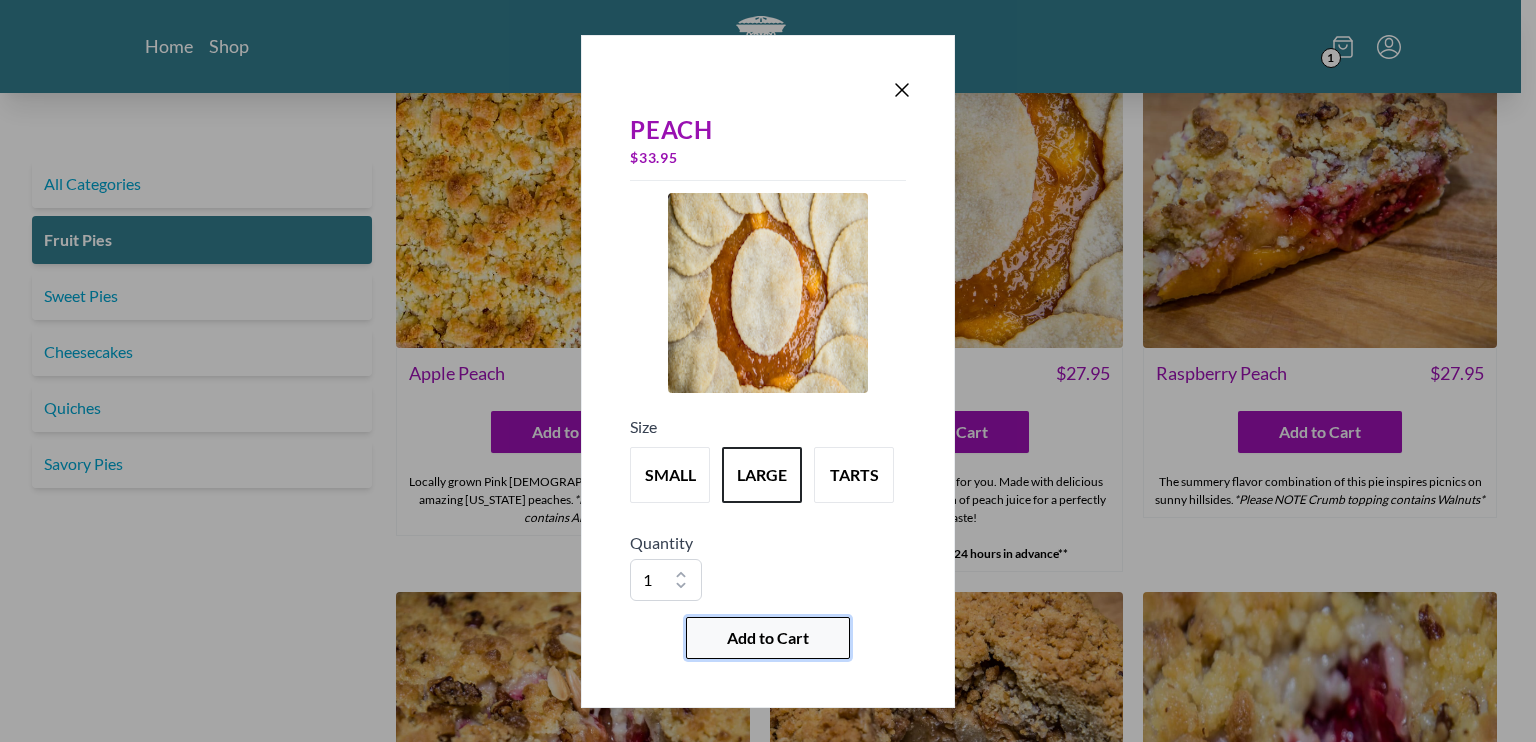 click on "Add to Cart" at bounding box center [768, 638] 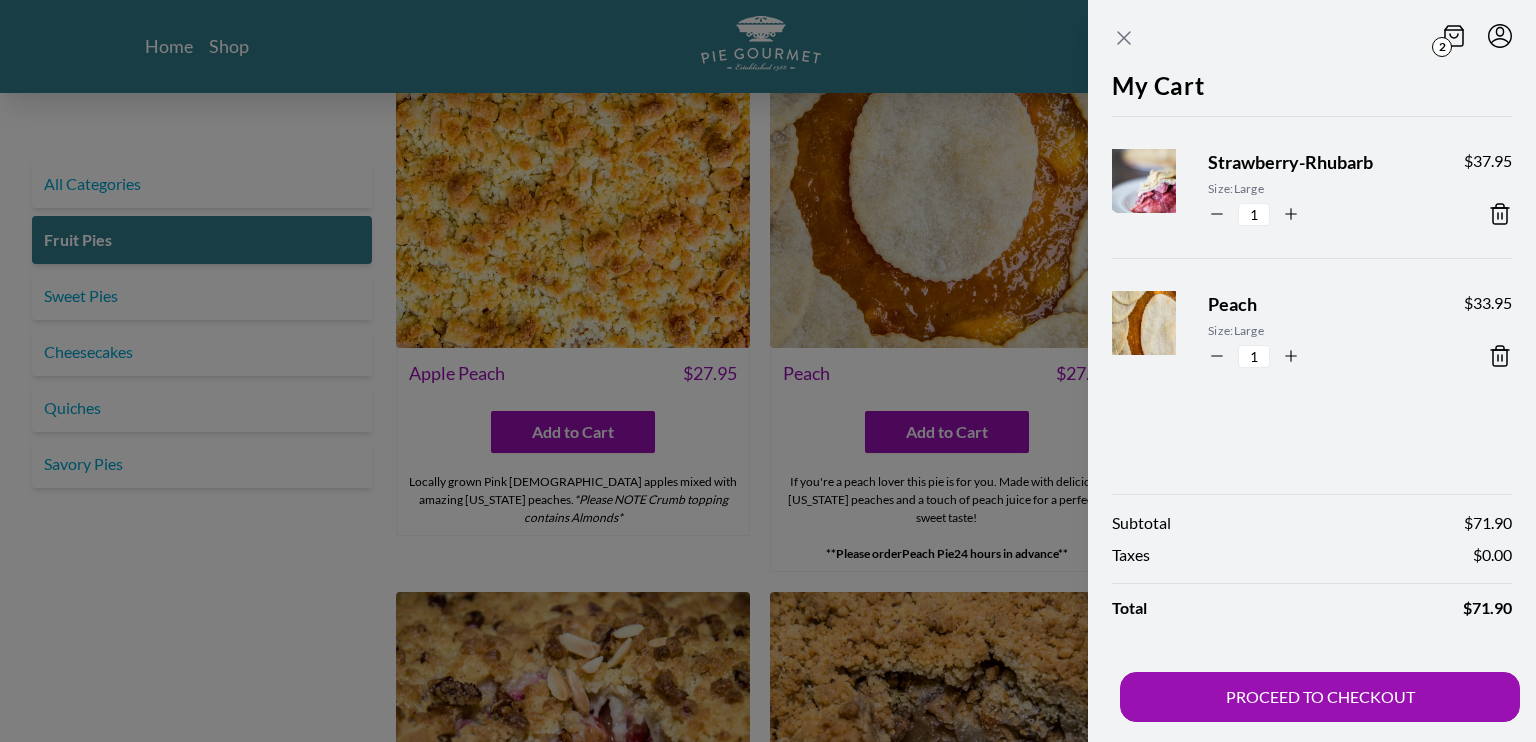 click 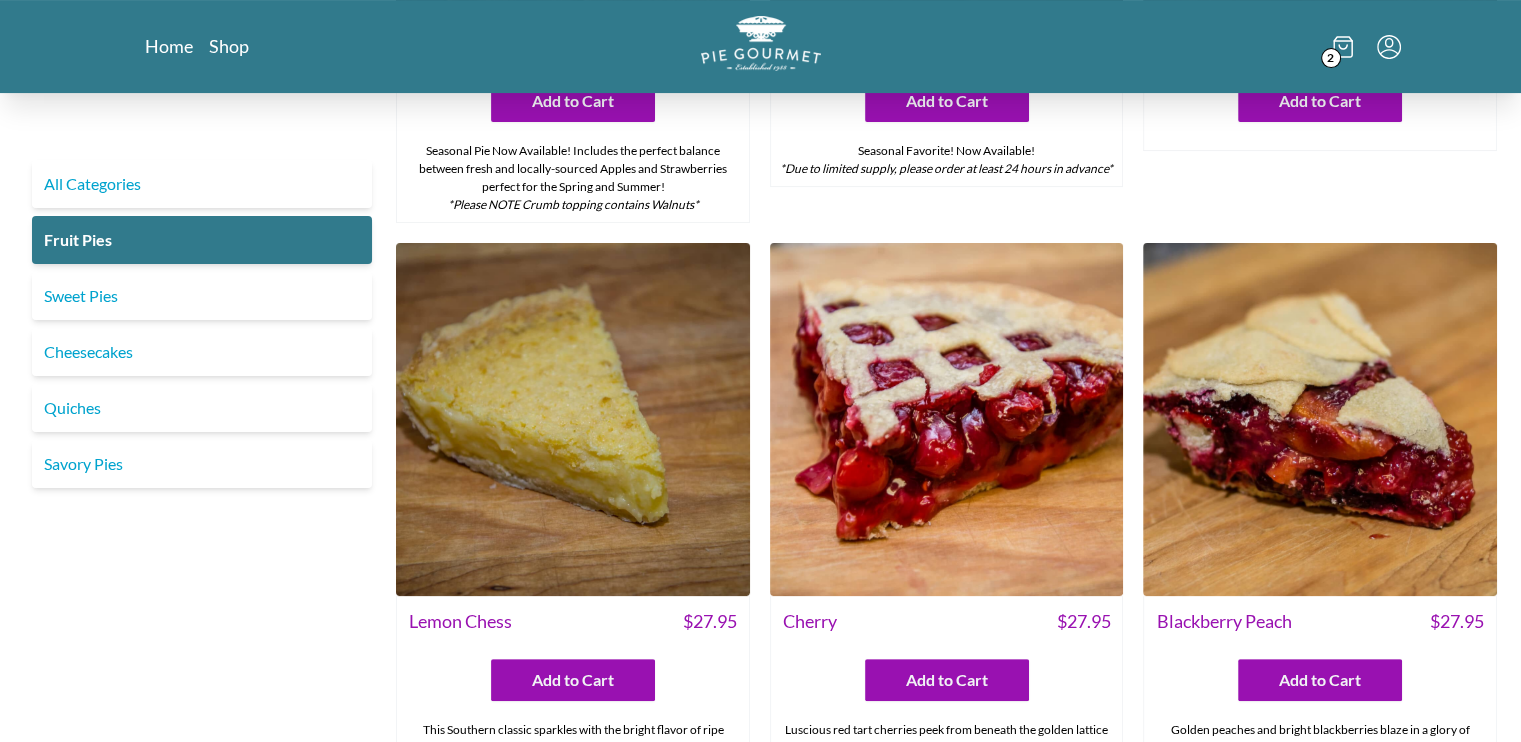 scroll, scrollTop: 452, scrollLeft: 0, axis: vertical 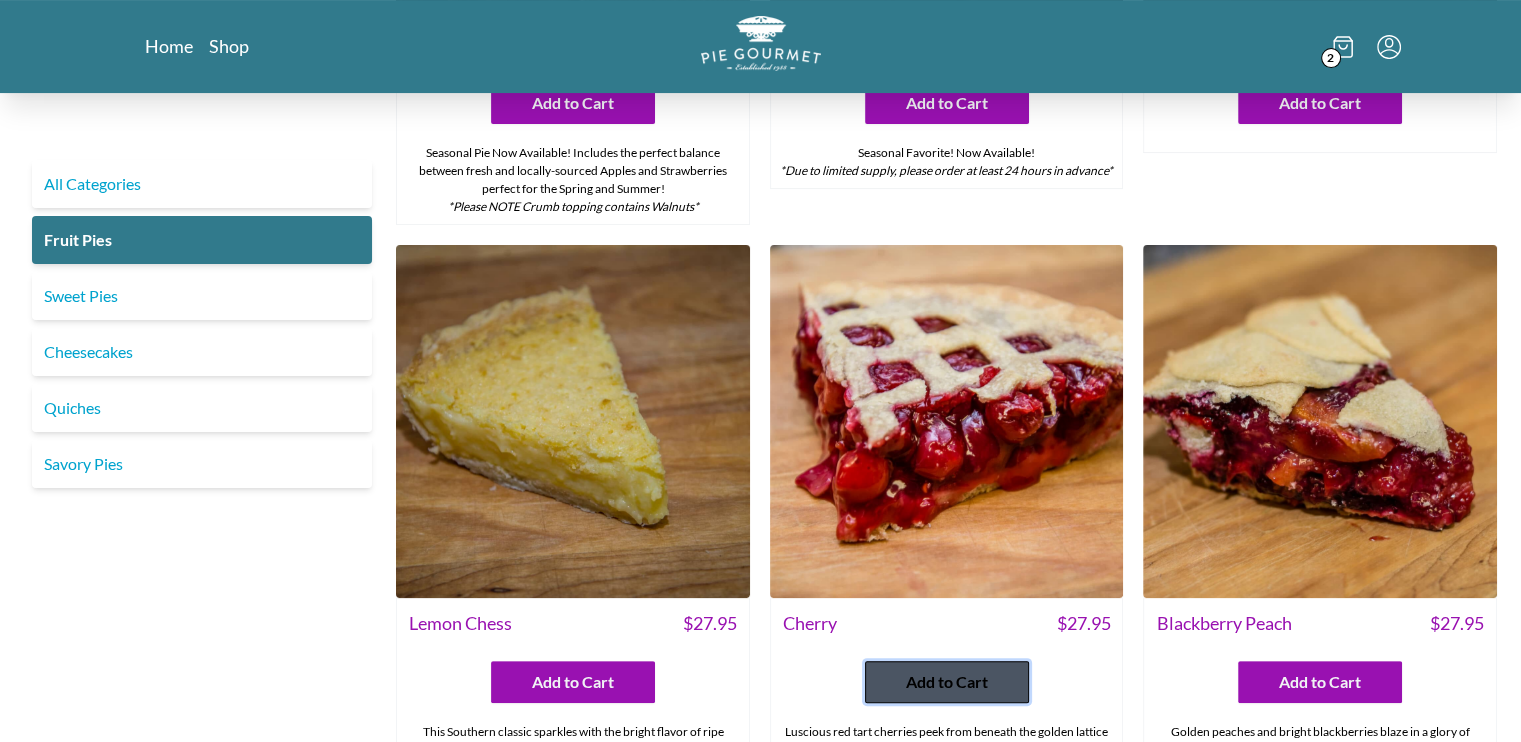 click on "Add to Cart" at bounding box center [947, 682] 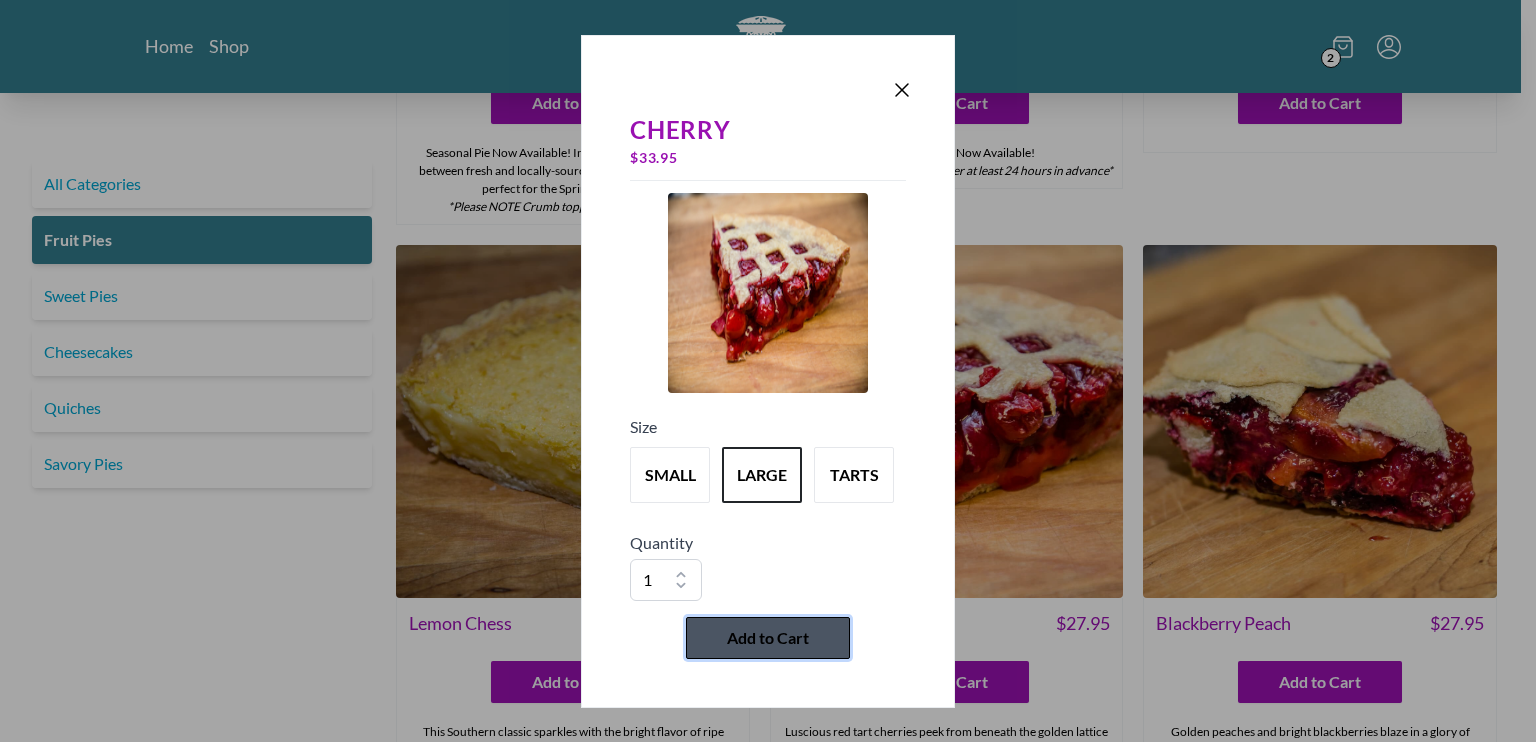 click on "Add to Cart" at bounding box center [768, 638] 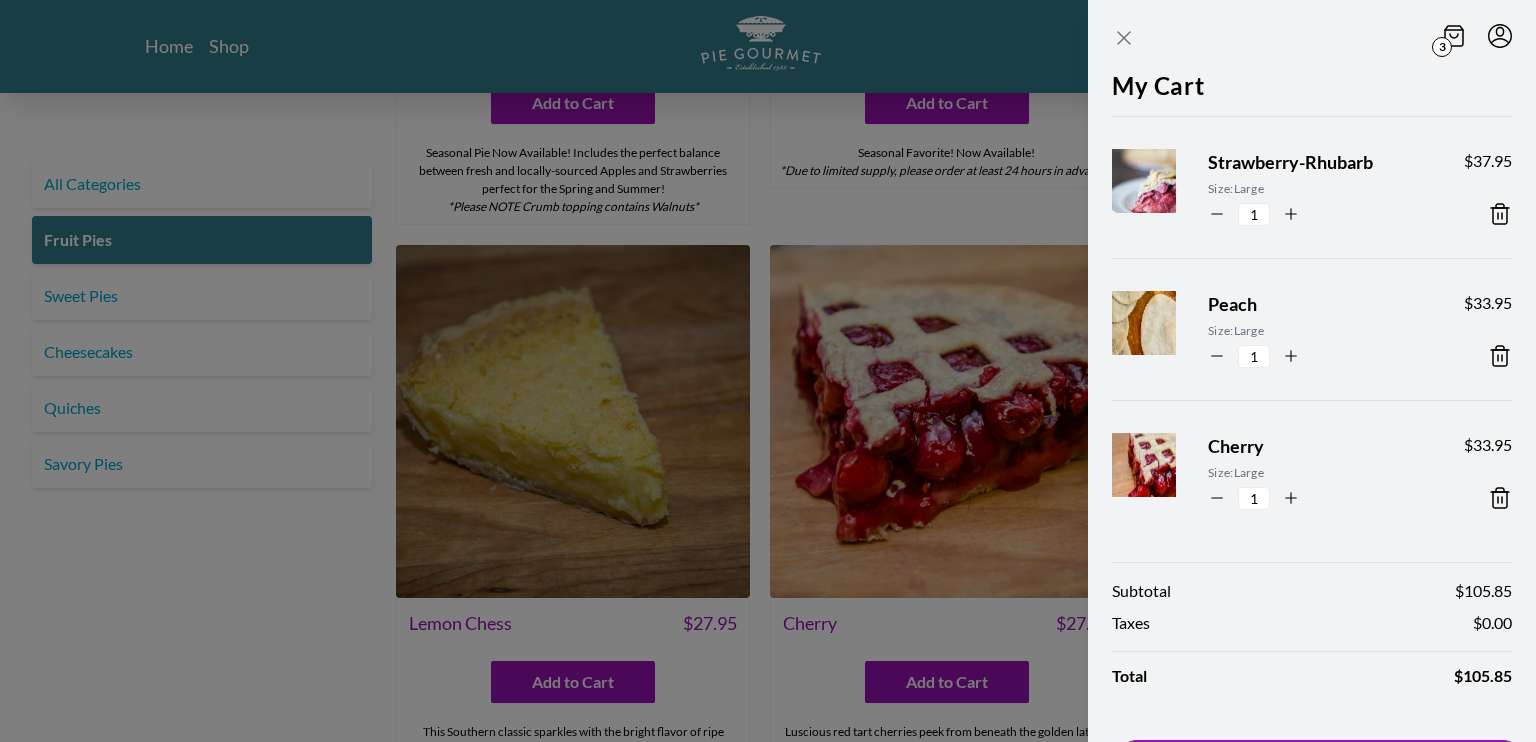 click 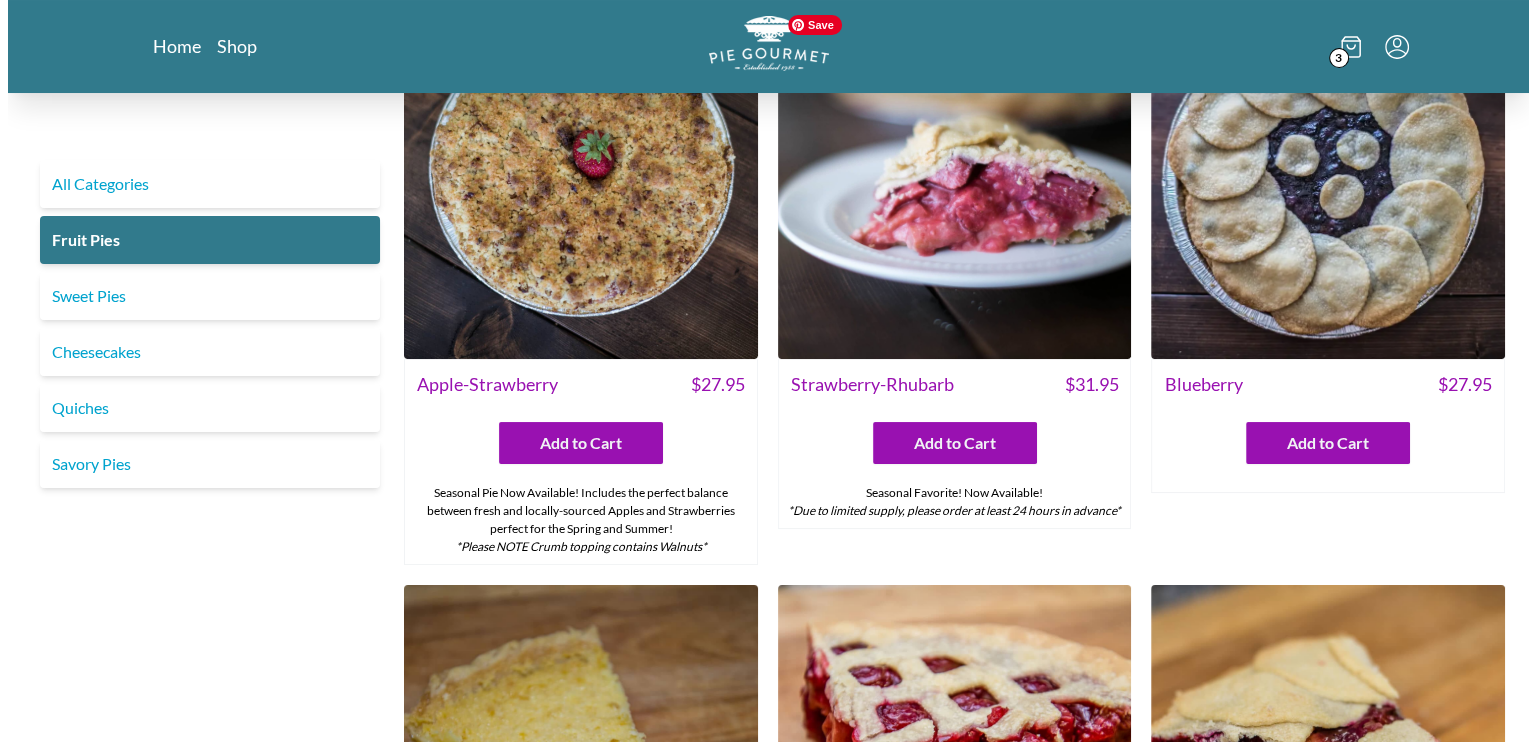scroll, scrollTop: 0, scrollLeft: 0, axis: both 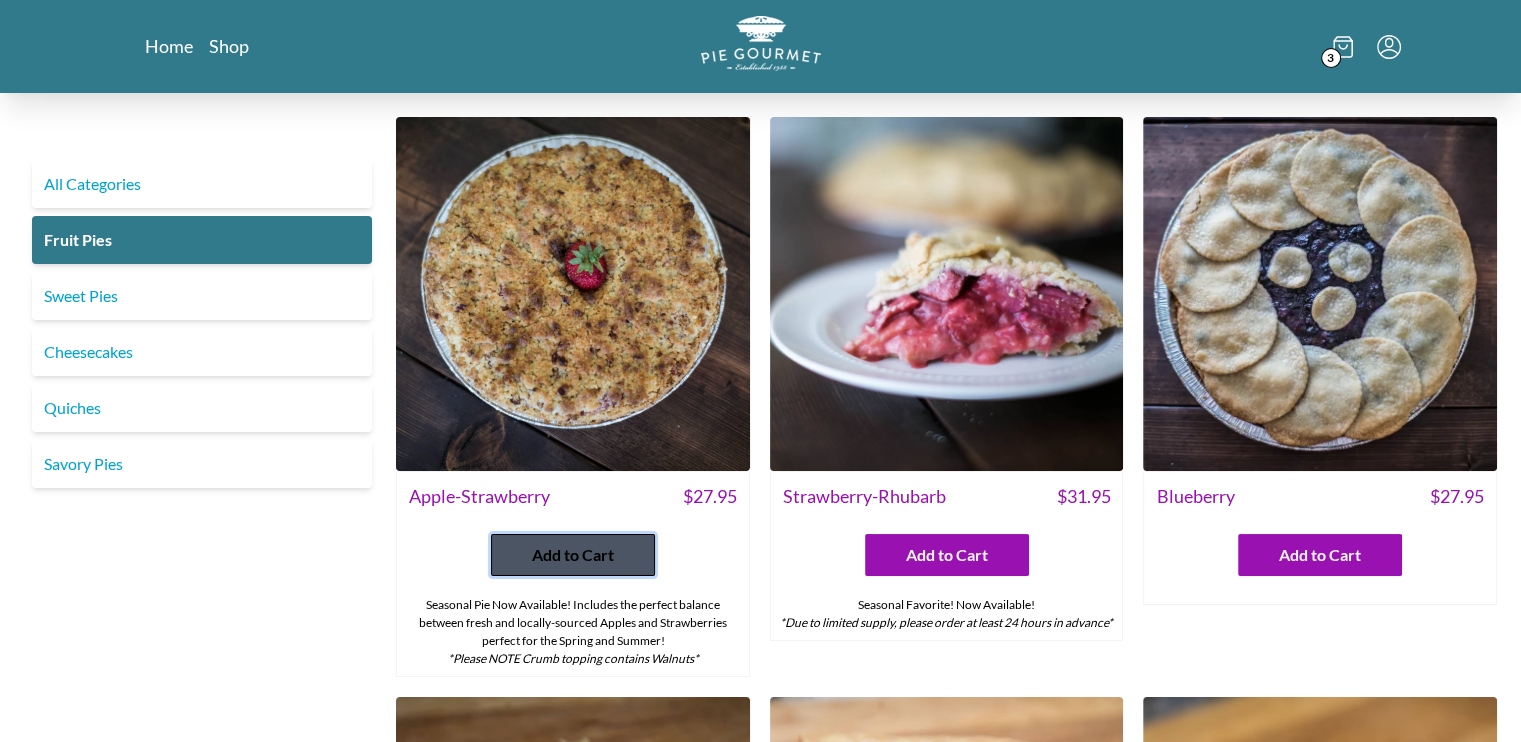 click on "Add to Cart" at bounding box center (573, 555) 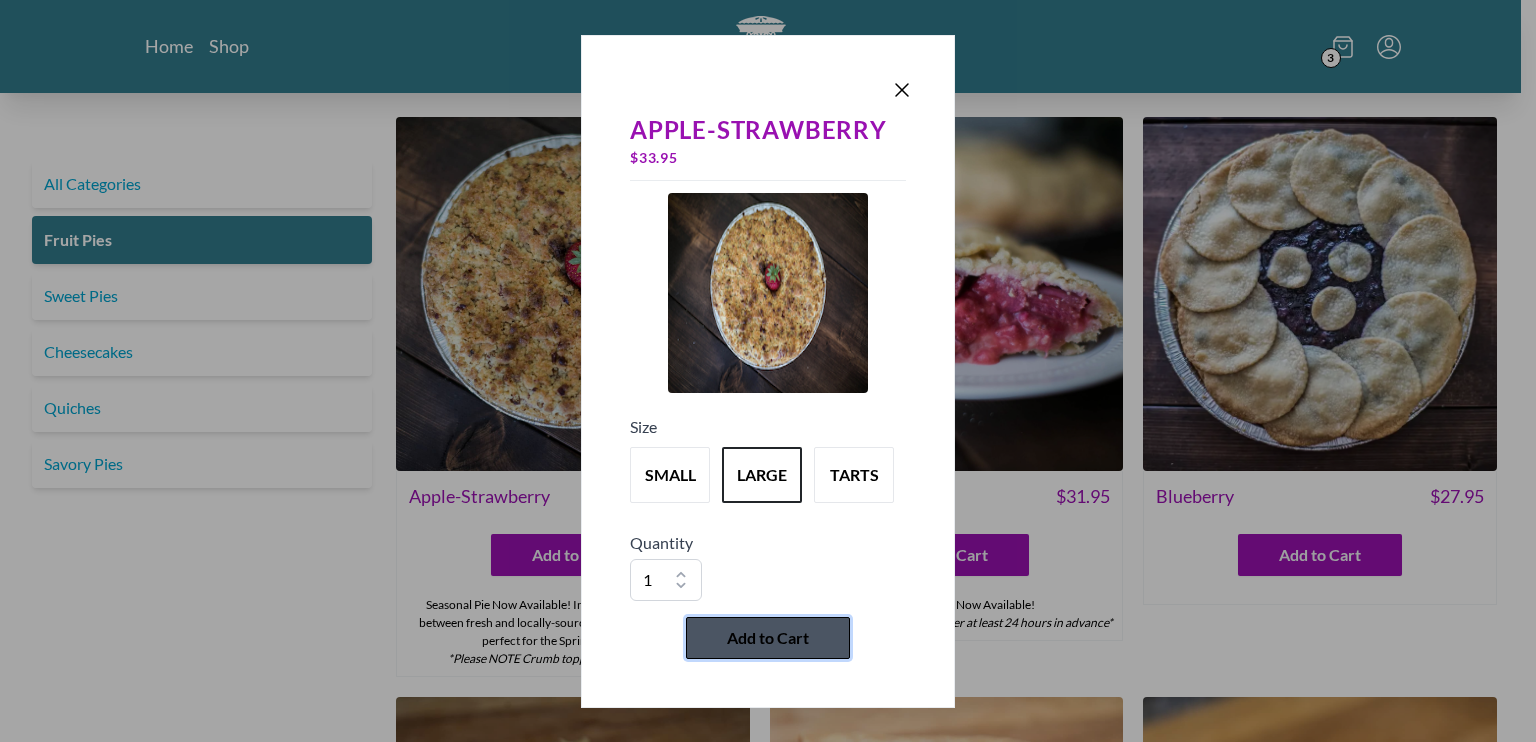 click on "Add to Cart" at bounding box center (768, 638) 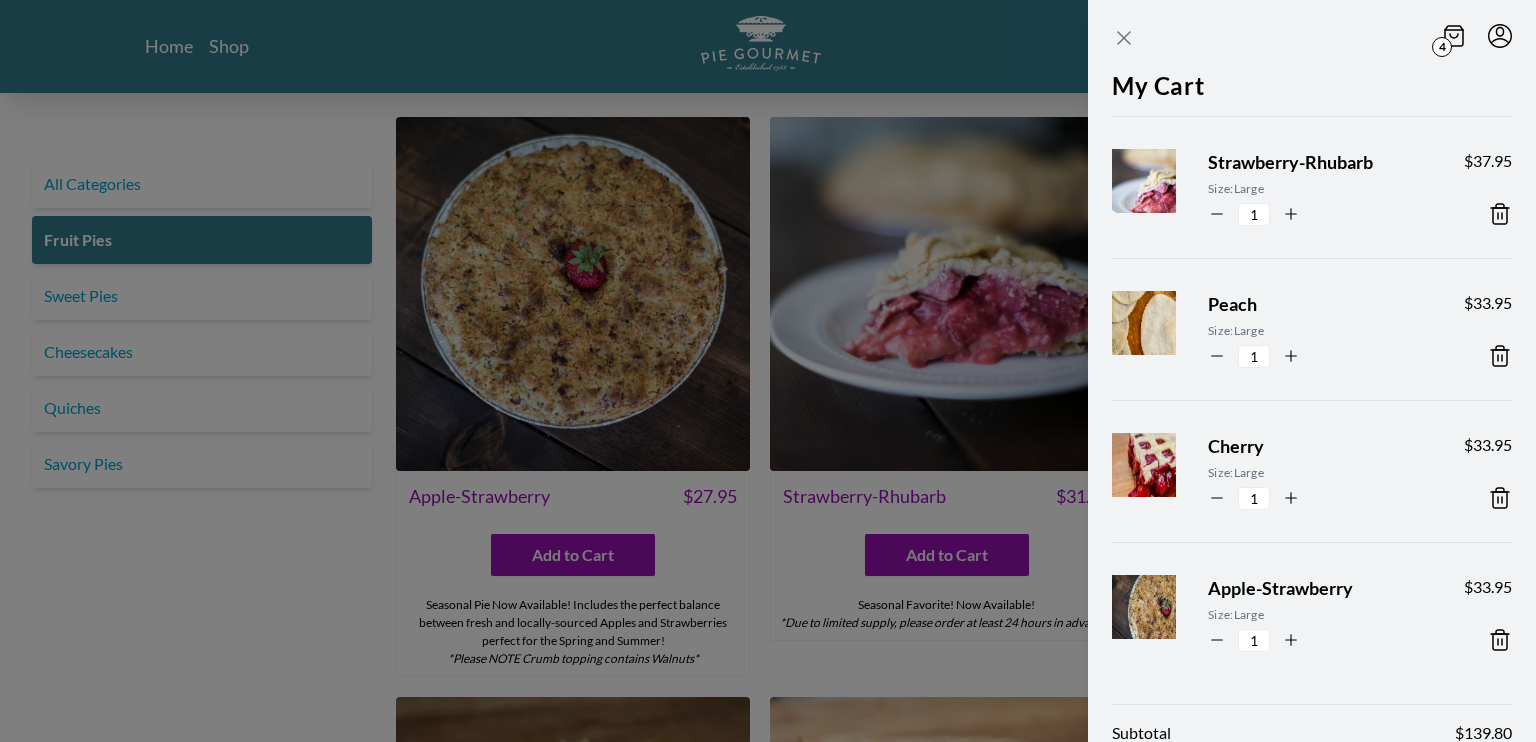 click 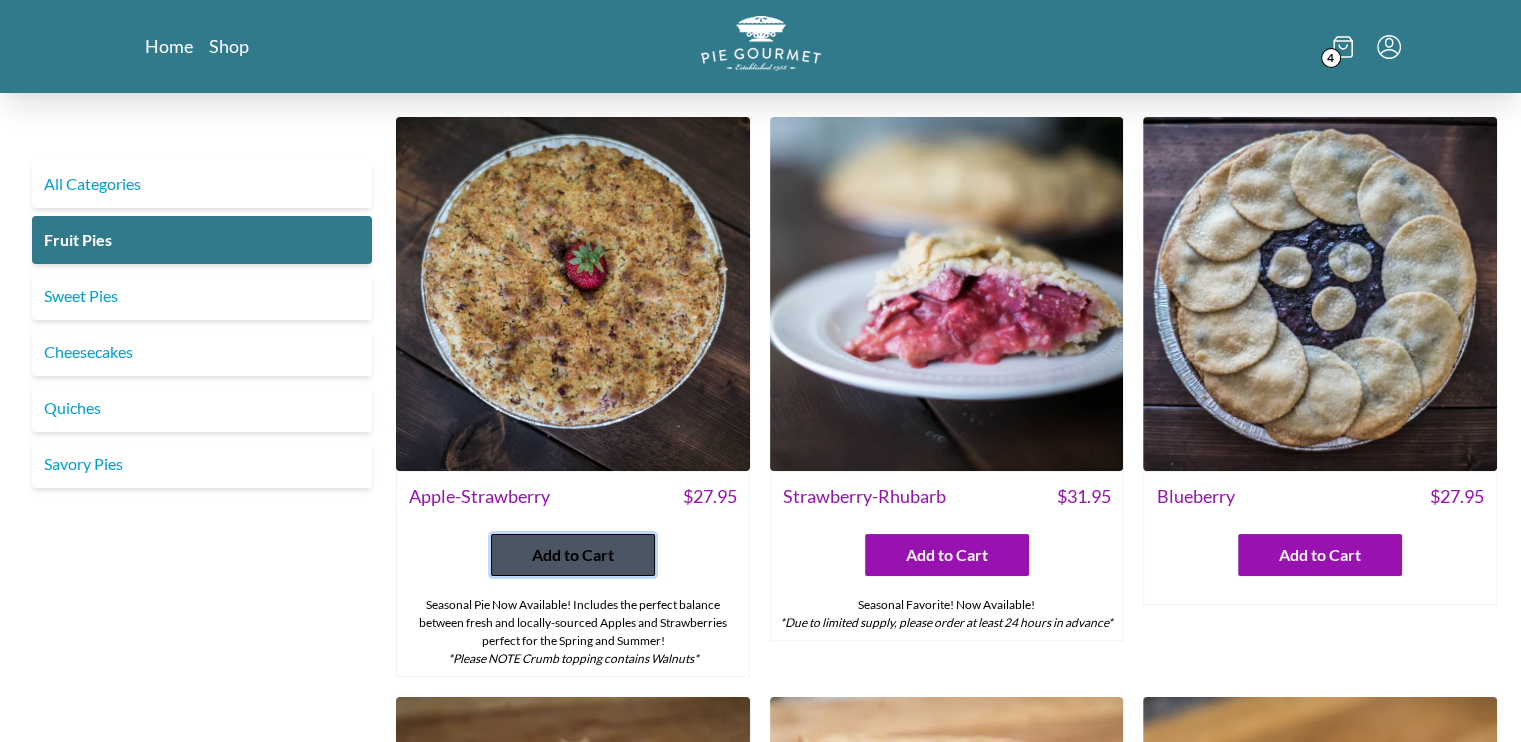 click on "Add to Cart" at bounding box center (573, 555) 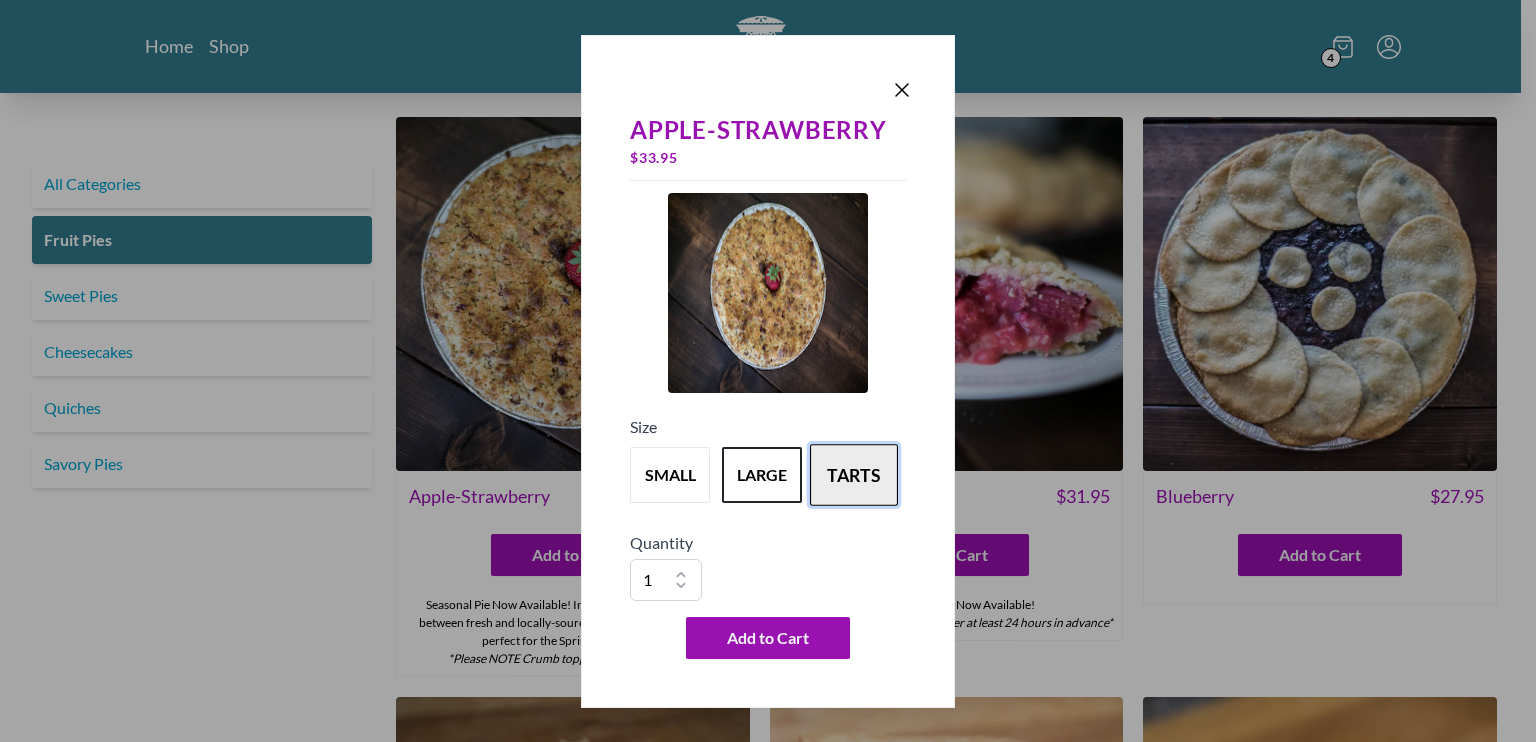 click on "tarts" at bounding box center (854, 475) 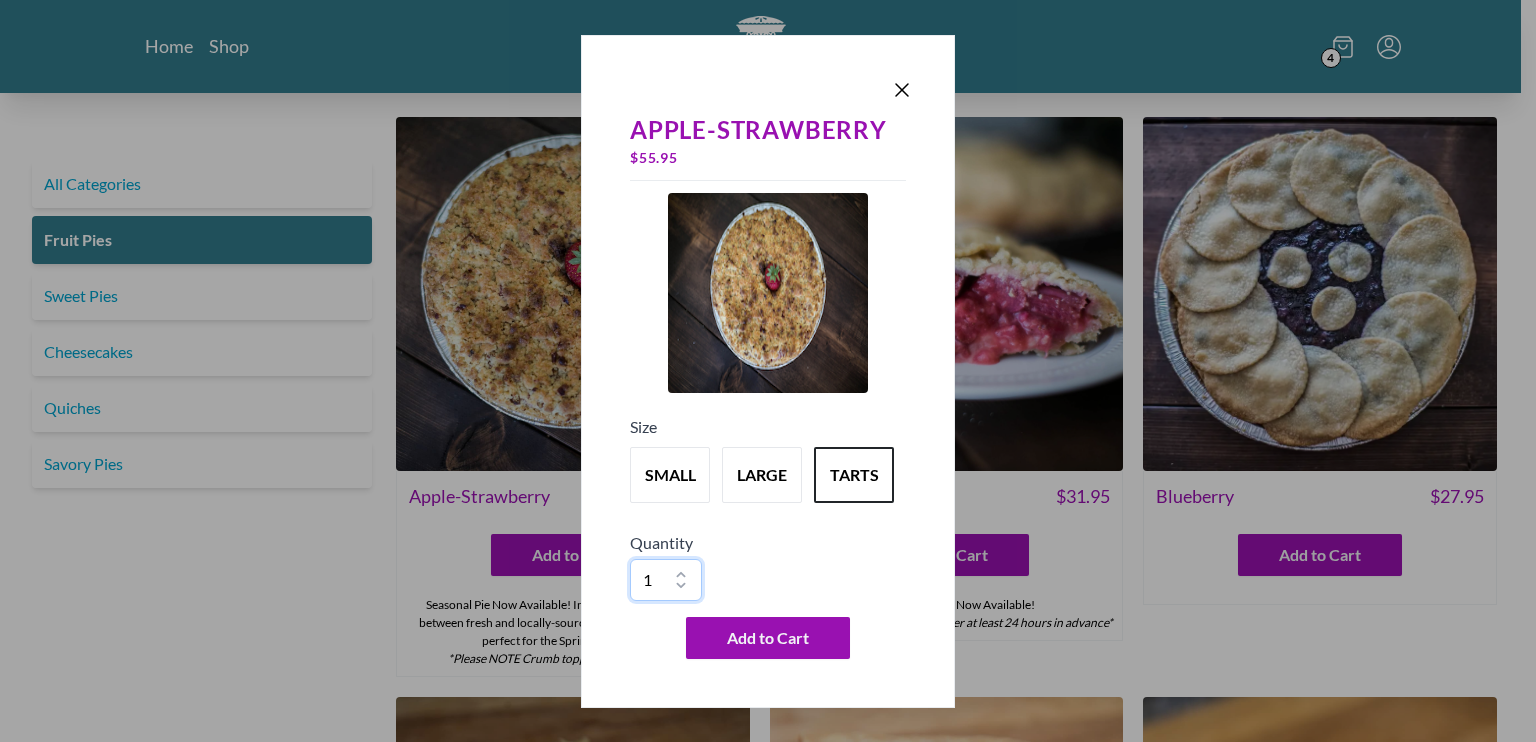 click on "1 2 3 4 5 6 7 8 9 10" at bounding box center (666, 580) 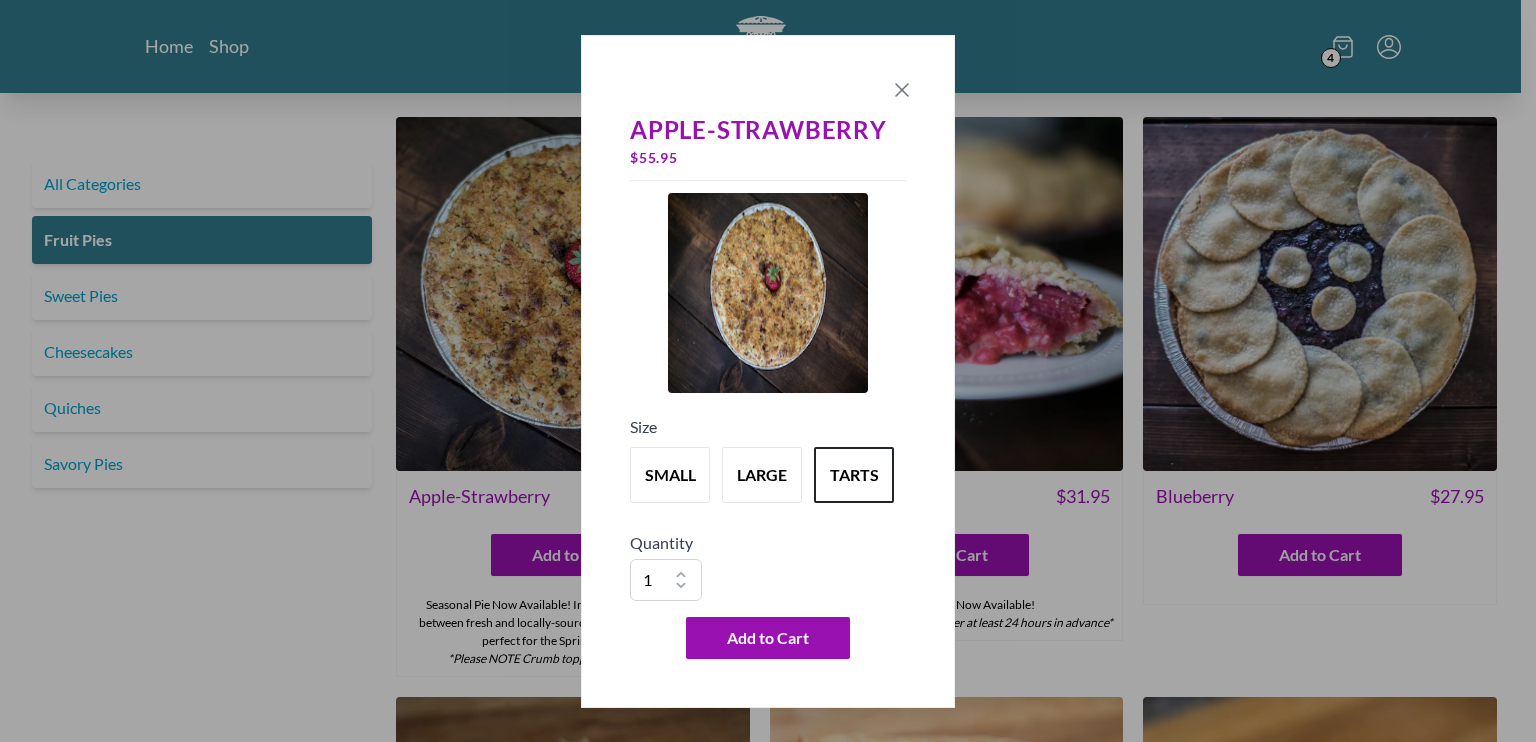 click 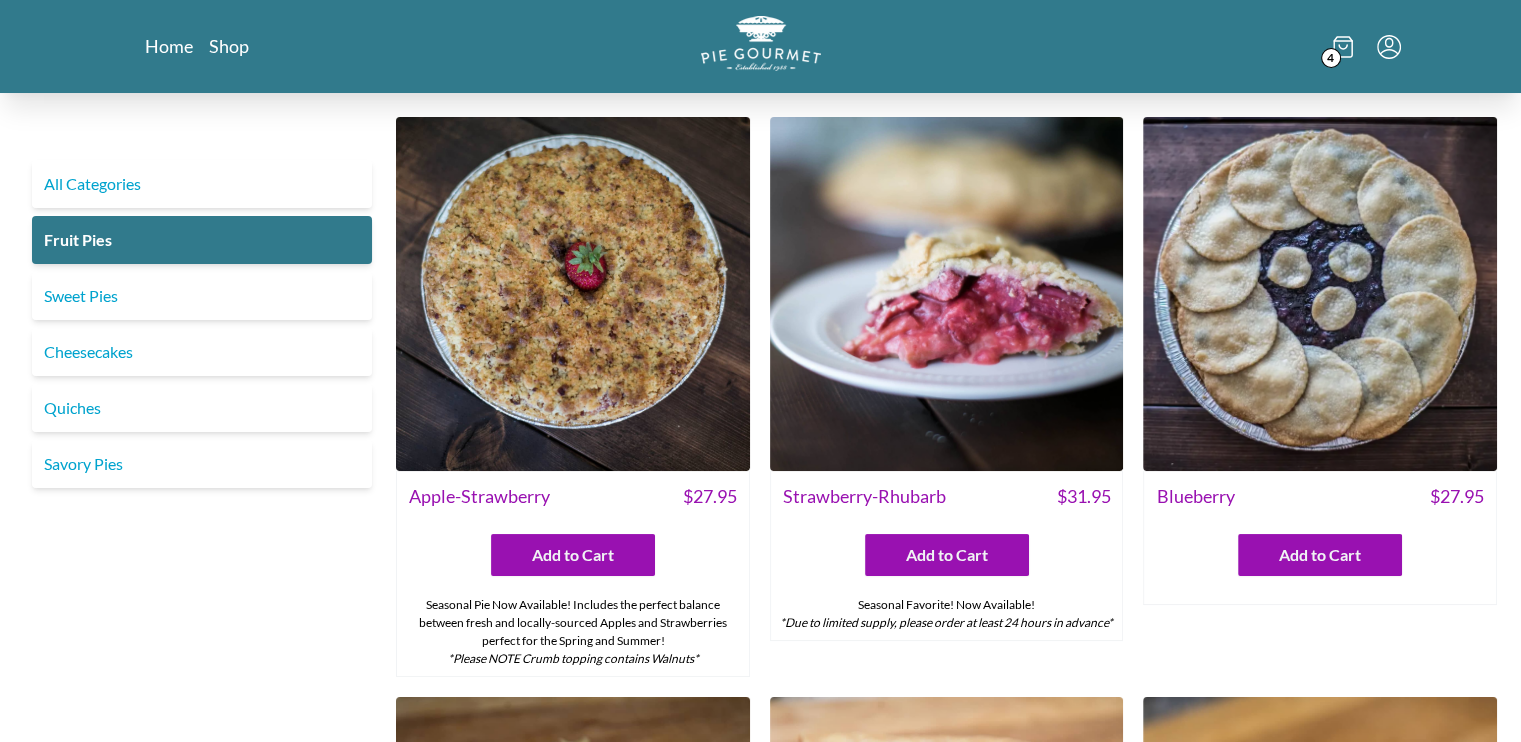 click 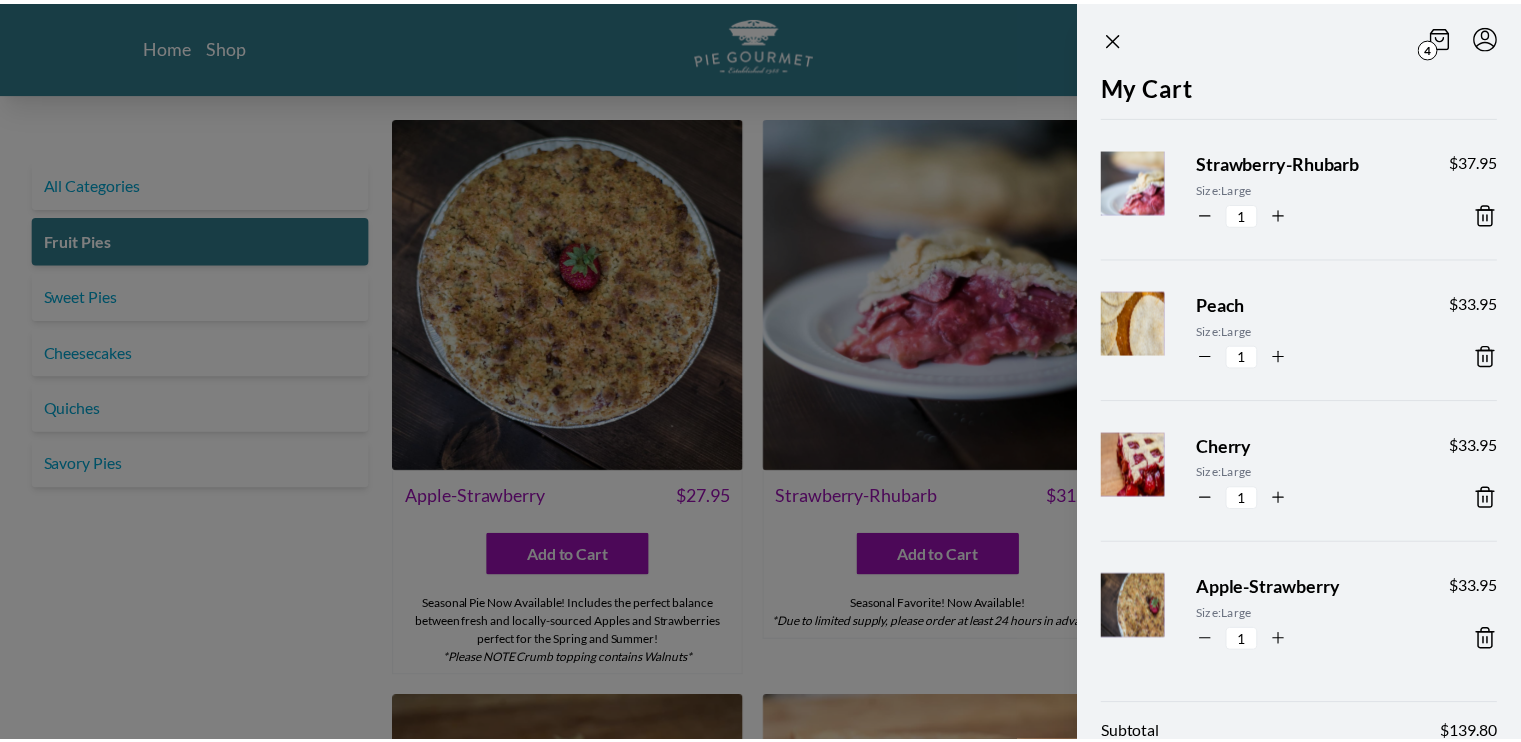 scroll, scrollTop: 212, scrollLeft: 0, axis: vertical 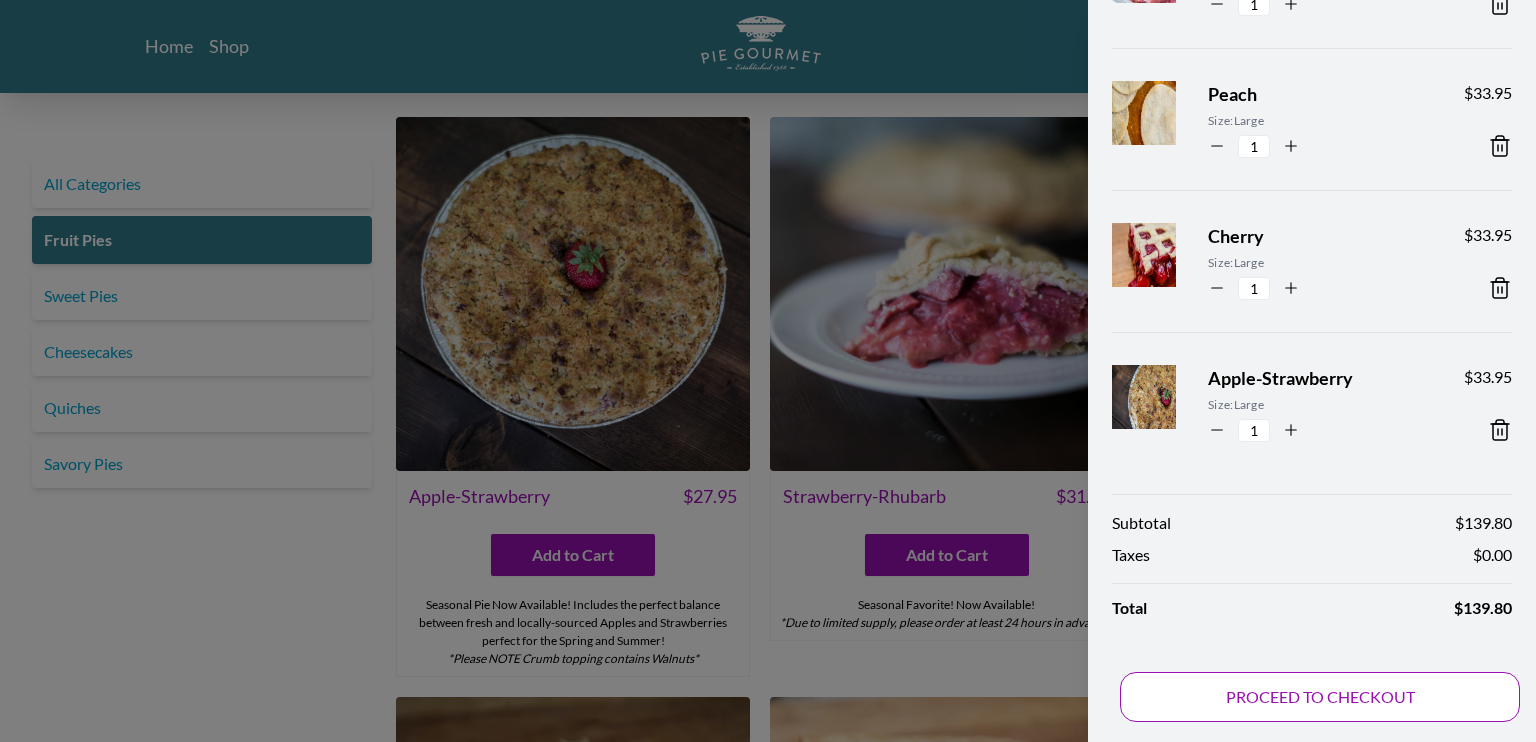 click on "PROCEED TO CHECKOUT" at bounding box center [1320, 697] 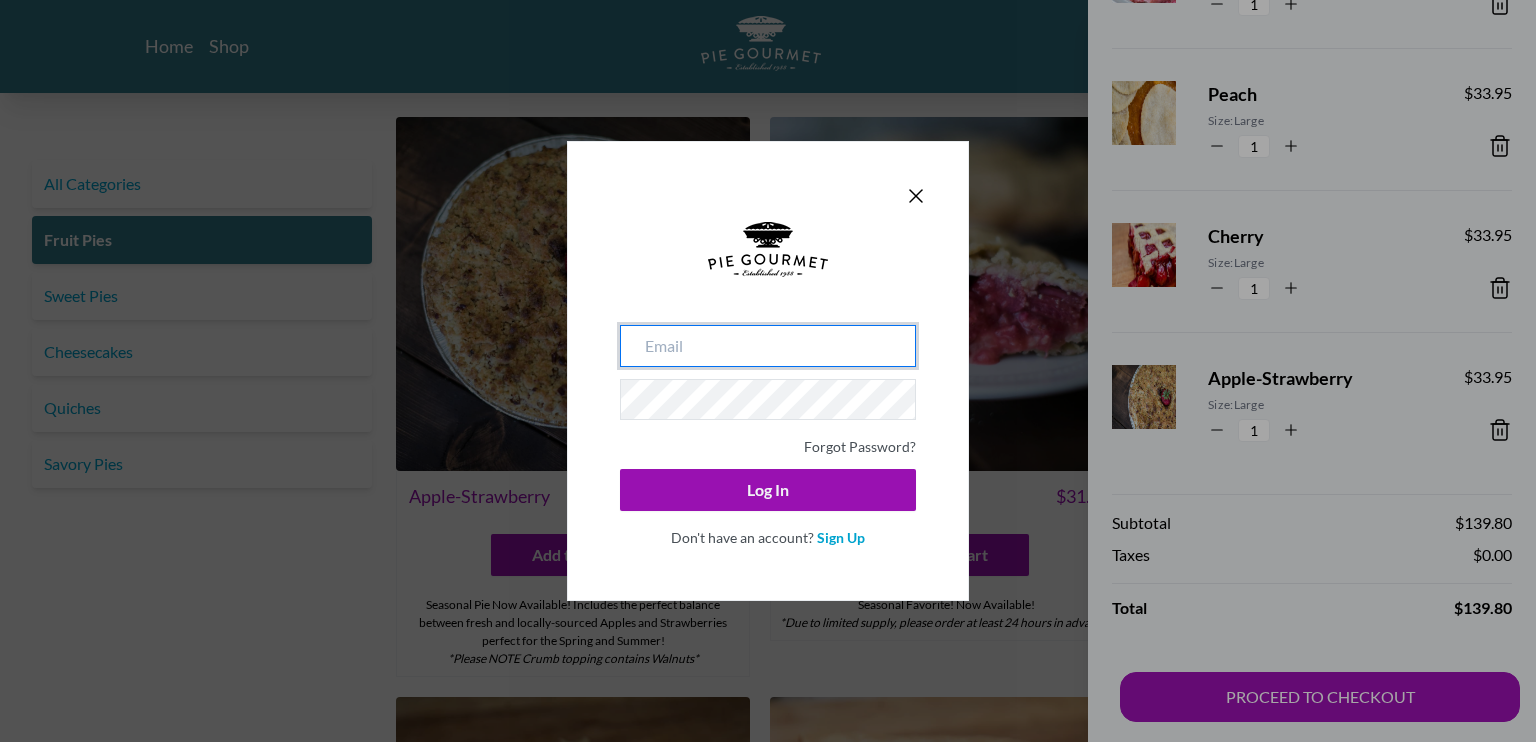 click at bounding box center (768, 346) 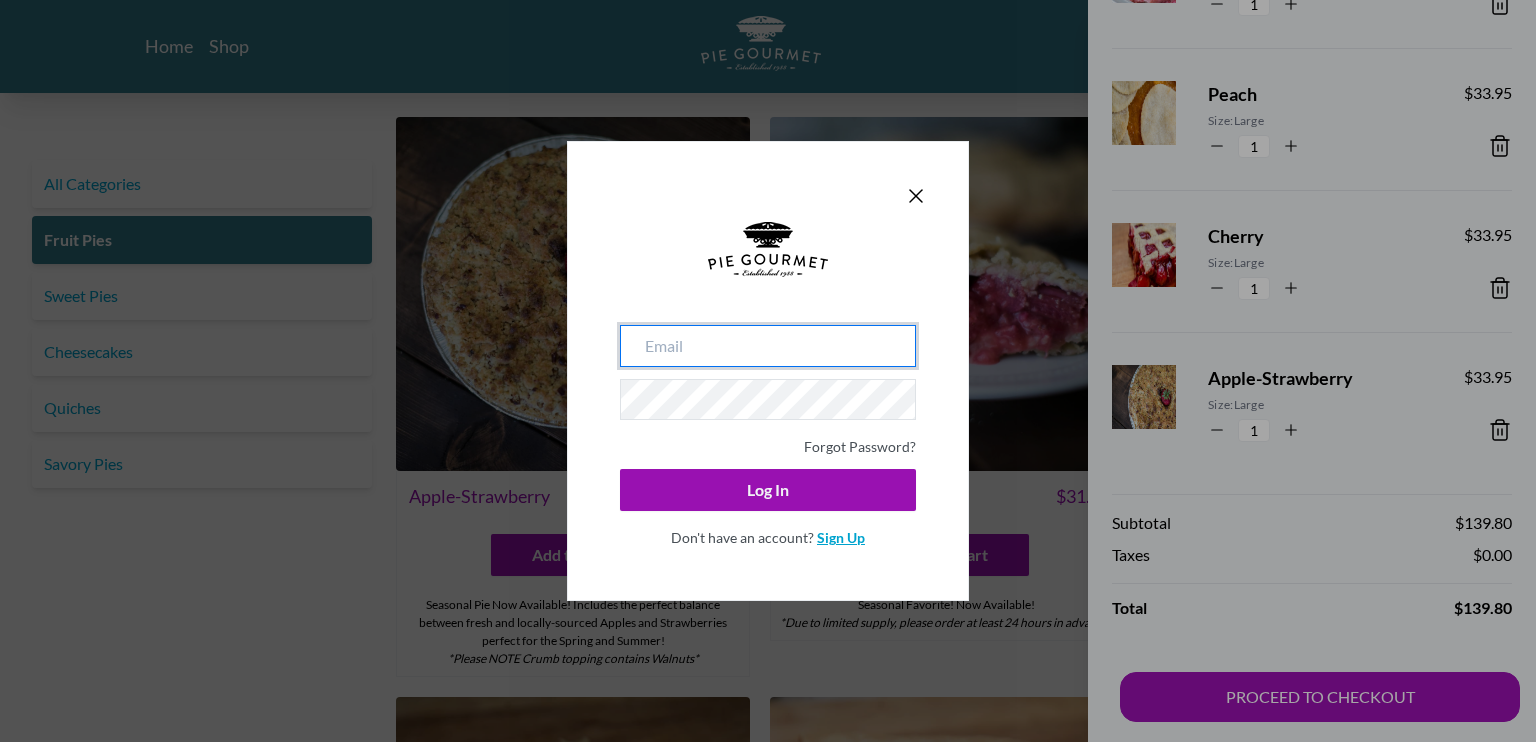 click on "Sign Up" at bounding box center (841, 537) 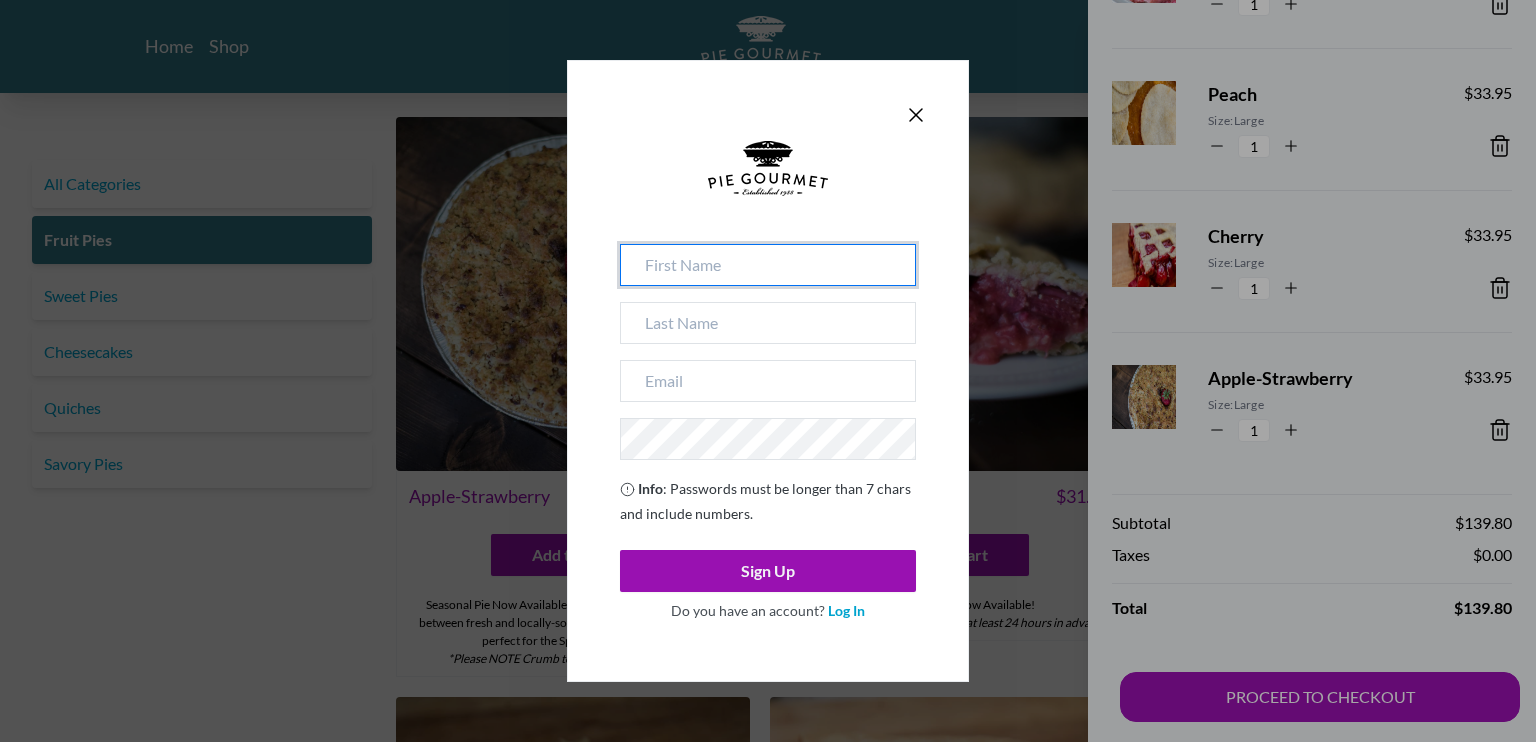 click at bounding box center (768, 265) 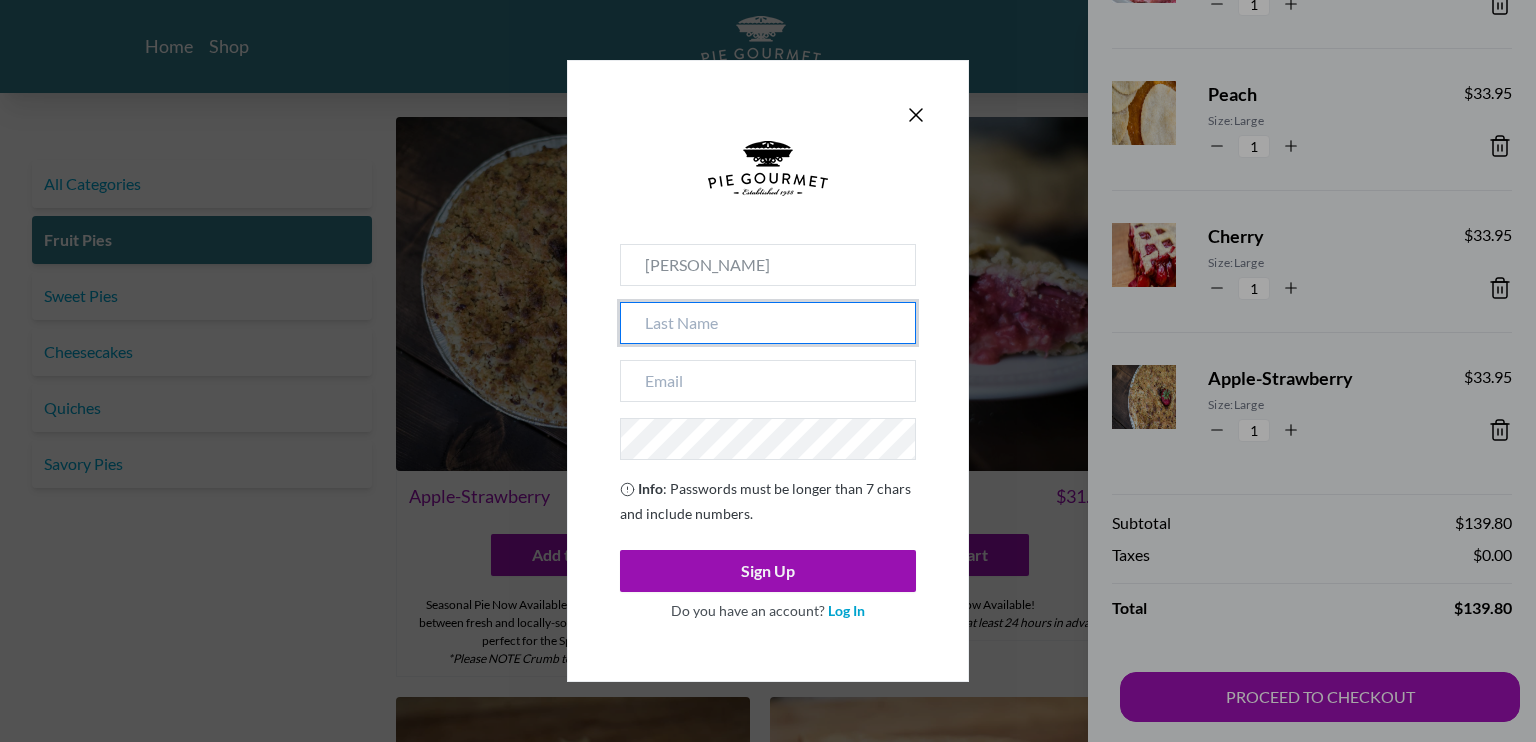 type on "Gifford" 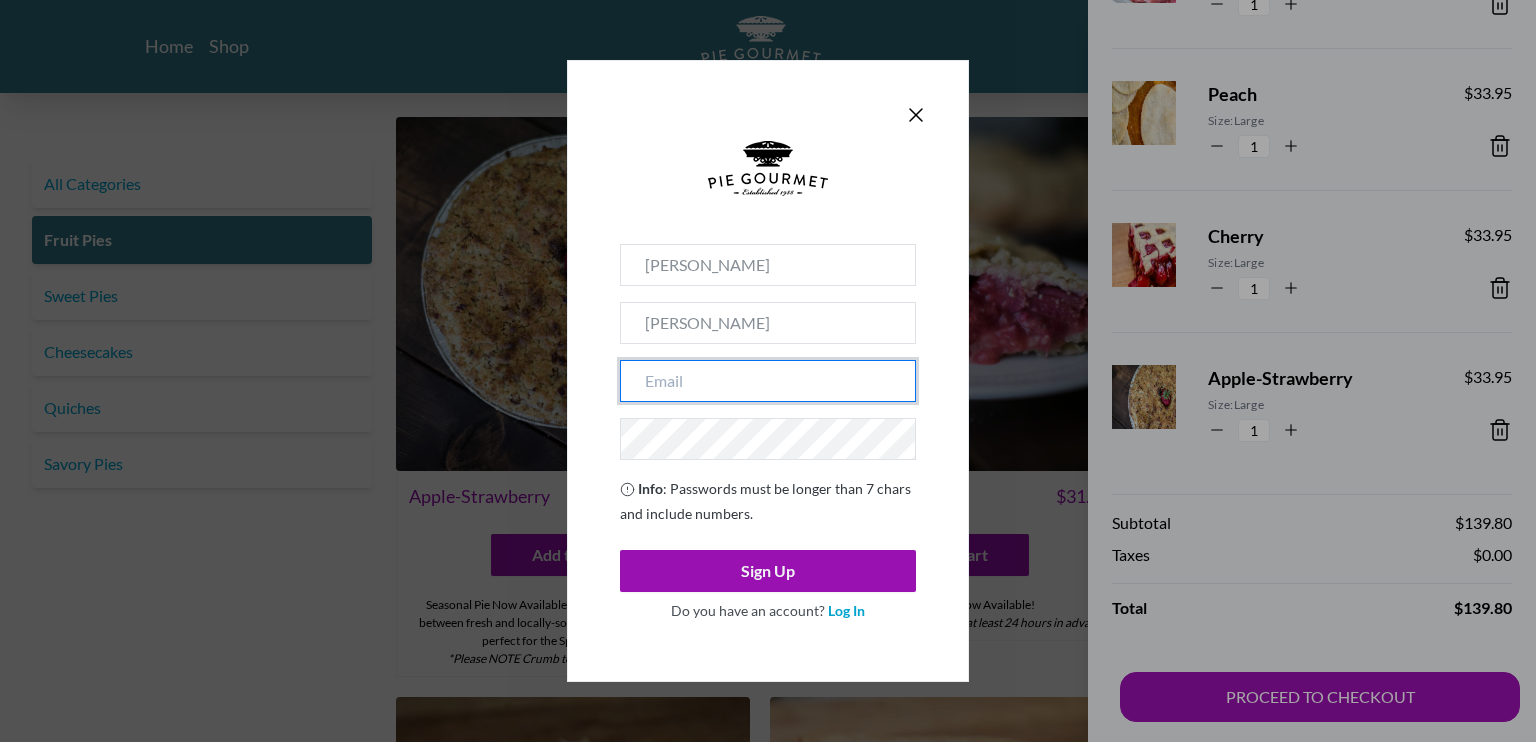 type on "jkreif@gmail.com" 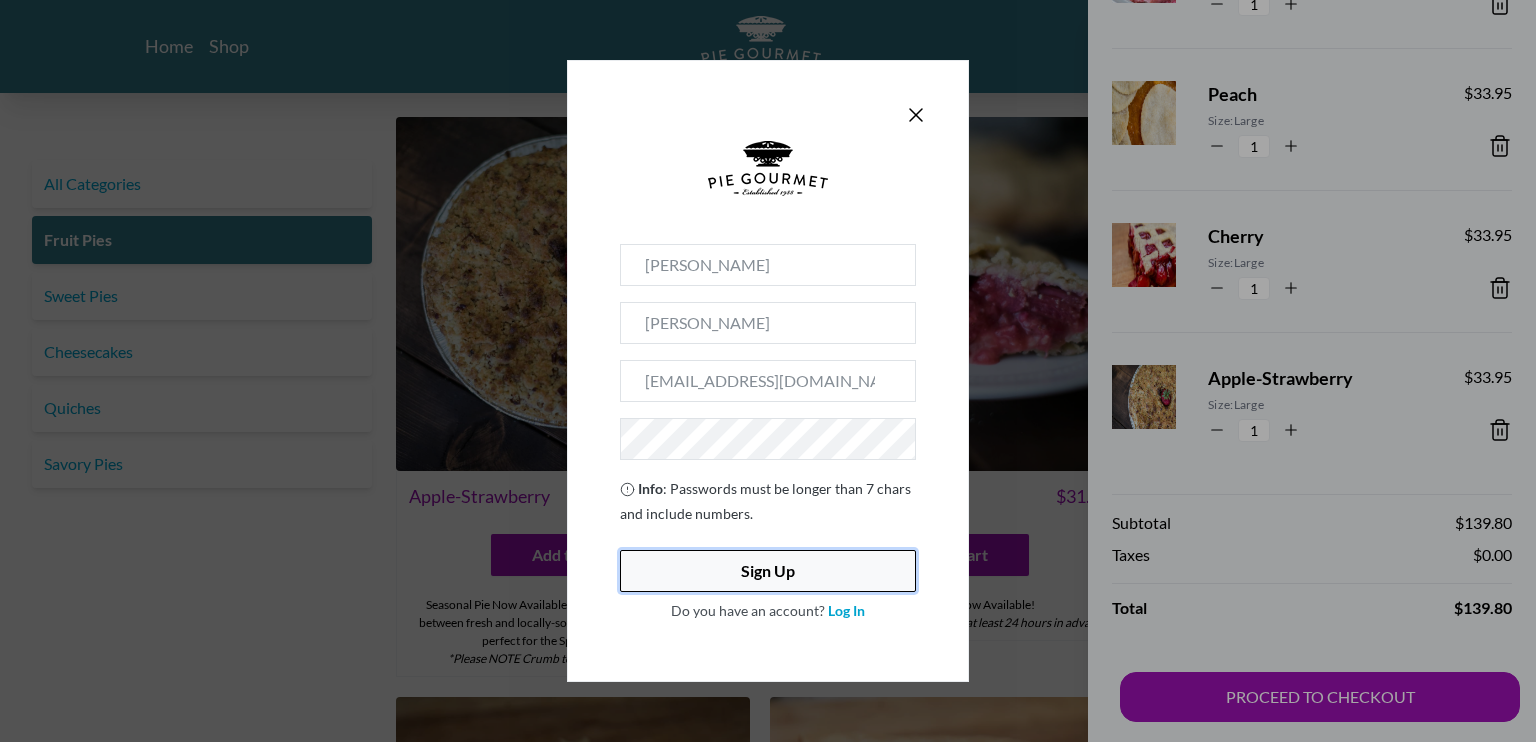 click on "Sign Up" at bounding box center [768, 571] 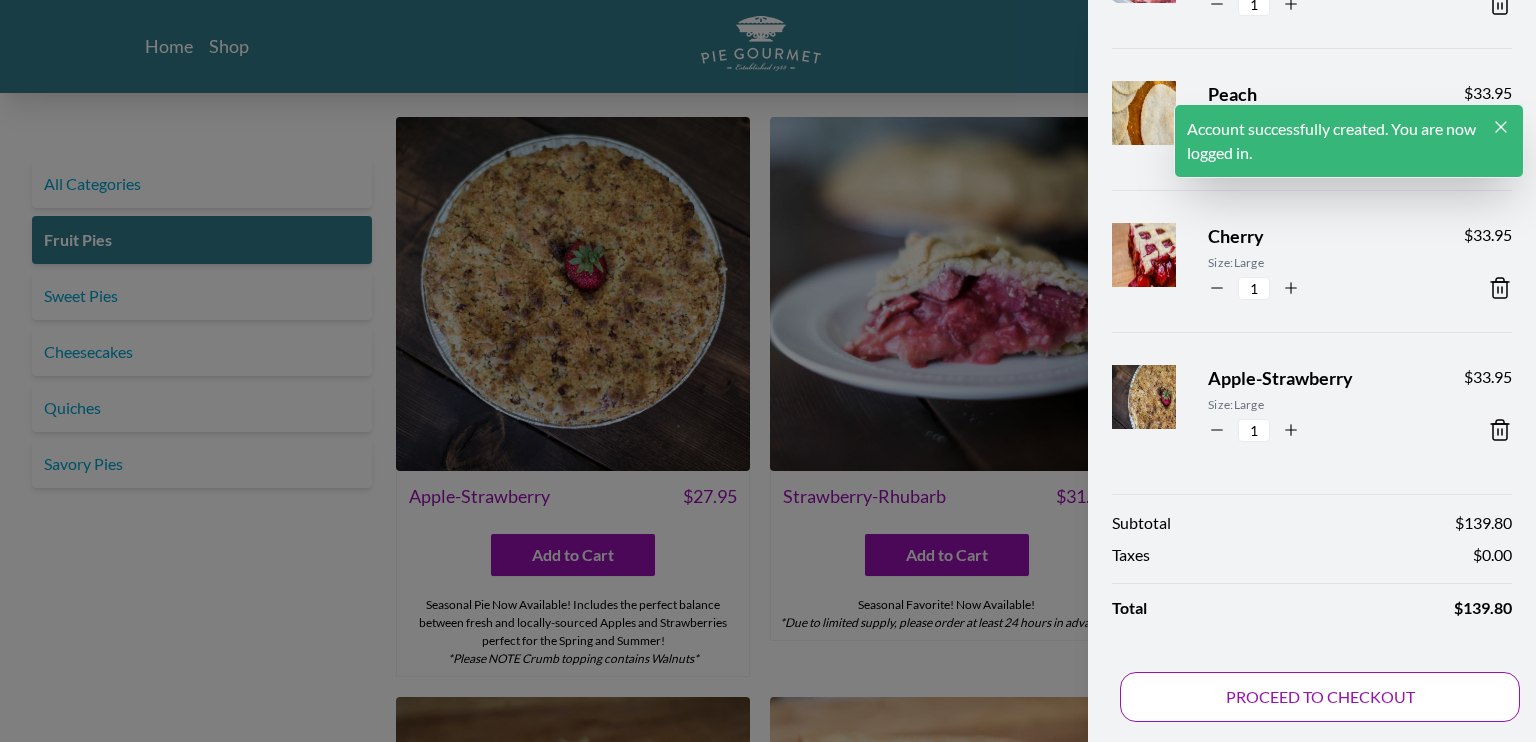 click on "PROCEED TO CHECKOUT" at bounding box center [1320, 697] 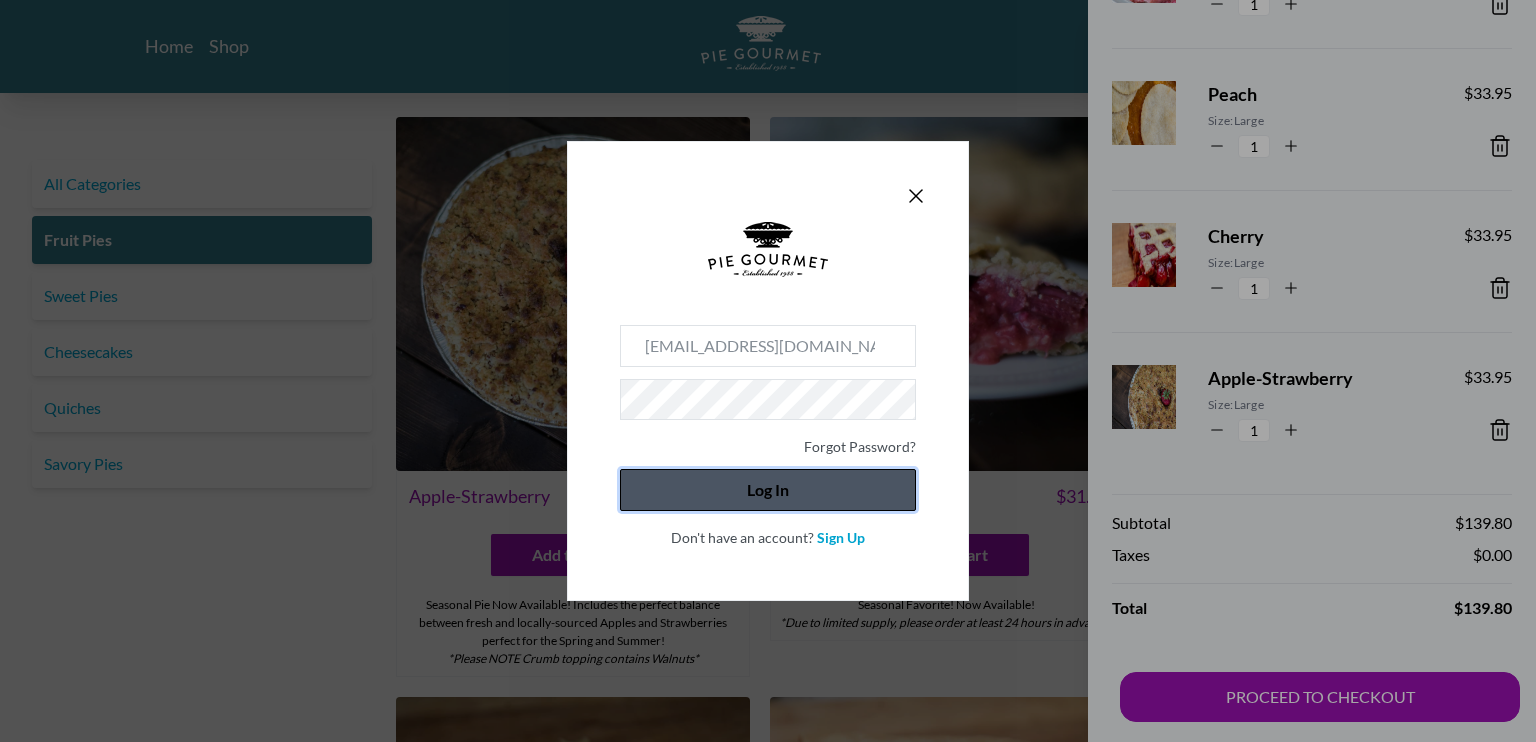 click on "Log In" 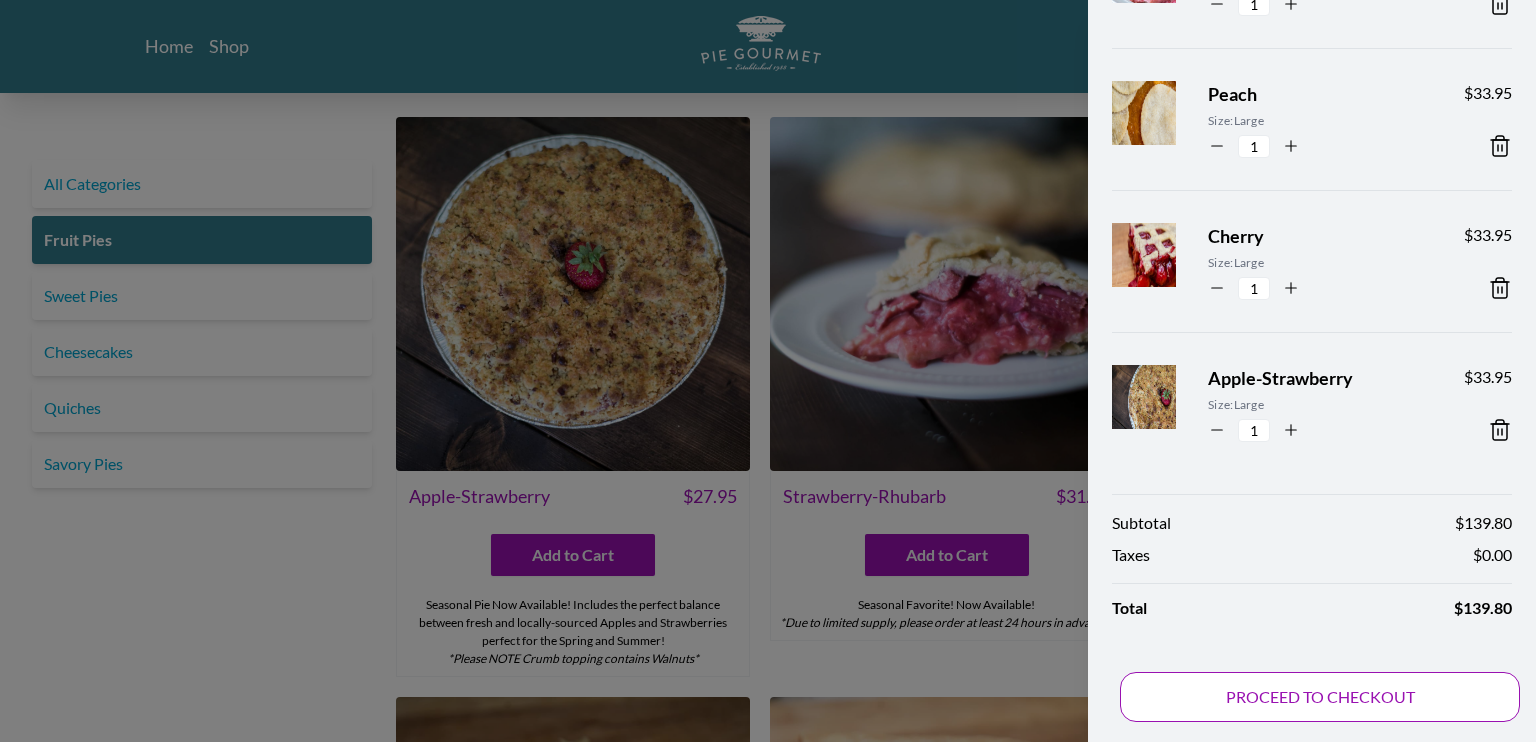 click on "PROCEED TO CHECKOUT" at bounding box center (1320, 697) 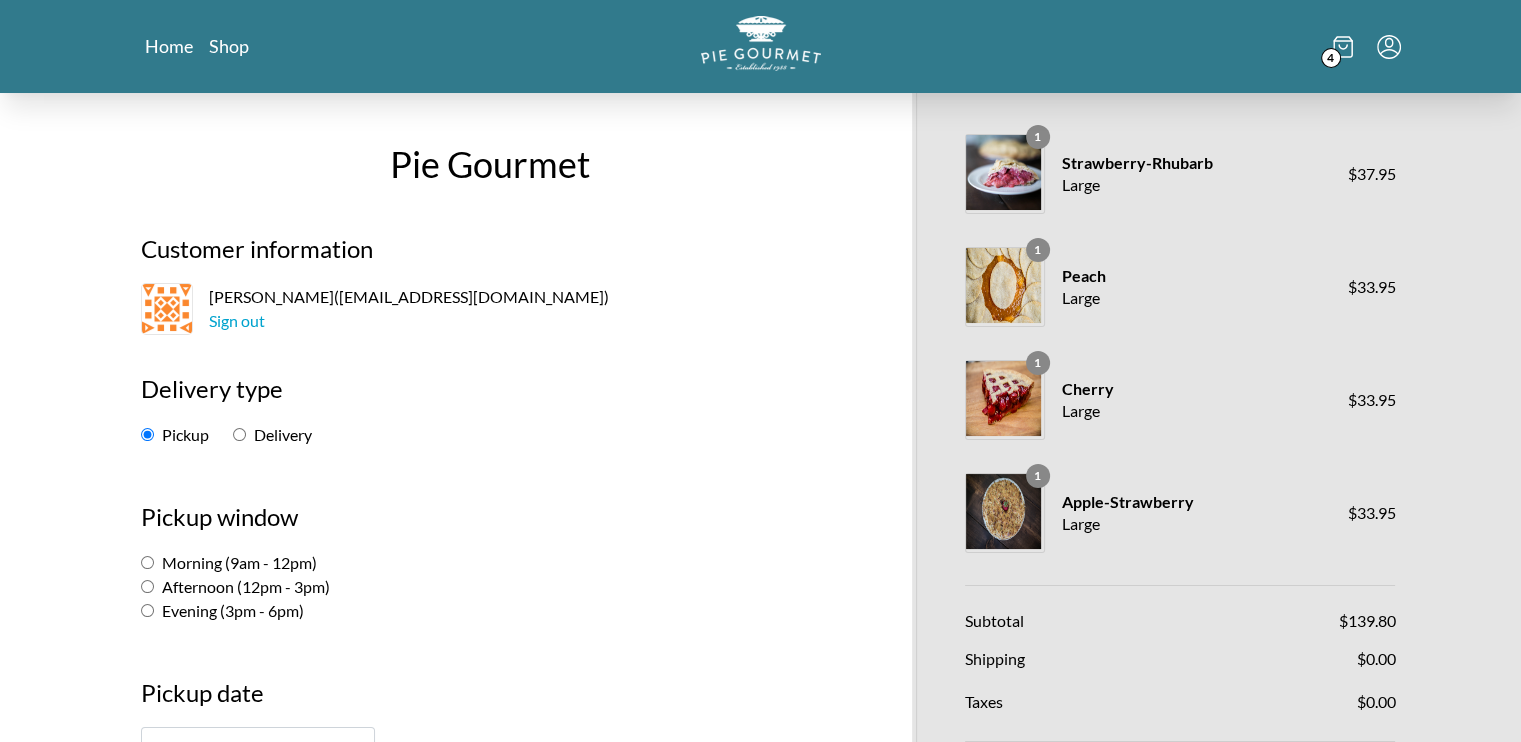 click on "Delivery" at bounding box center (239, 434) 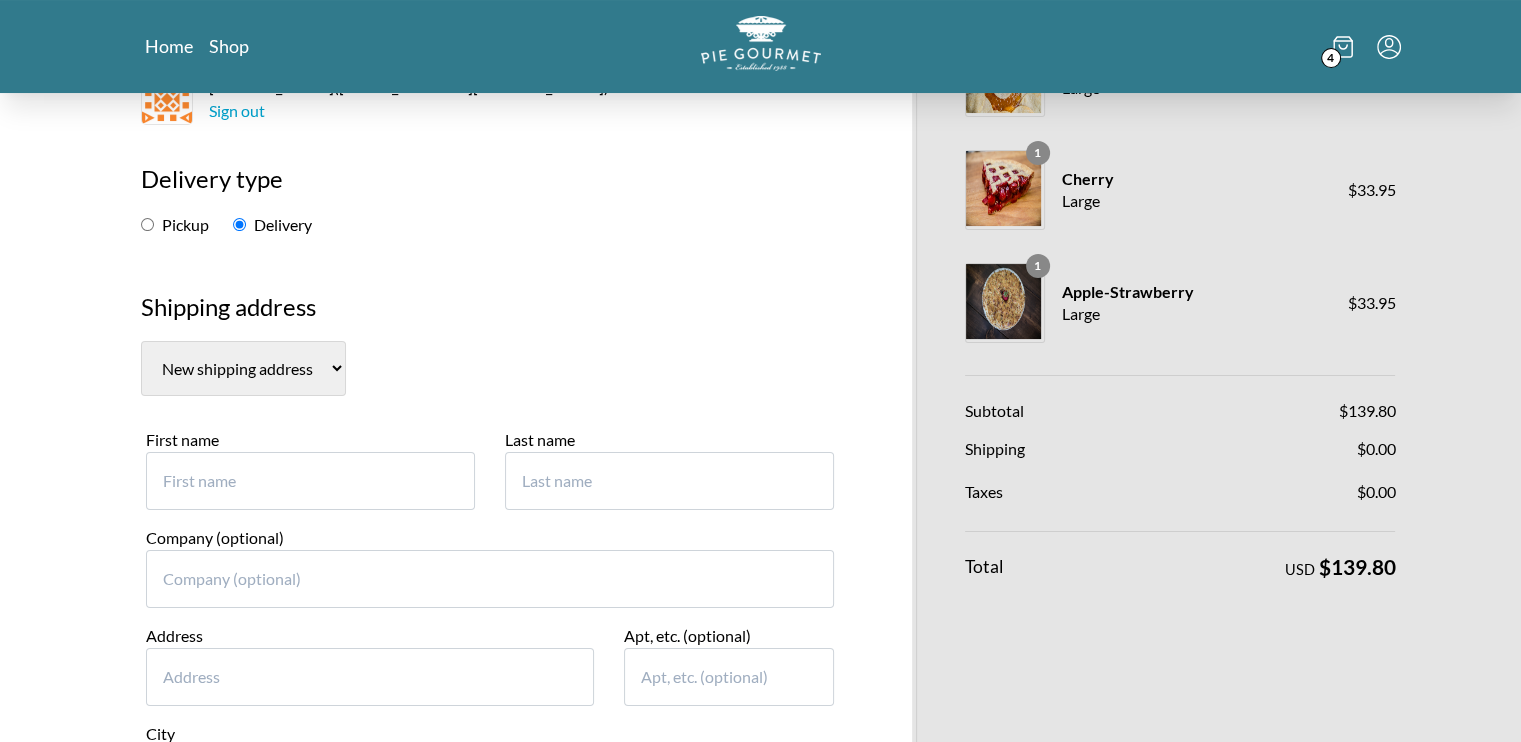 scroll, scrollTop: 211, scrollLeft: 0, axis: vertical 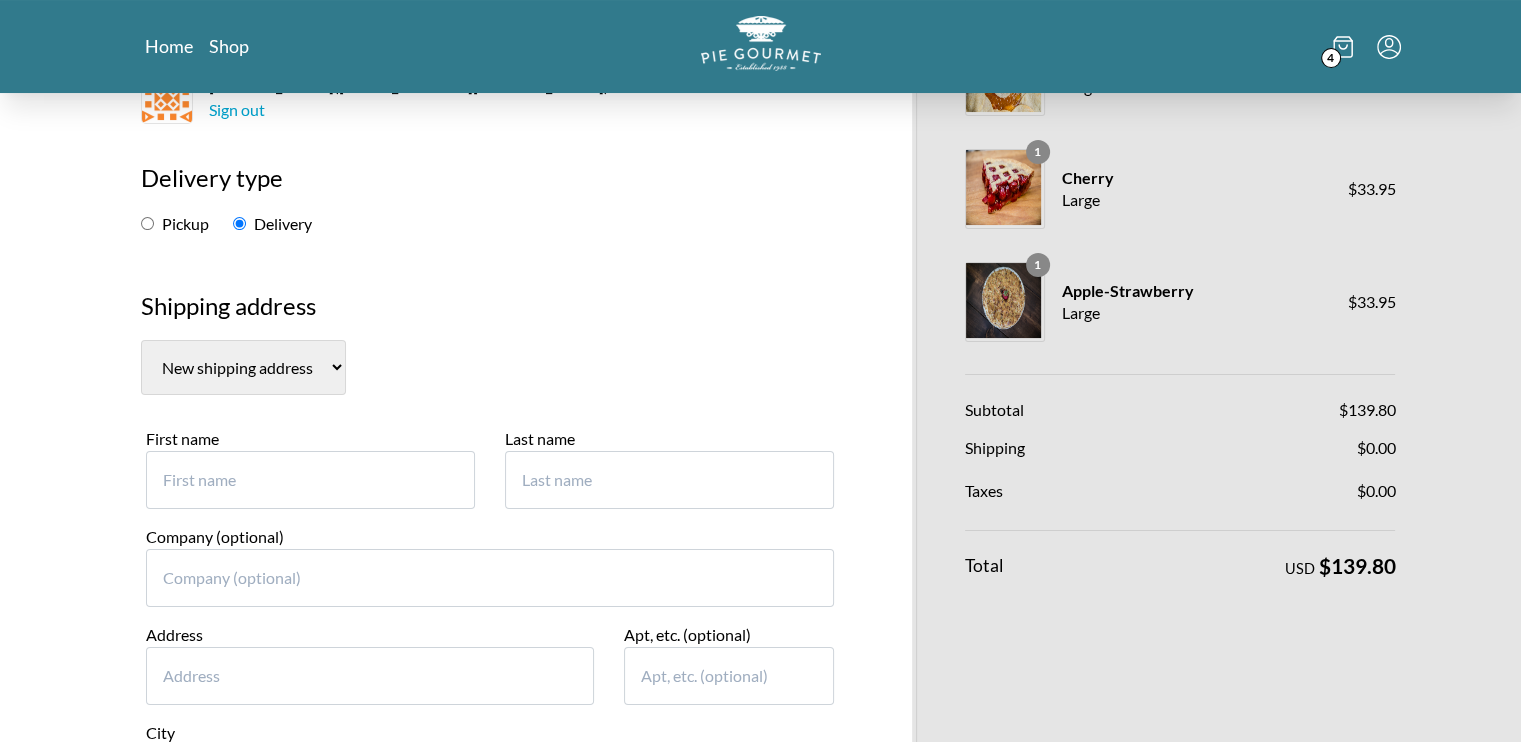 click on "First name" at bounding box center [310, 480] 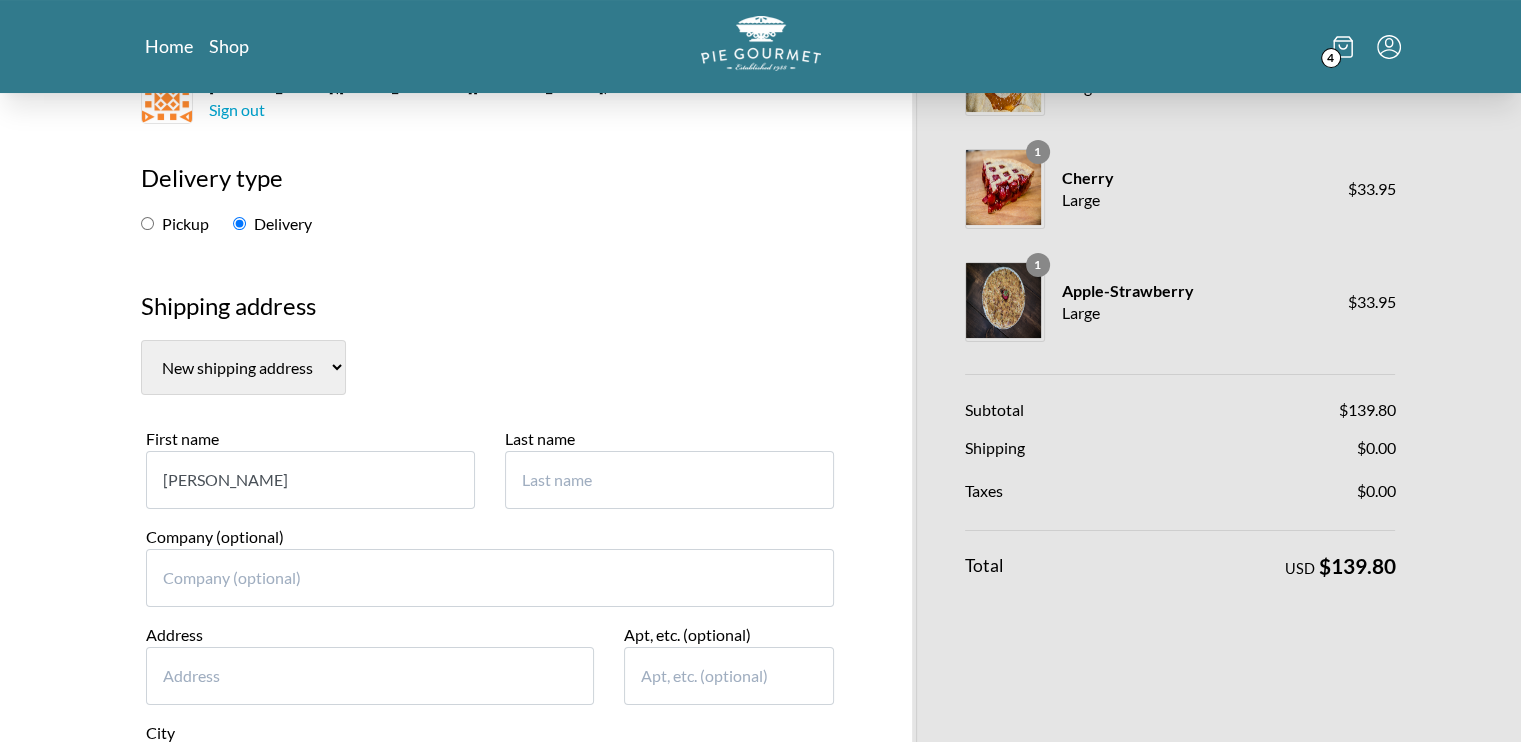 type on "Gifford" 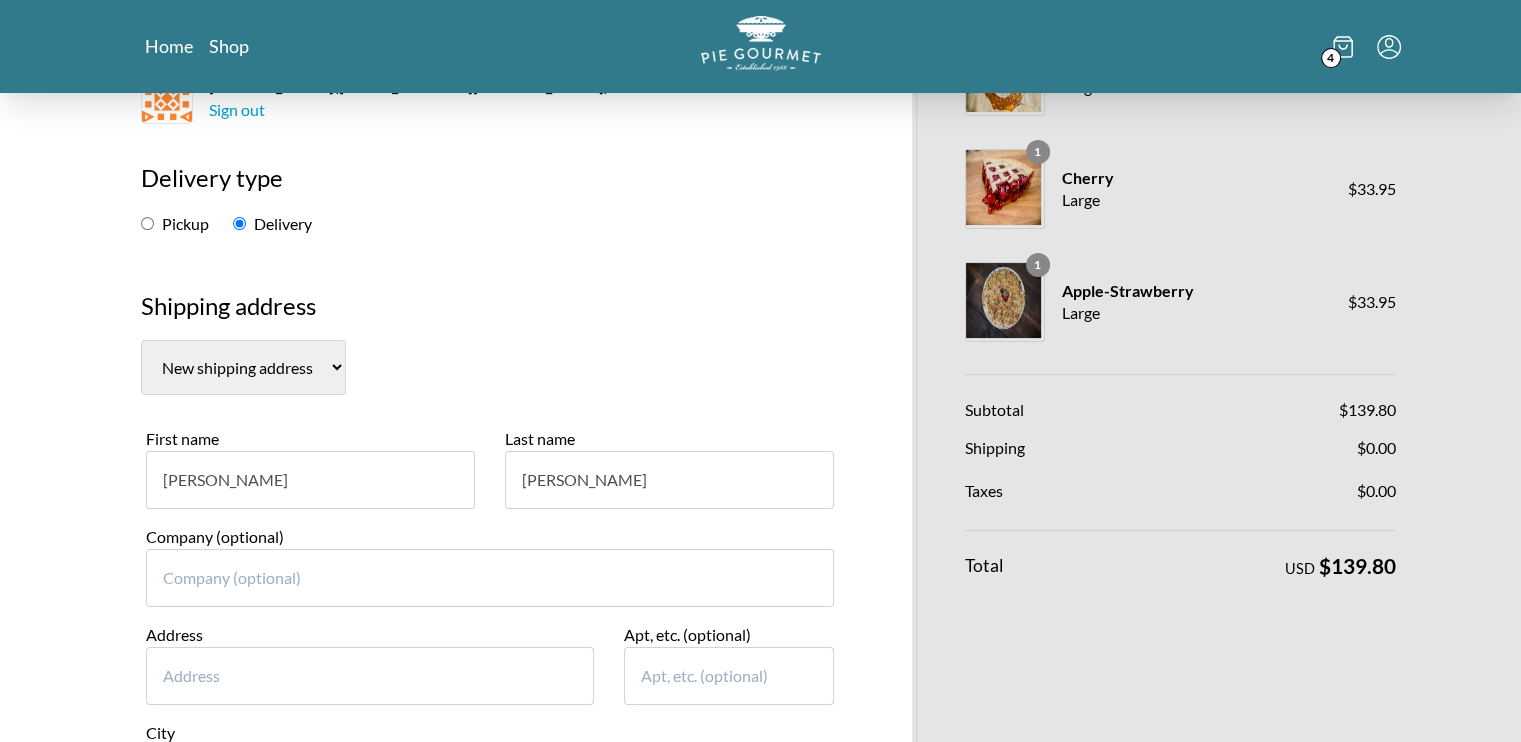 type on "25871 Yellow Birch Court" 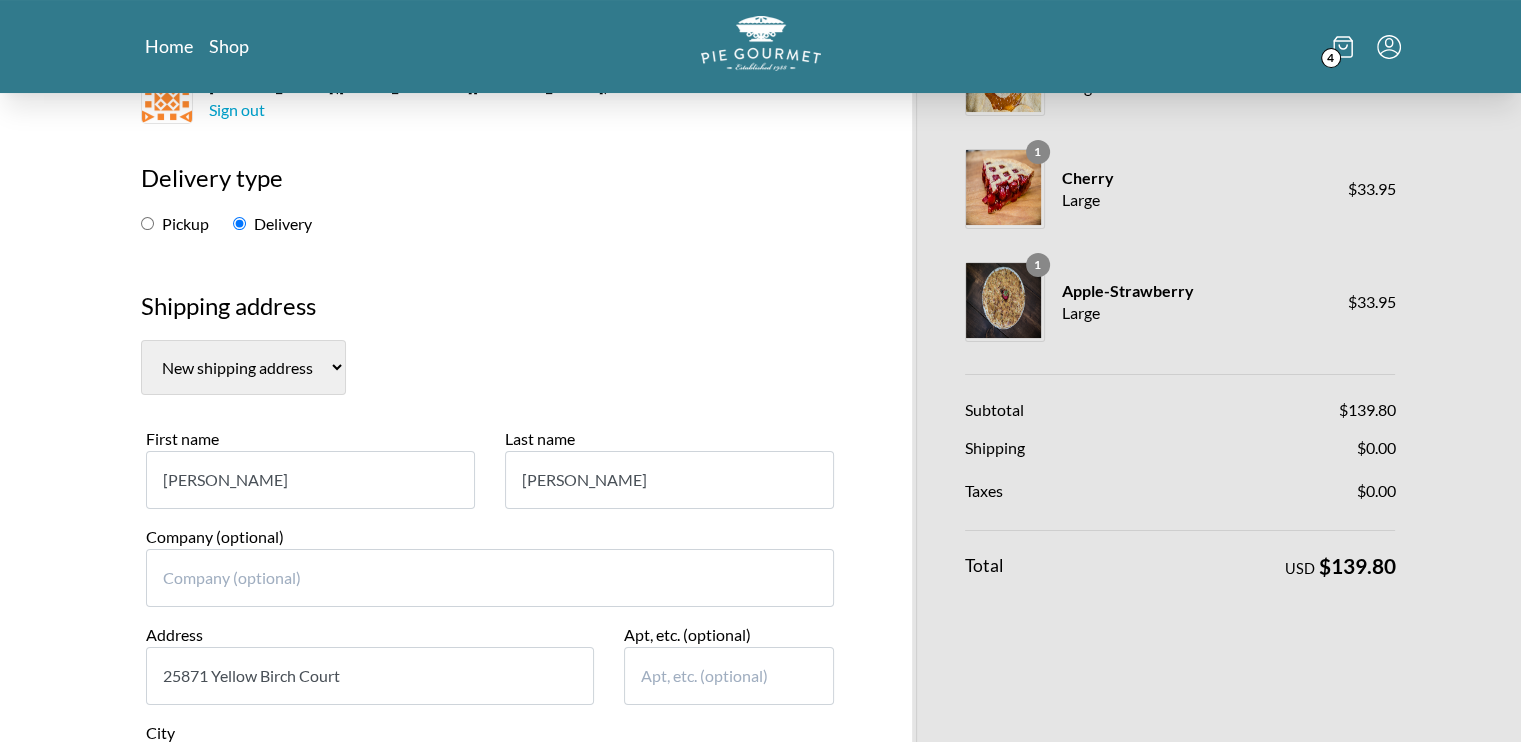 type on "Aldie" 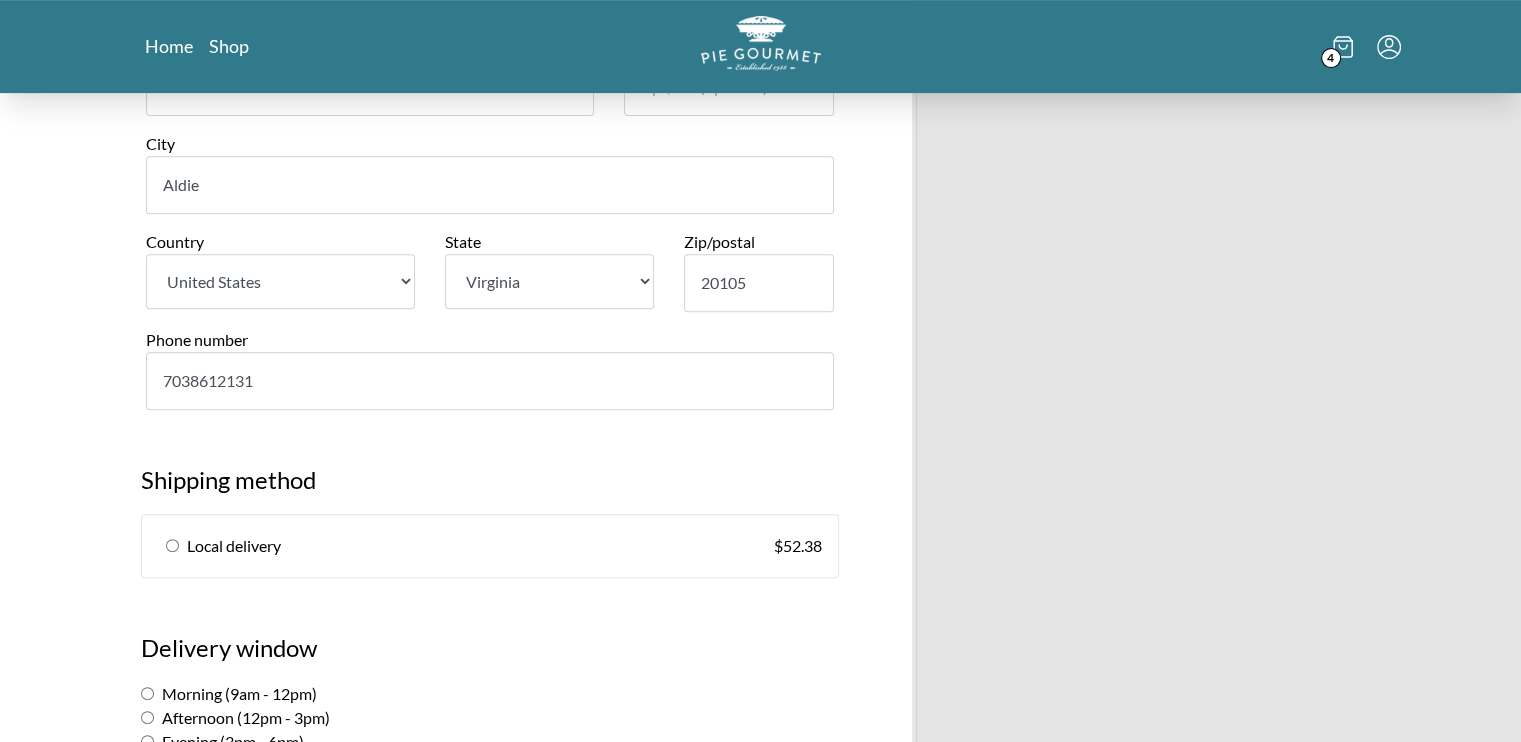scroll, scrollTop: 844, scrollLeft: 0, axis: vertical 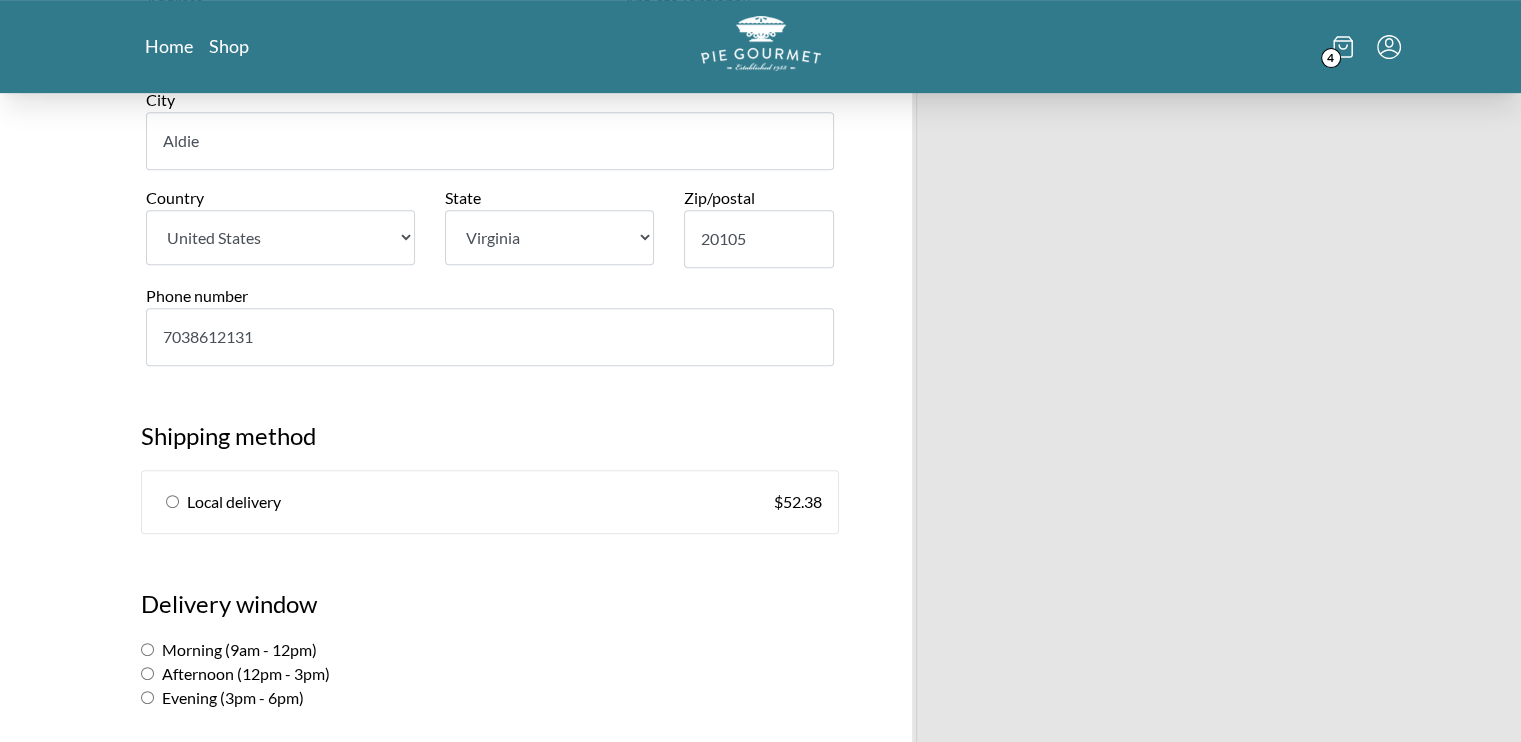 click at bounding box center (172, 501) 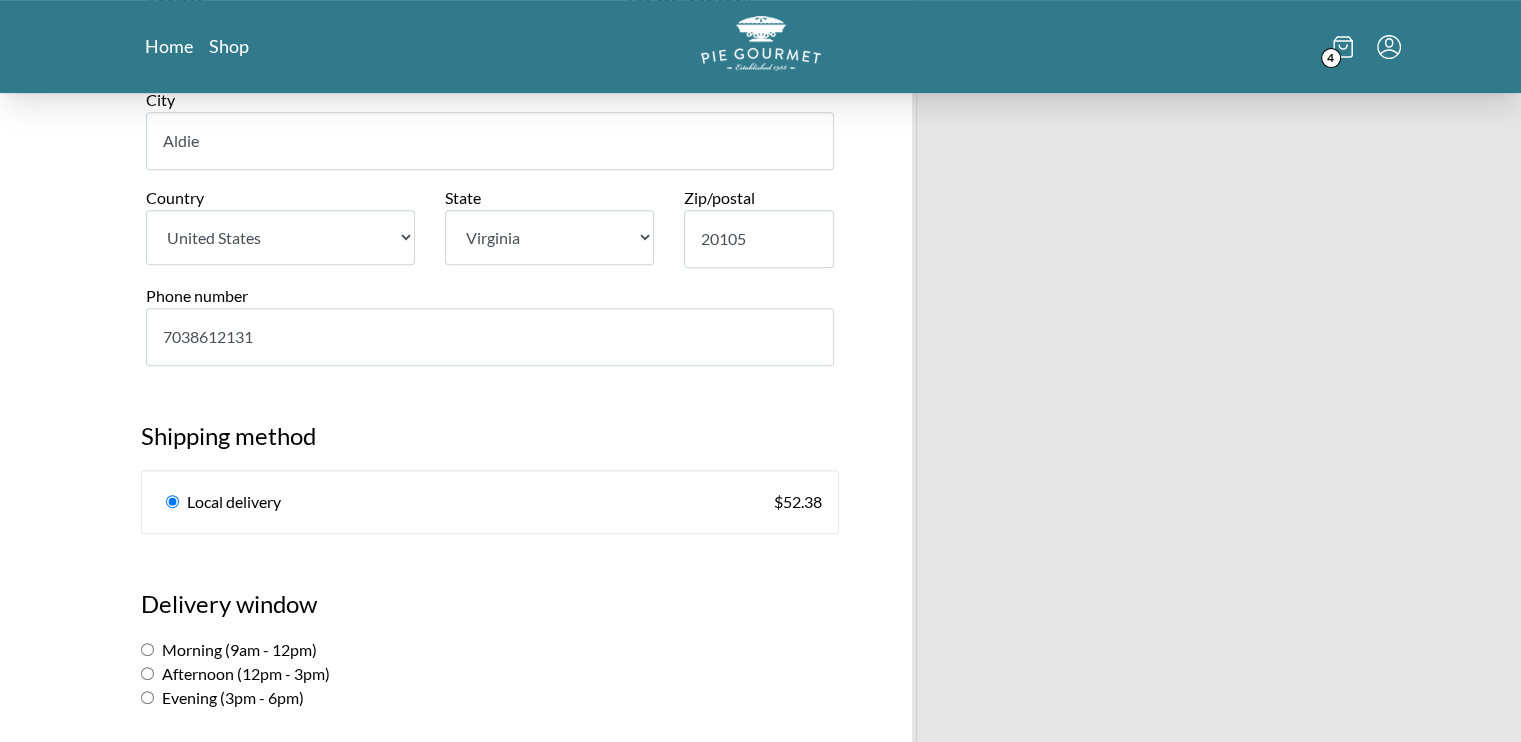 radio on "true" 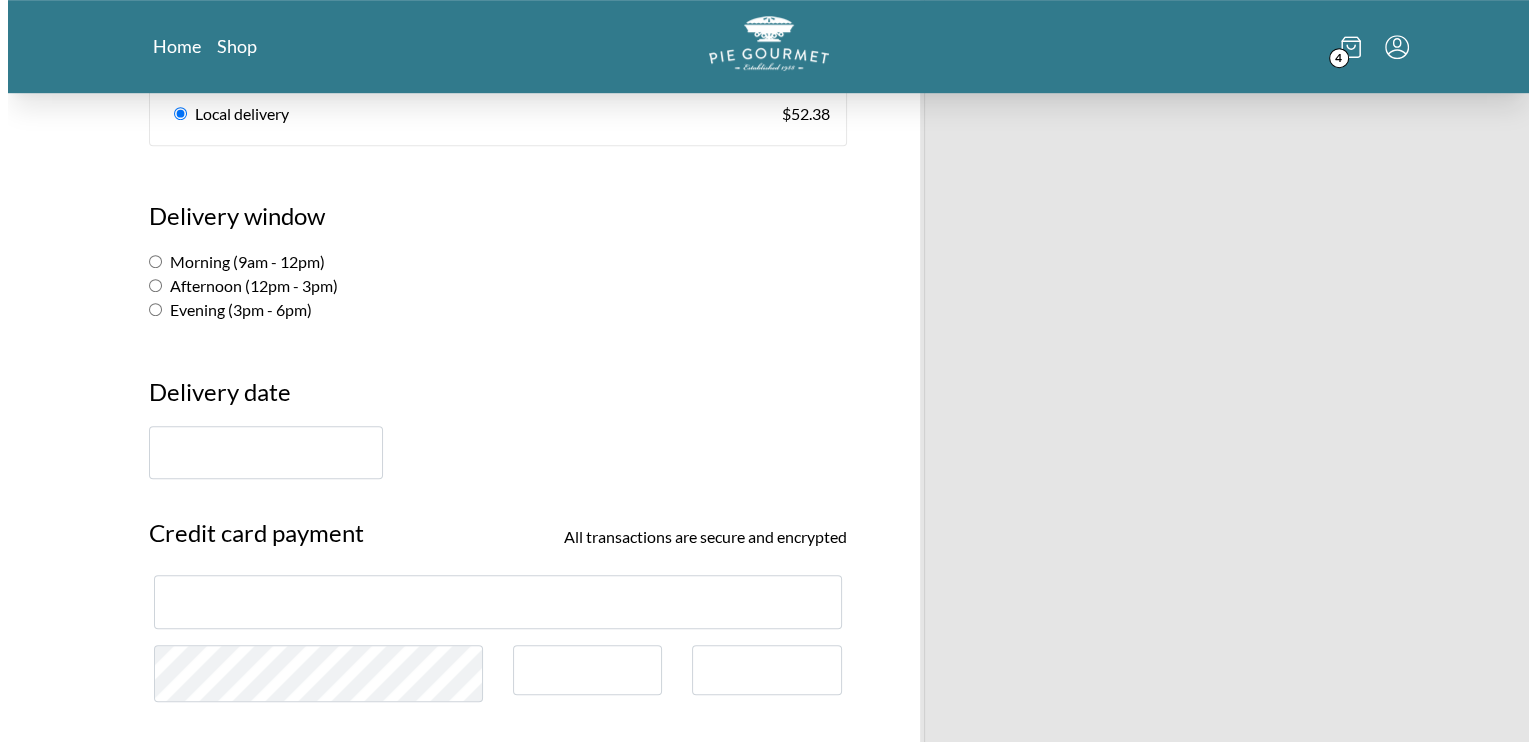 scroll, scrollTop: 1236, scrollLeft: 0, axis: vertical 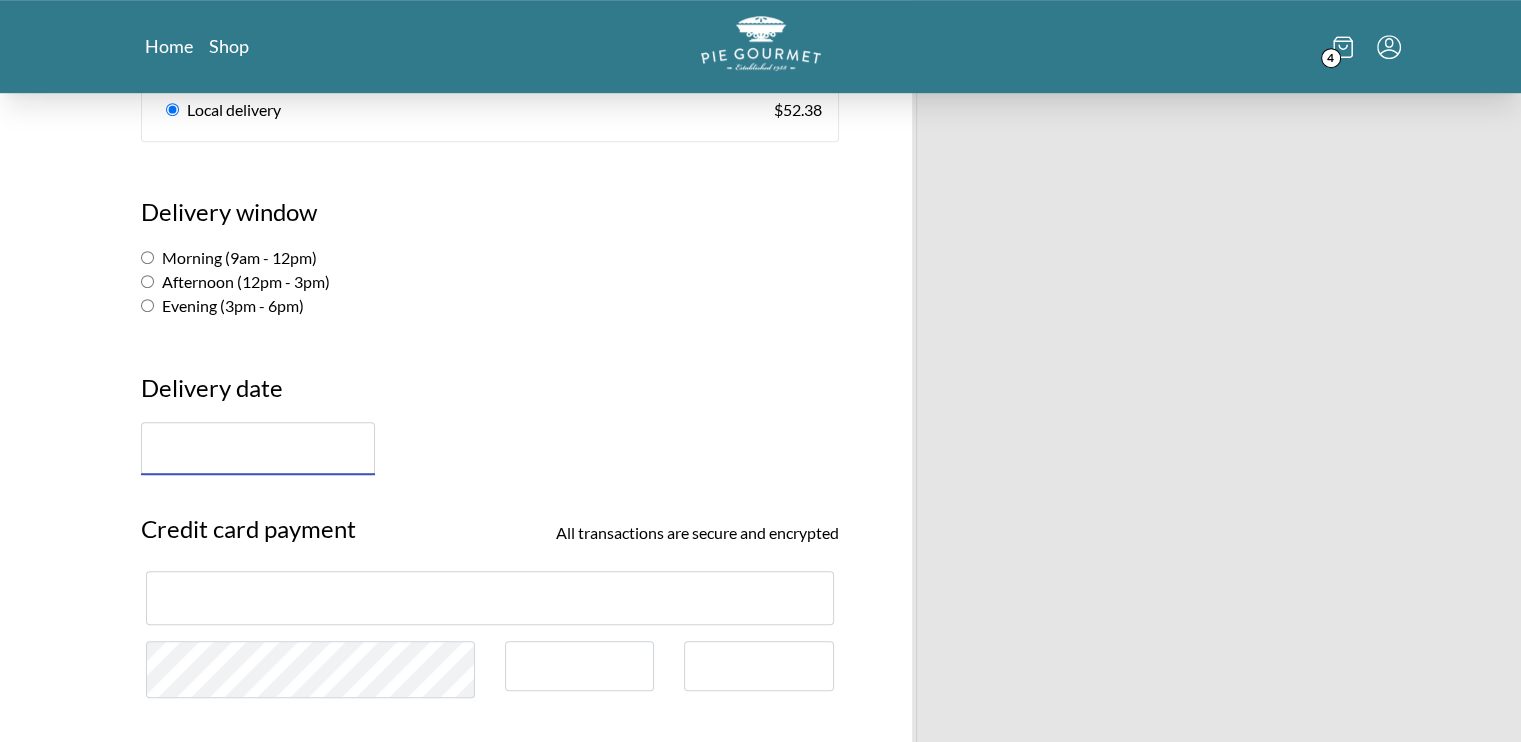 click at bounding box center (258, 448) 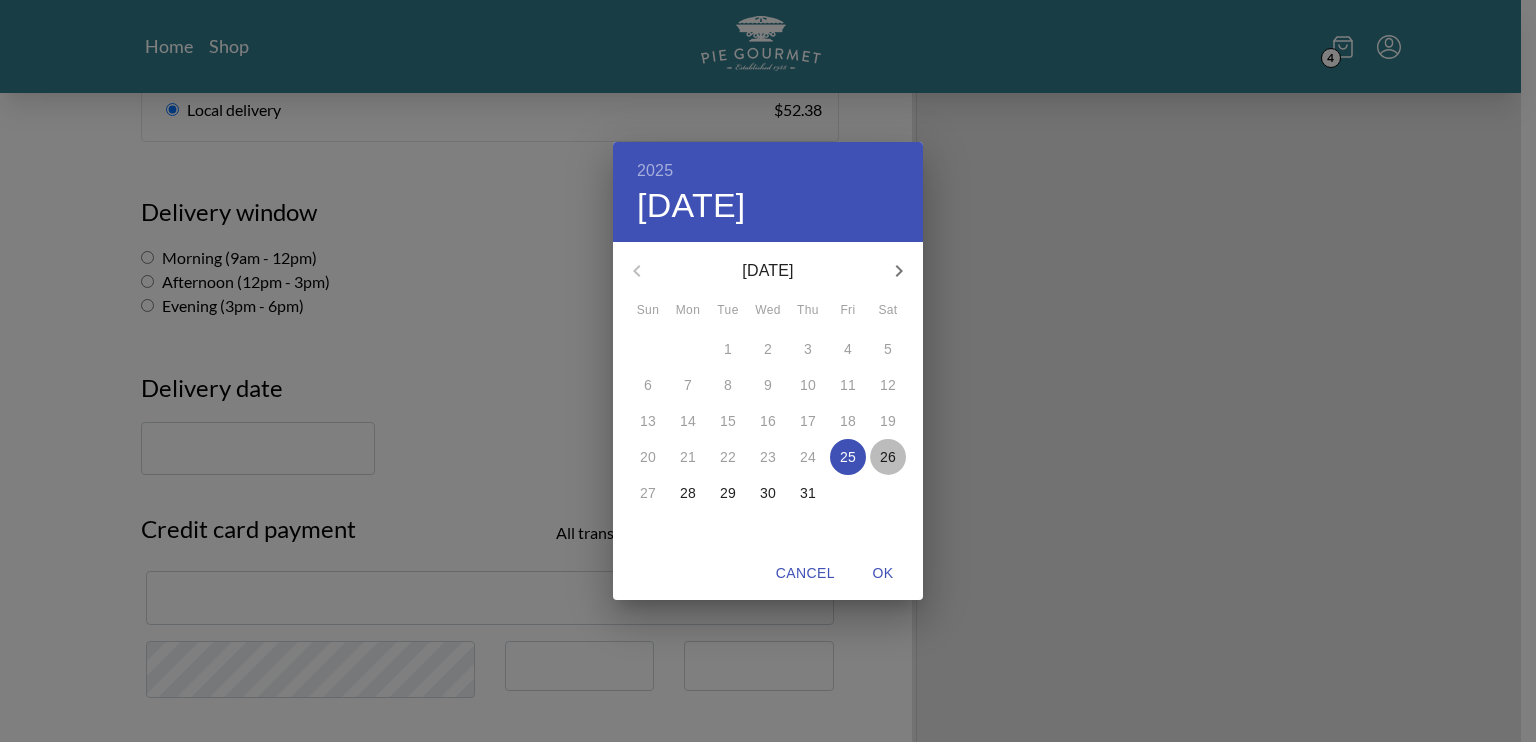 click on "26" at bounding box center (888, 457) 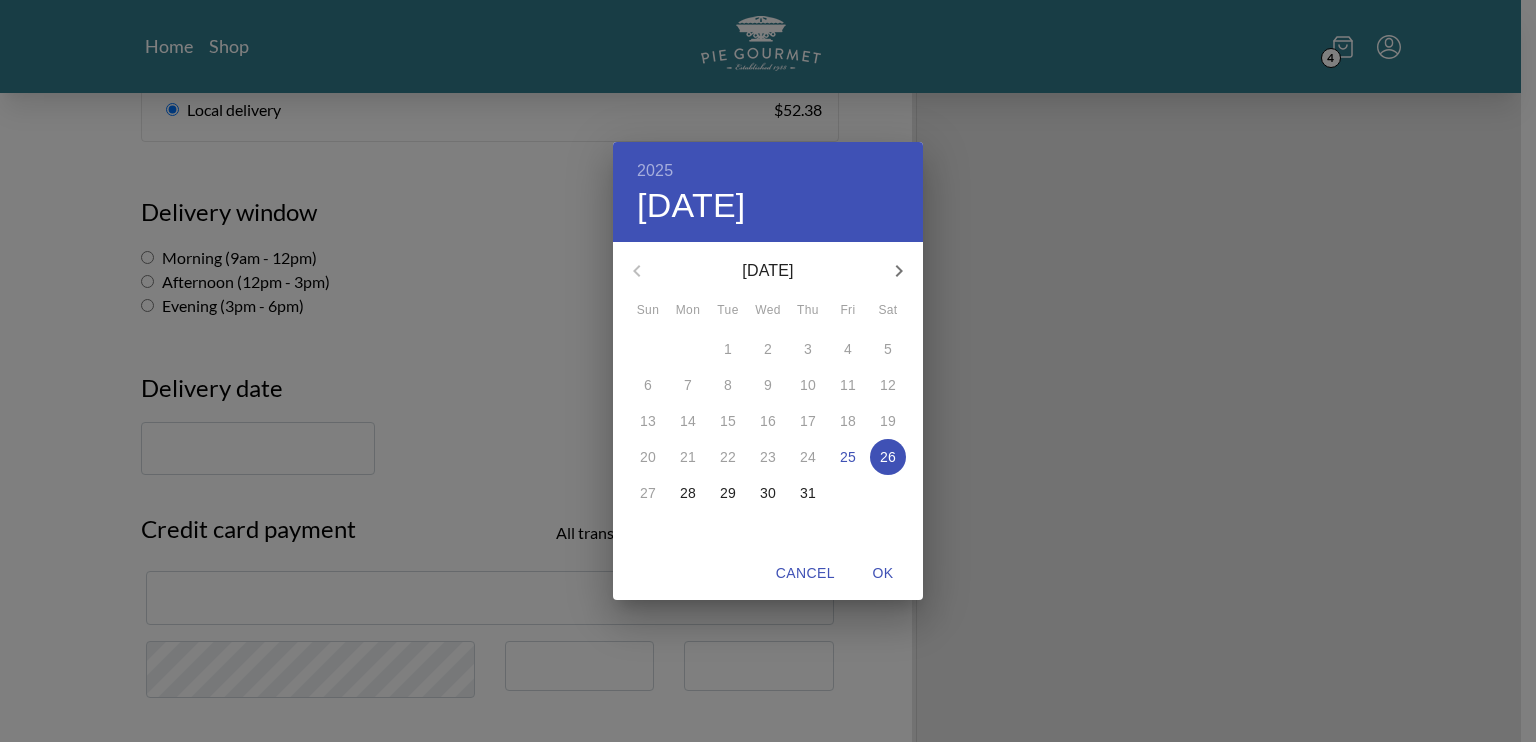 click on "2025 Sat, Jul 26 July 2025 Sun Mon Tue Wed Thu Fri Sat 29 30 1 2 3 4 5 6 7 8 9 10 11 12 13 14 15 16 17 18 19 20 21 22 23 24 25 26 27 28 29 30 31 1 2 Cancel OK" at bounding box center (768, 371) 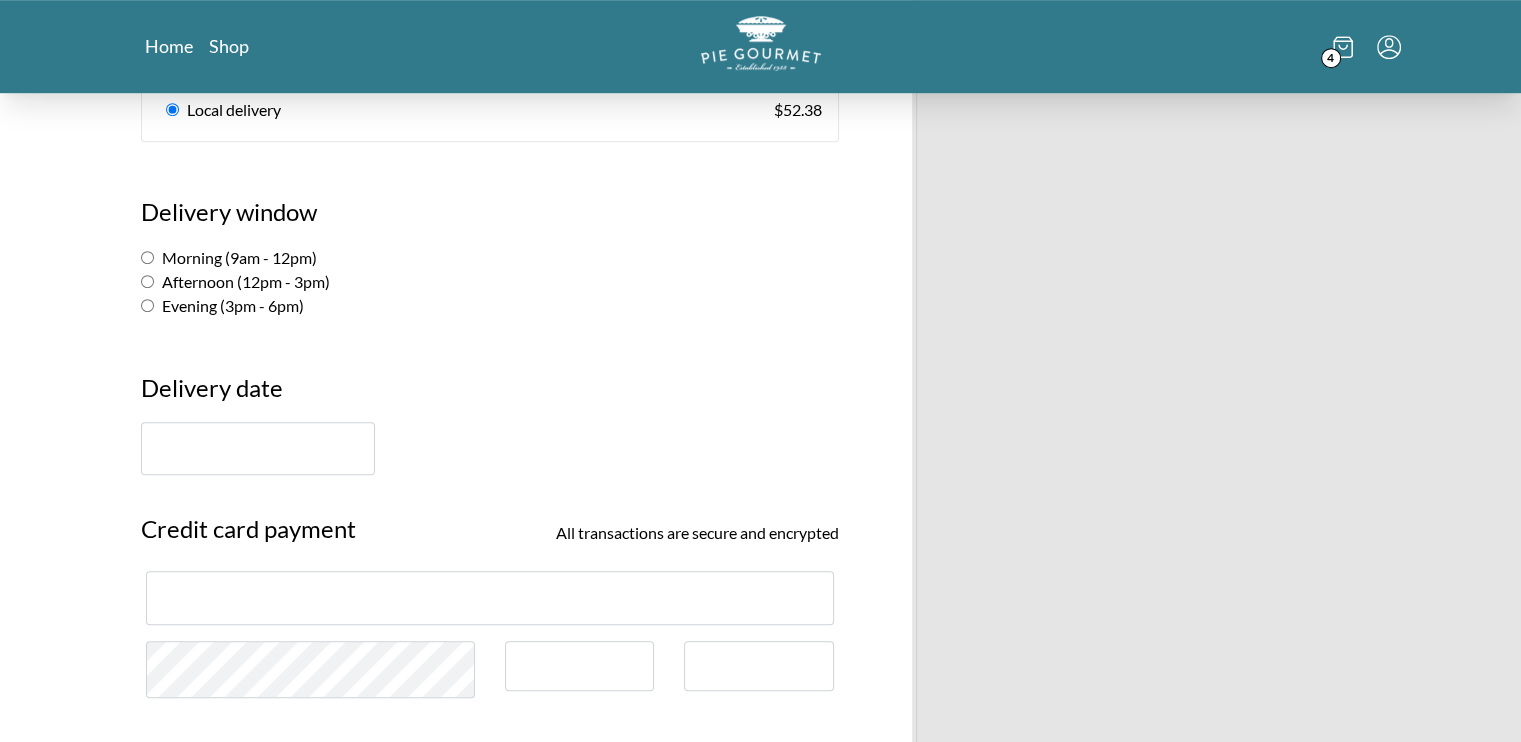click on "Afternoon (12pm - 3pm)" at bounding box center (147, 281) 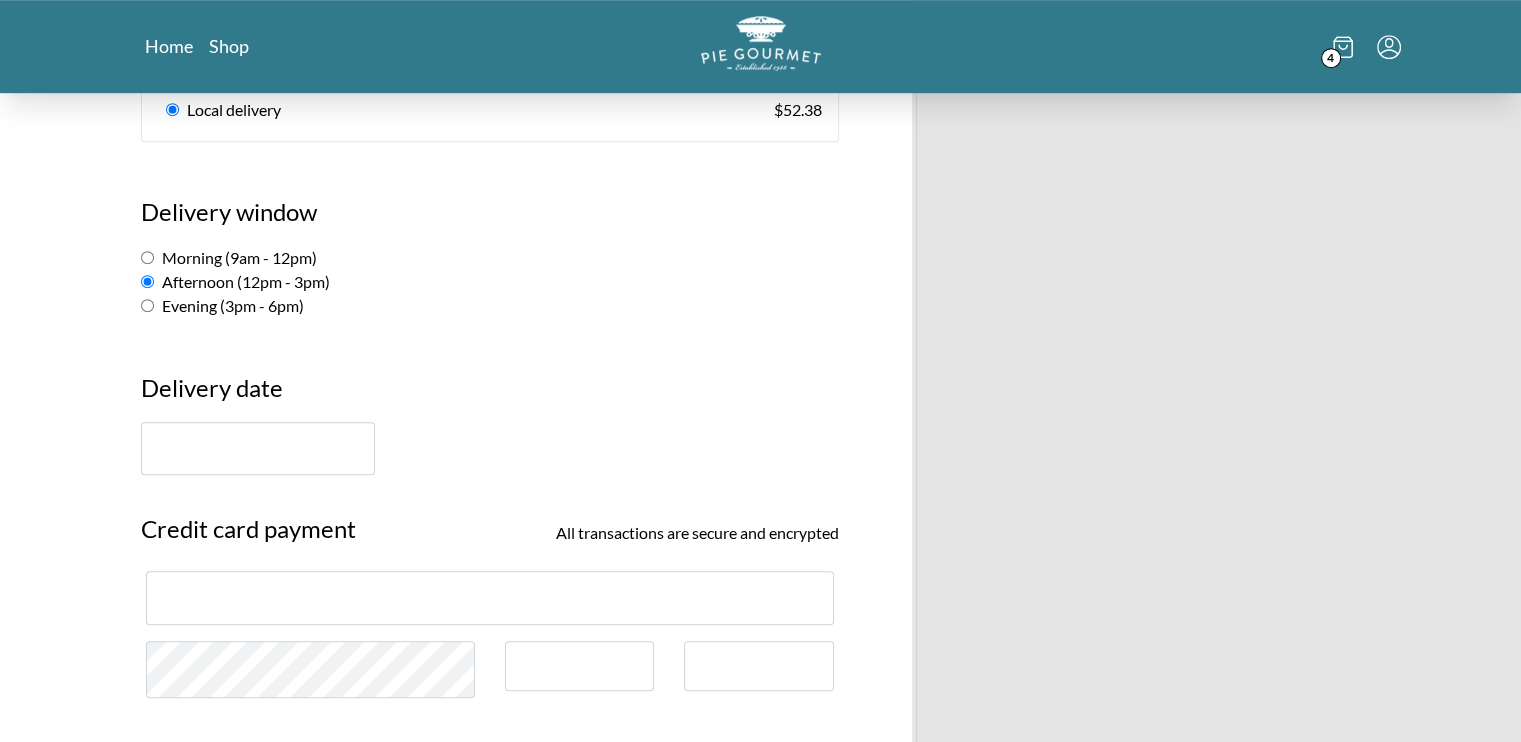 radio on "true" 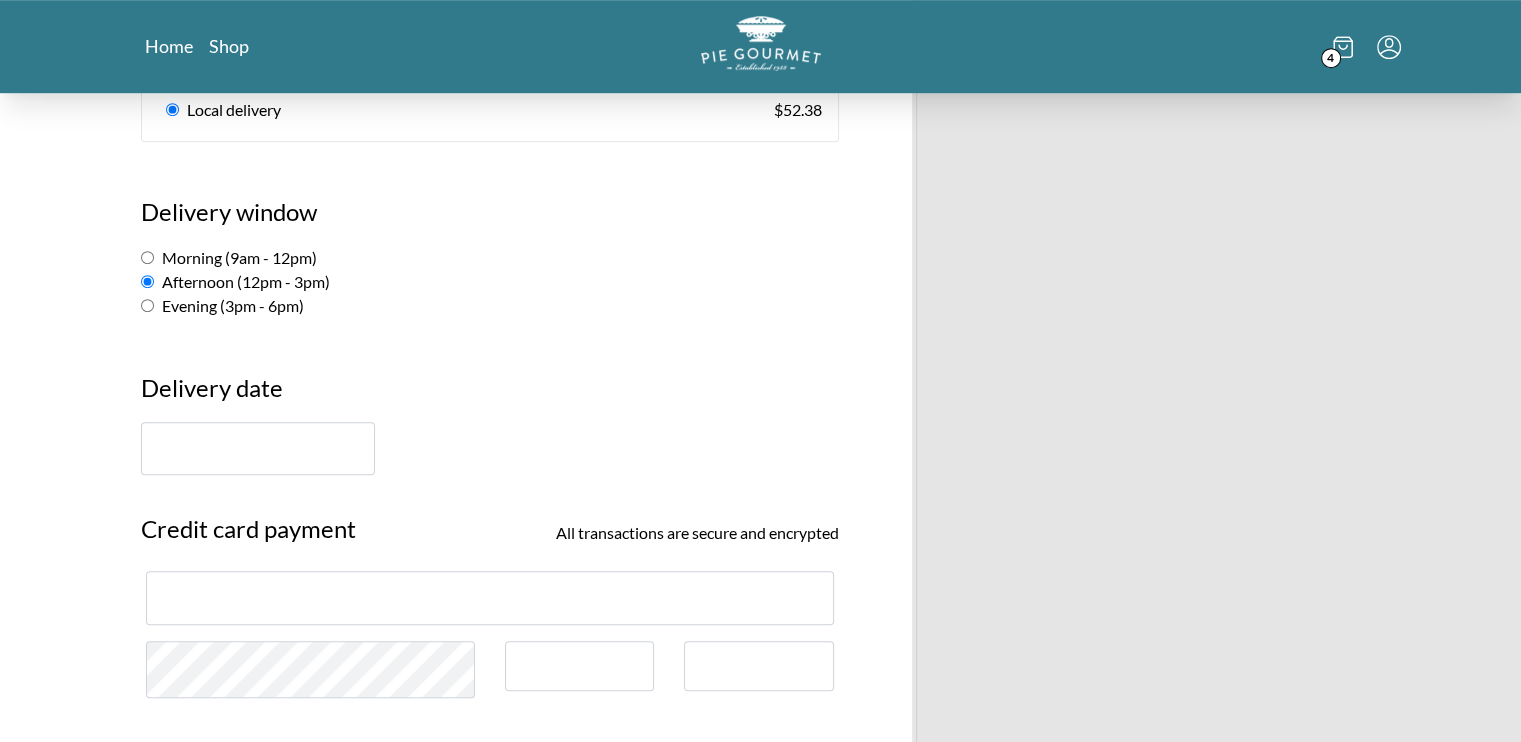 click at bounding box center [258, 448] 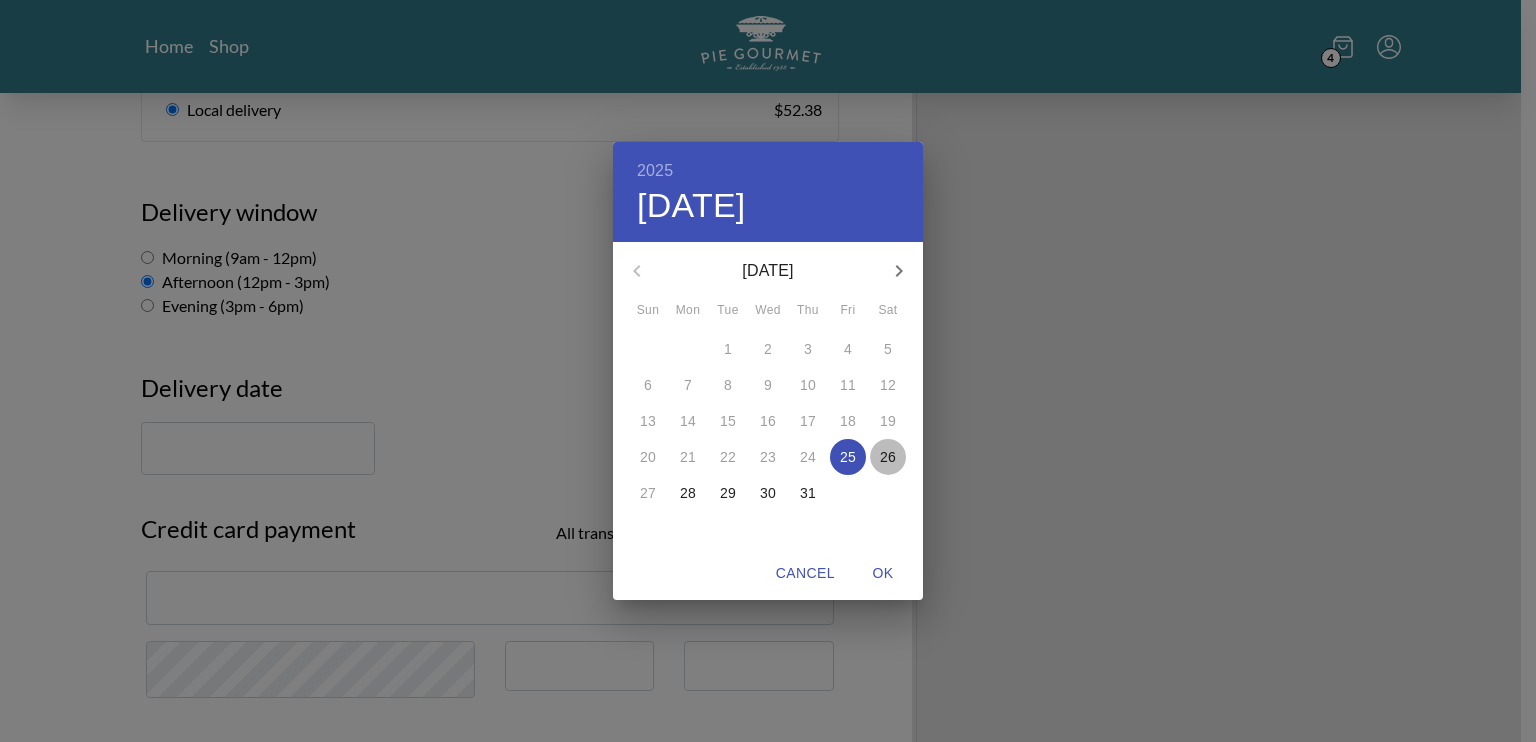 click on "26" at bounding box center (888, 457) 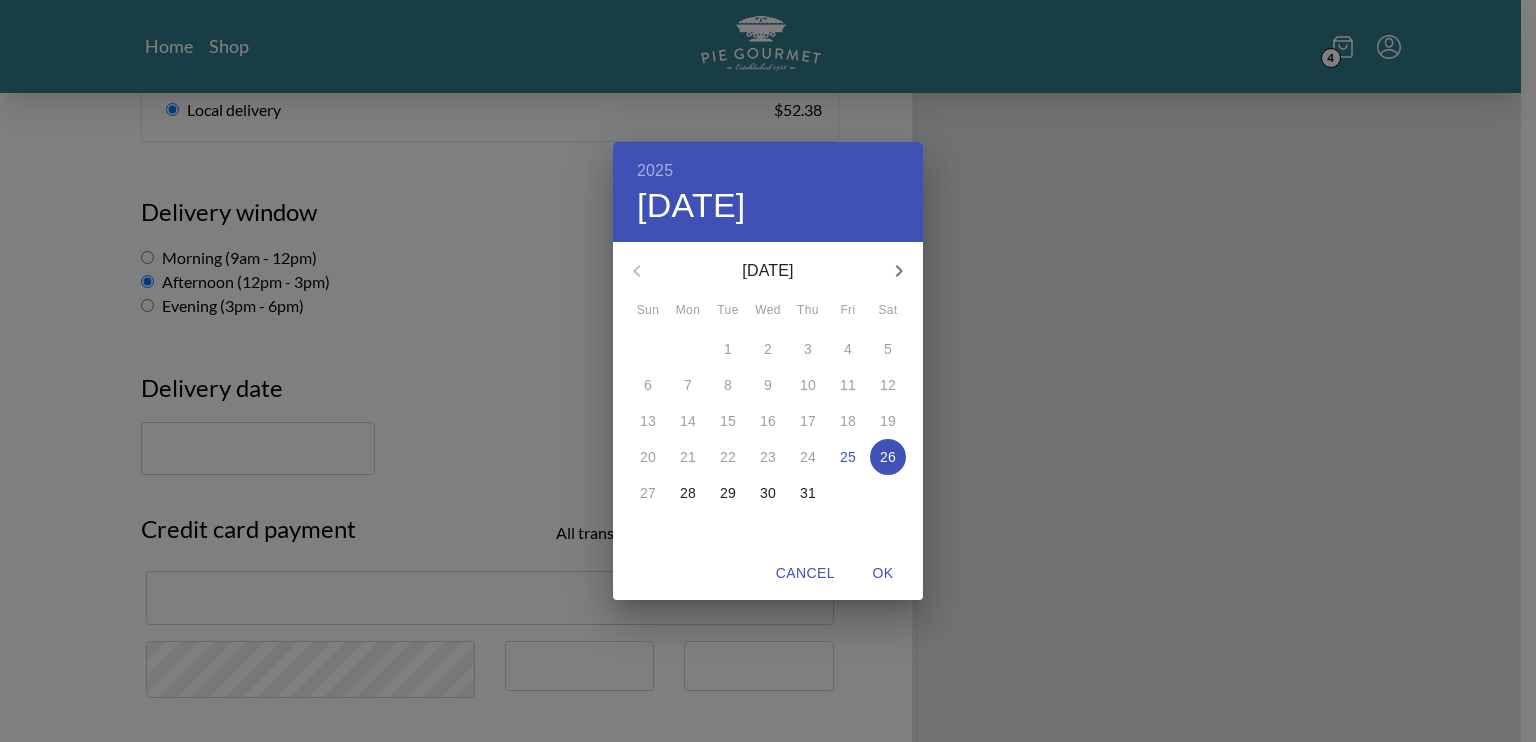 click on "2025 Sat, Jul 26 July 2025 Sun Mon Tue Wed Thu Fri Sat 29 30 1 2 3 4 5 6 7 8 9 10 11 12 13 14 15 16 17 18 19 20 21 22 23 24 25 26 27 28 29 30 31 1 2 Cancel OK" at bounding box center [768, 371] 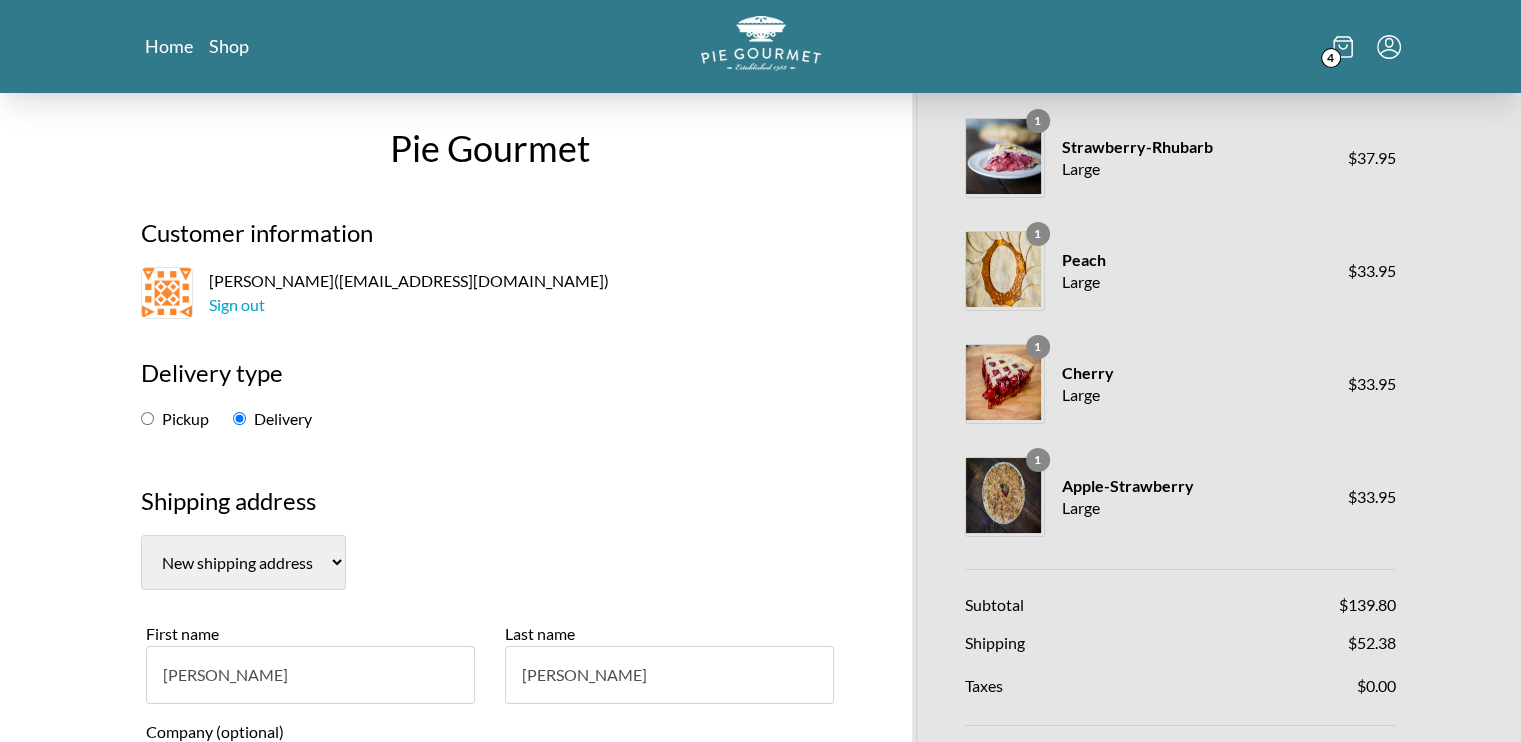 scroll, scrollTop: 0, scrollLeft: 0, axis: both 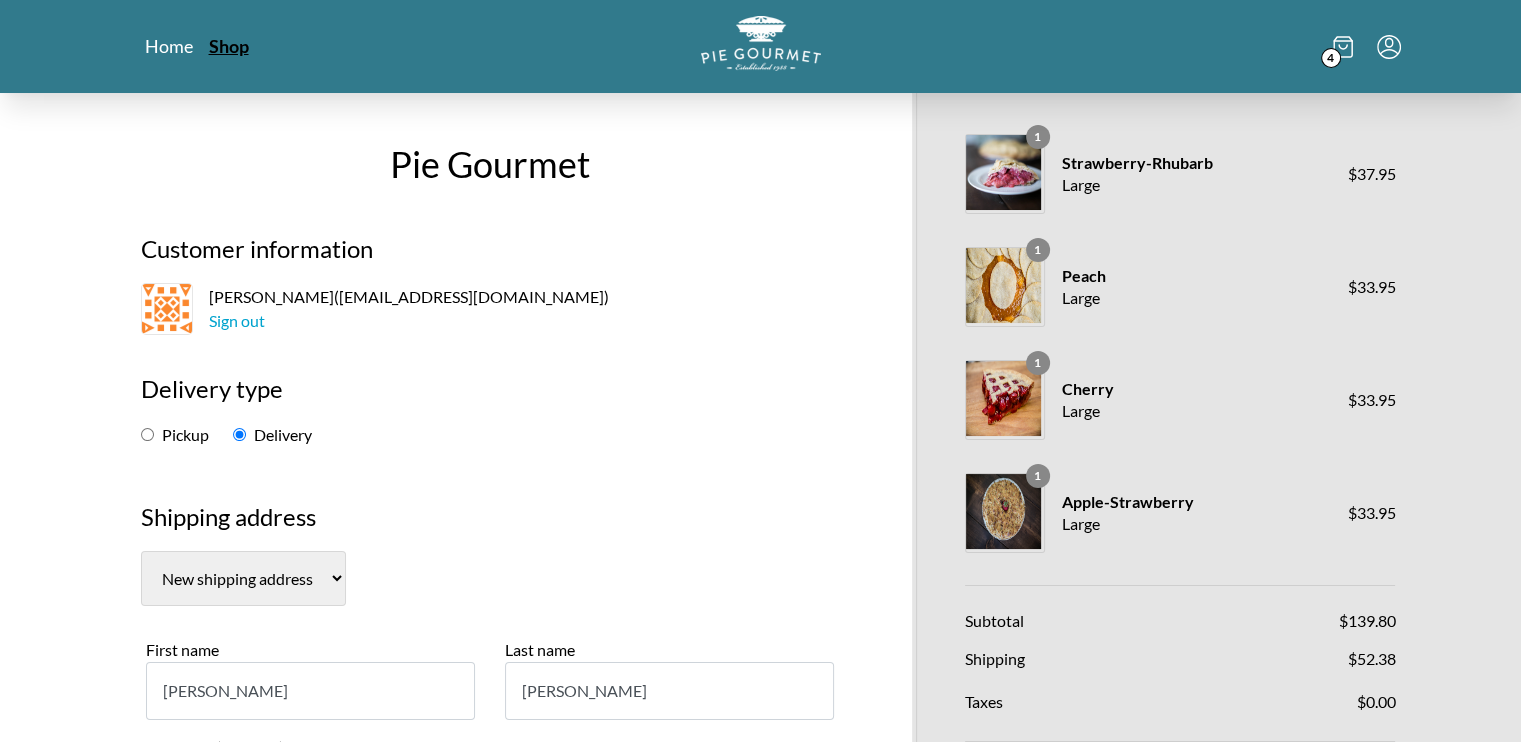 click on "Shop" at bounding box center [229, 46] 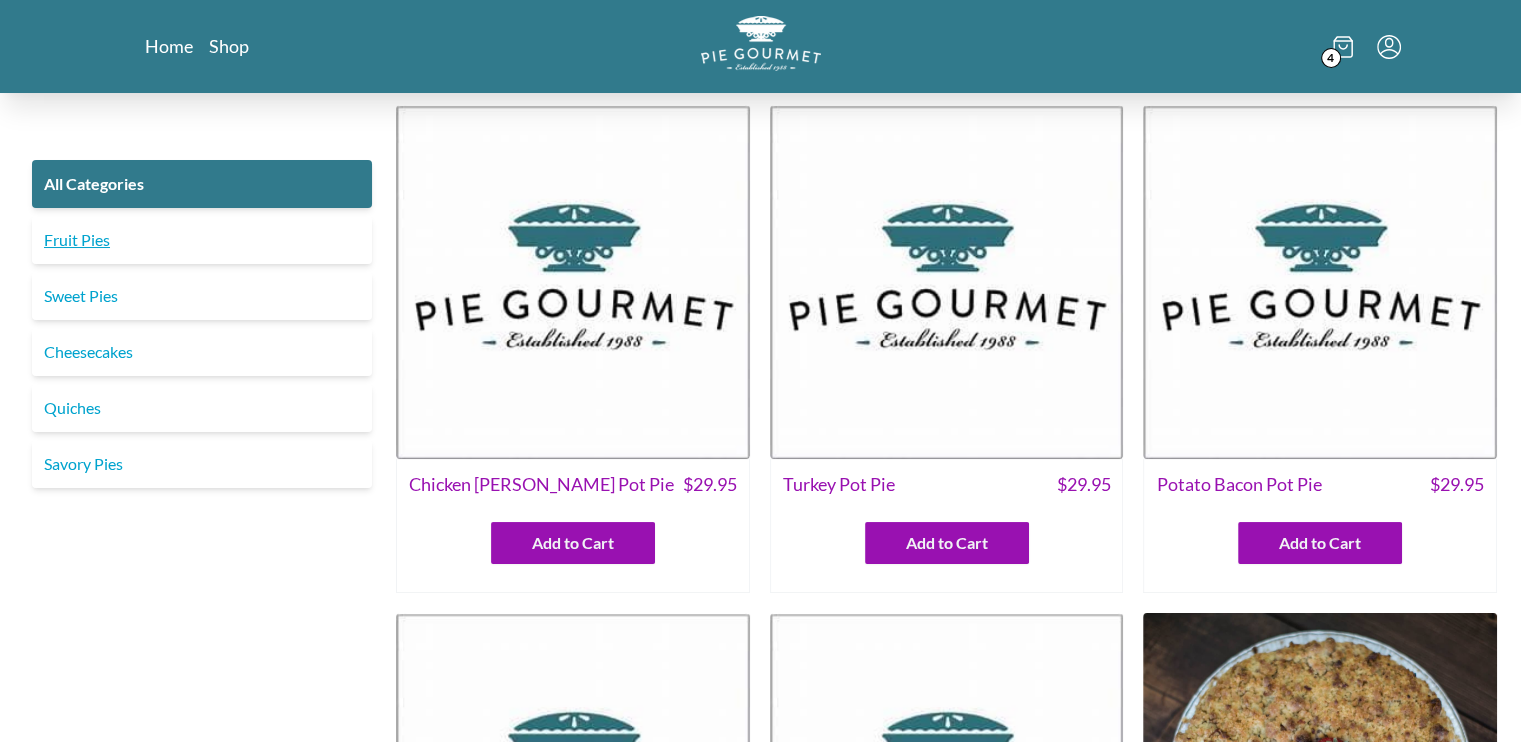 click on "Fruit Pies" at bounding box center (202, 240) 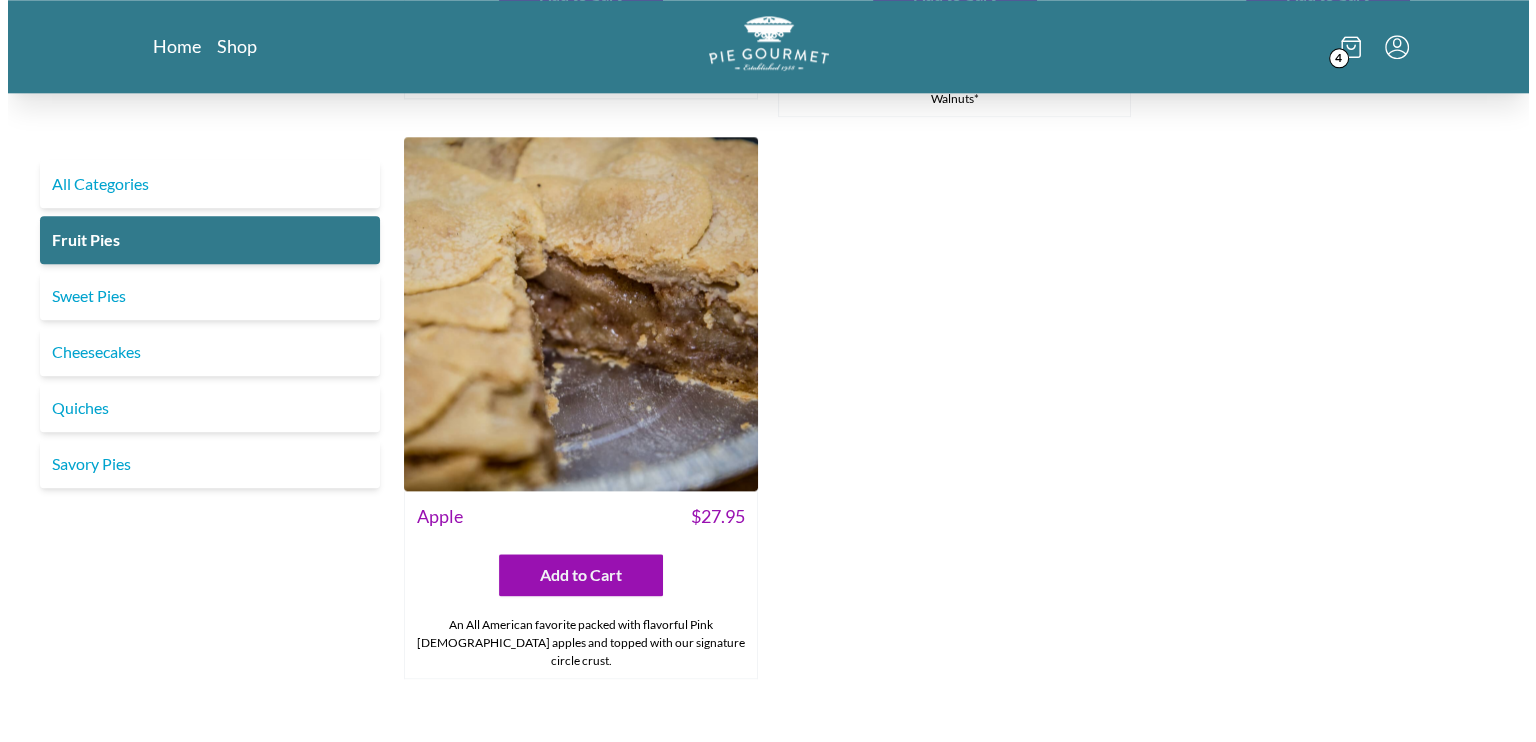 scroll, scrollTop: 2284, scrollLeft: 0, axis: vertical 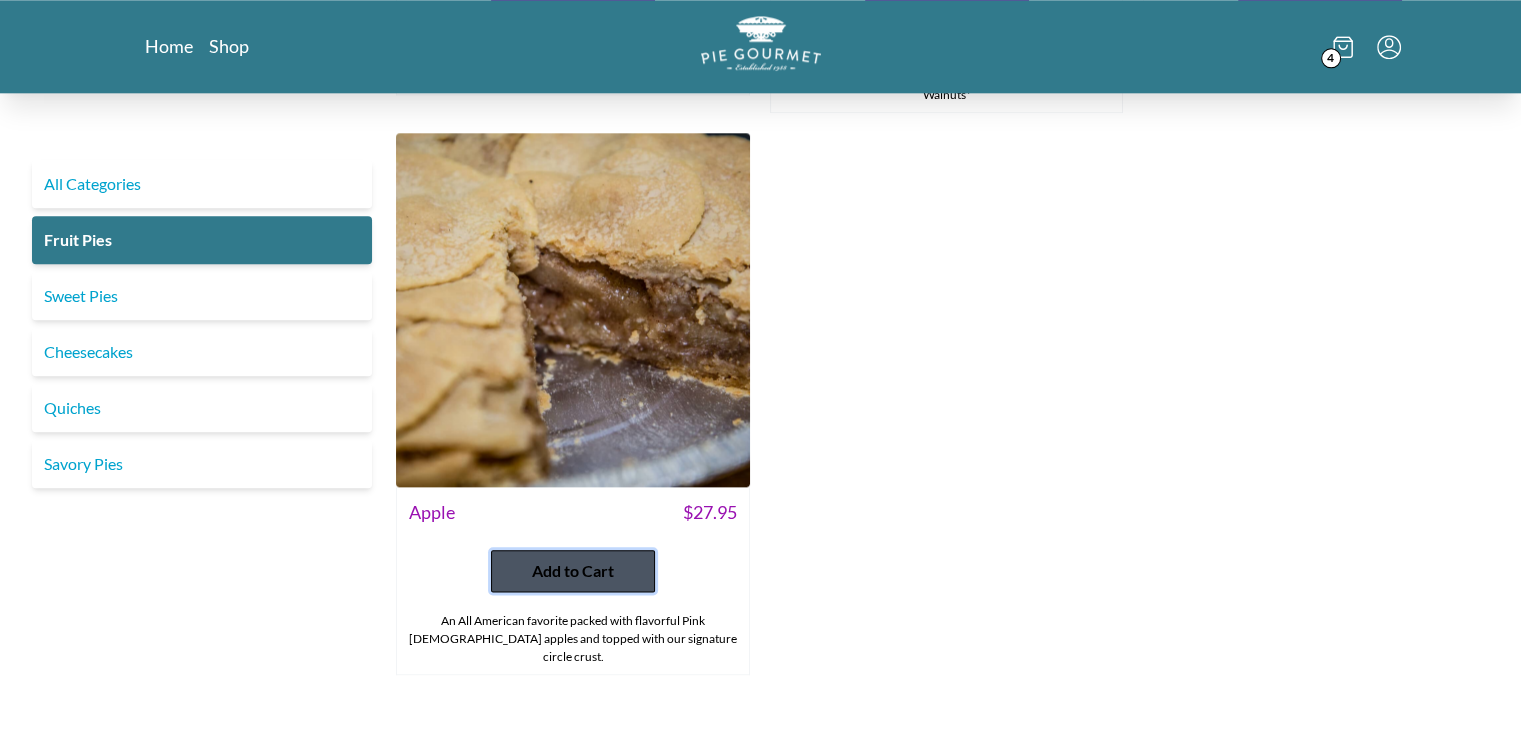 click on "Add to Cart" at bounding box center (573, 571) 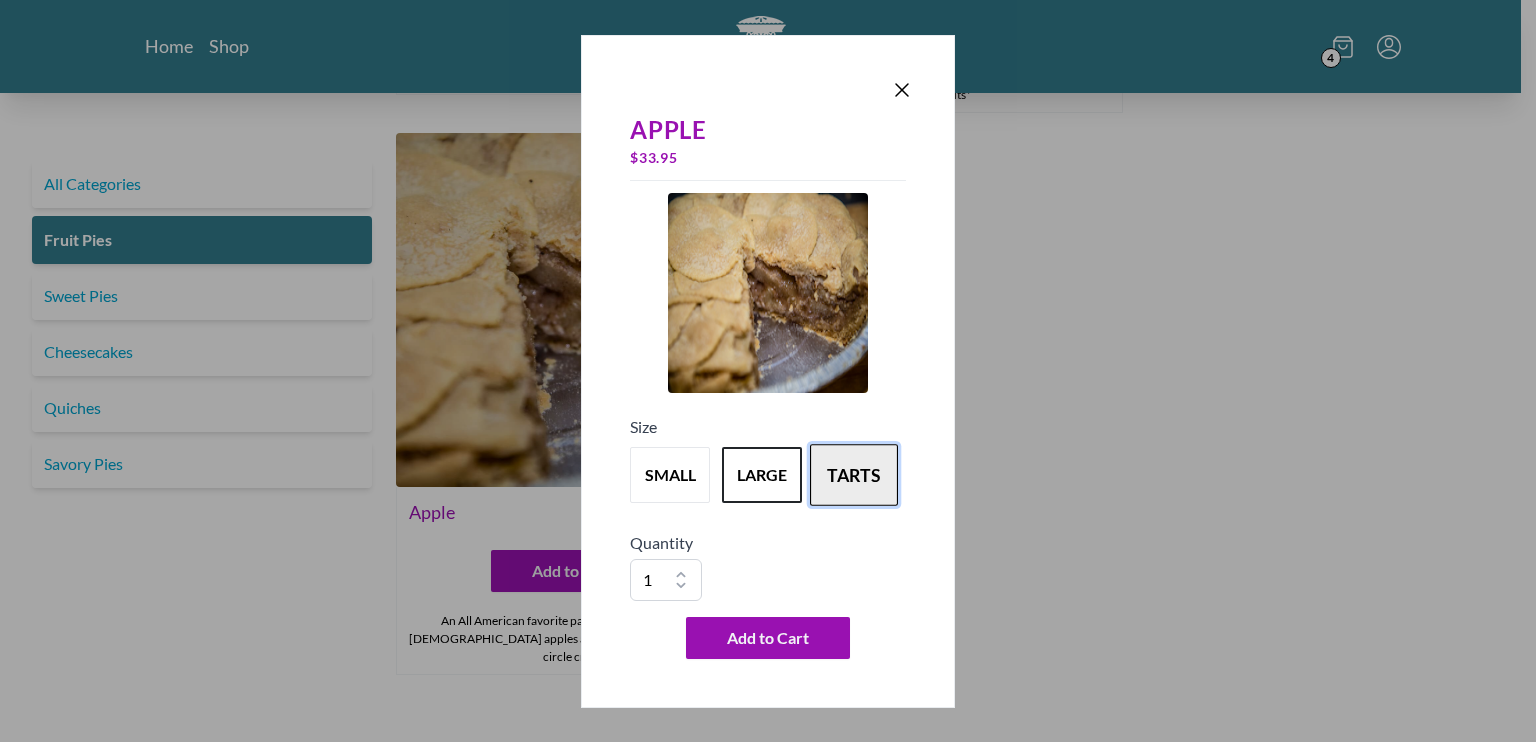 click on "tarts" at bounding box center [854, 475] 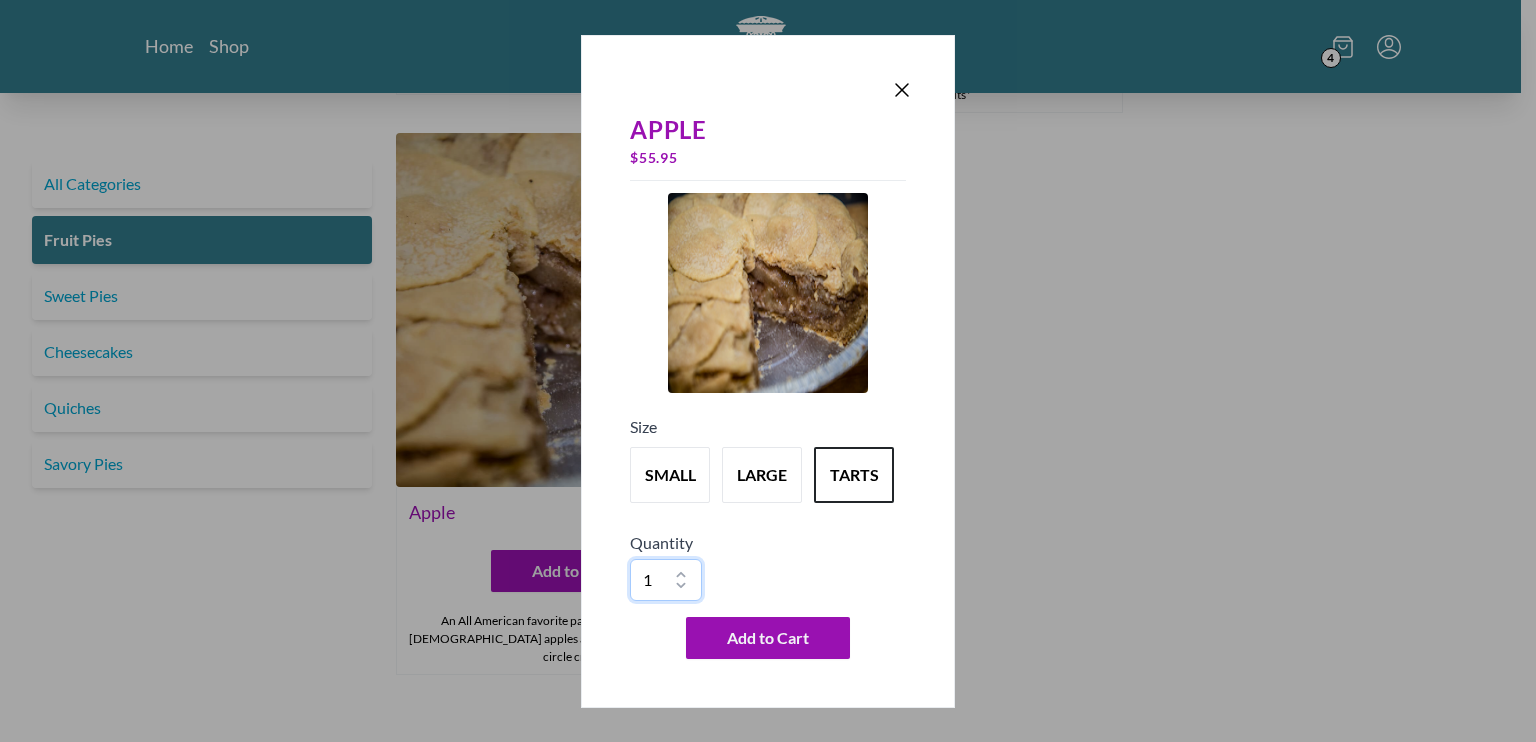 click on "1 2 3 4 5 6 7 8 9 10" at bounding box center (666, 580) 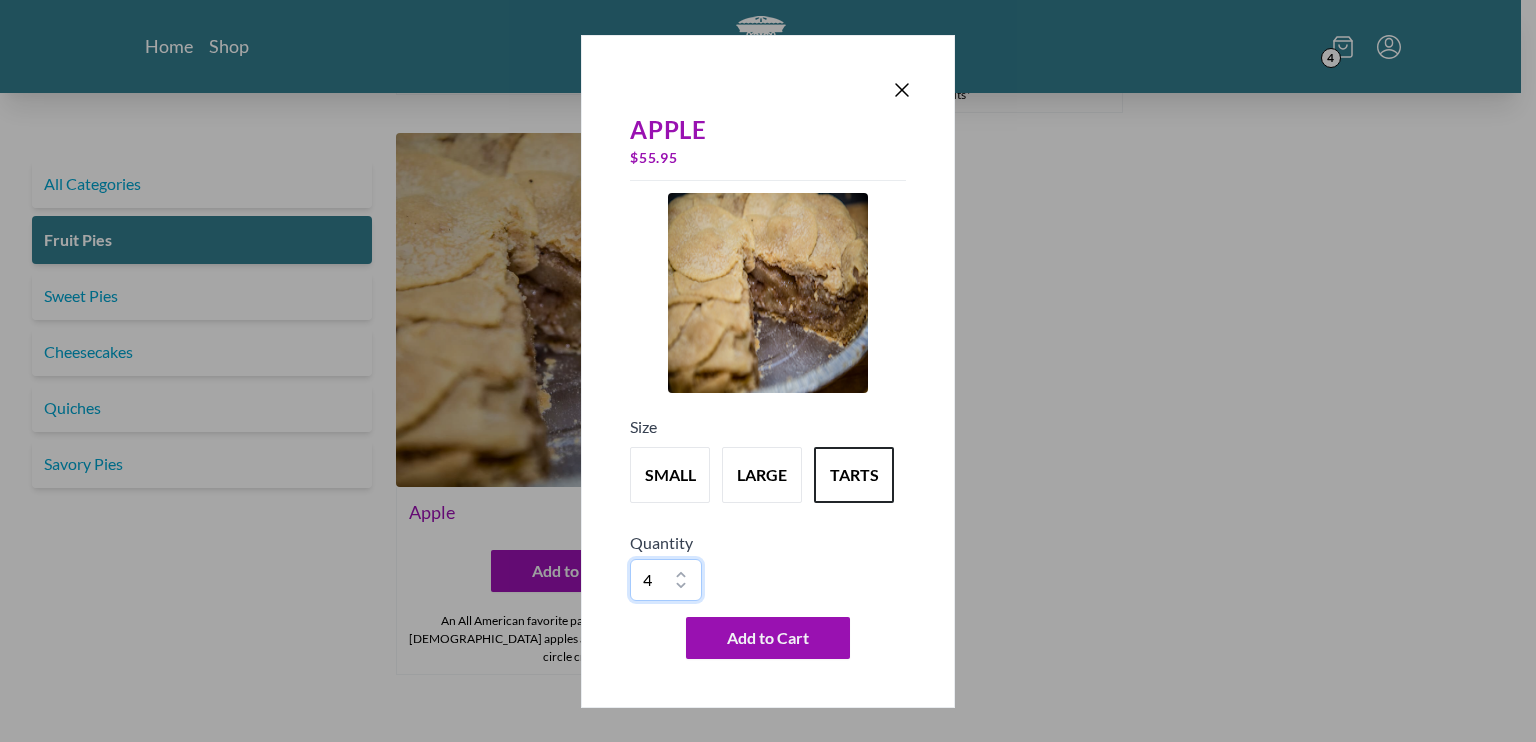 click on "1 2 3 4 5 6 7 8 9 10" at bounding box center (666, 580) 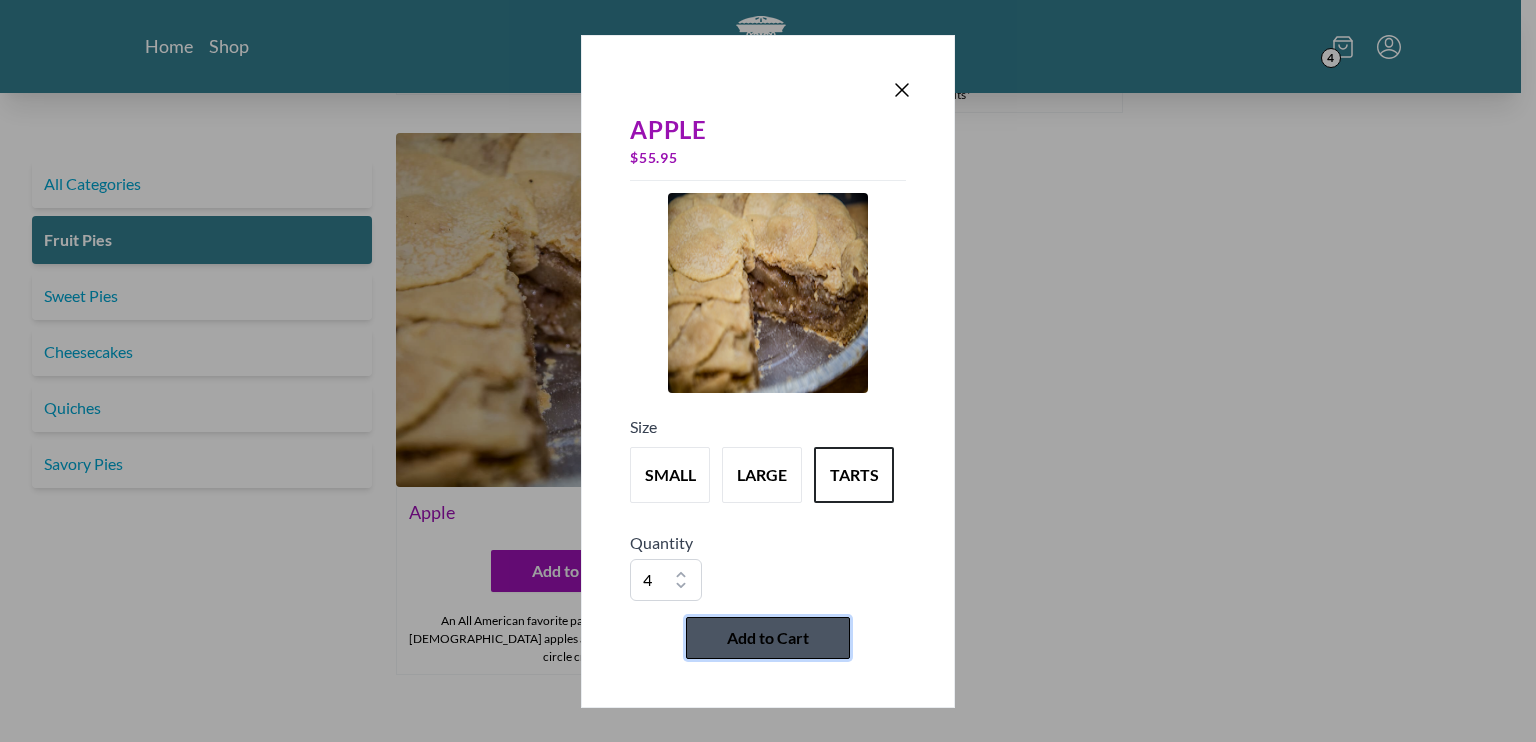 click on "Add to Cart" at bounding box center (768, 638) 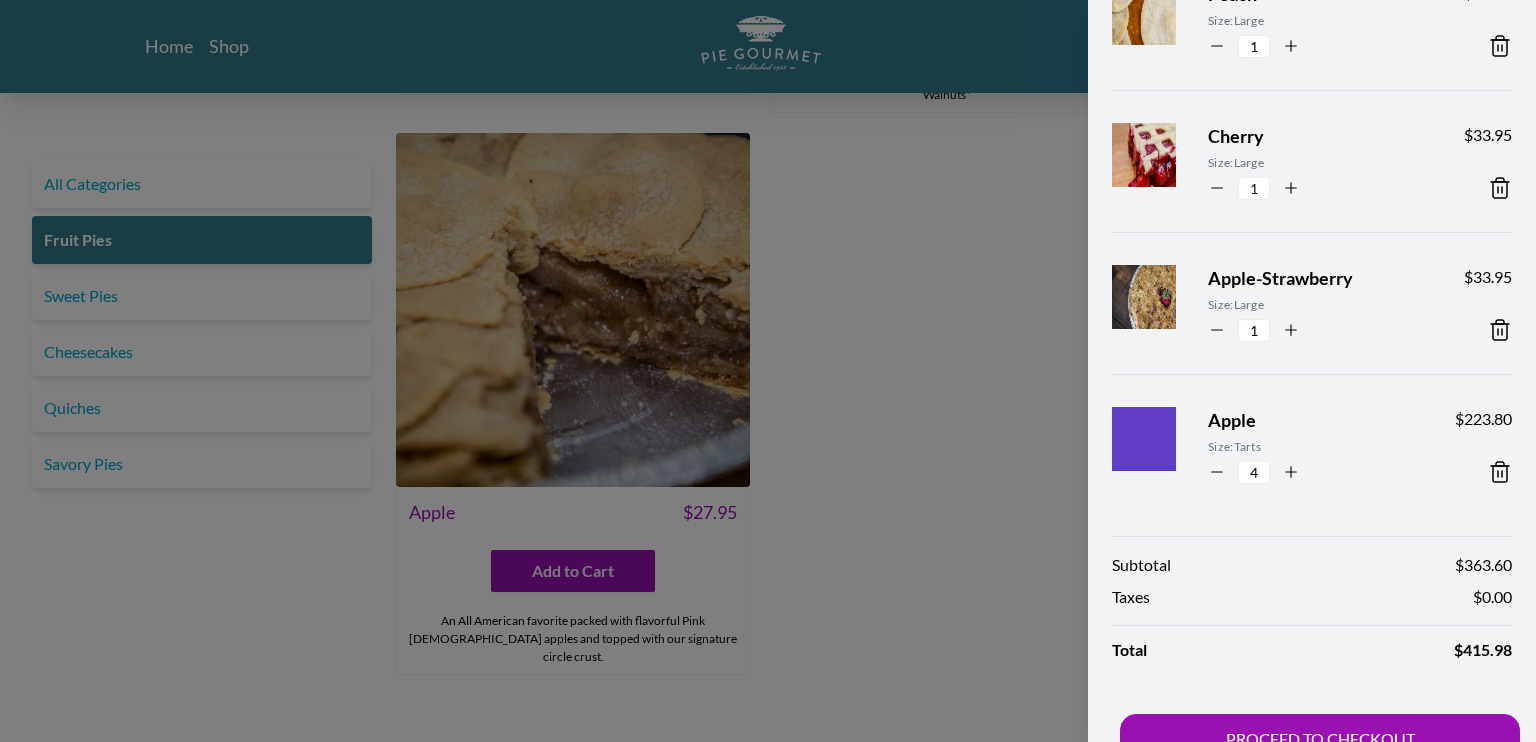 scroll, scrollTop: 355, scrollLeft: 0, axis: vertical 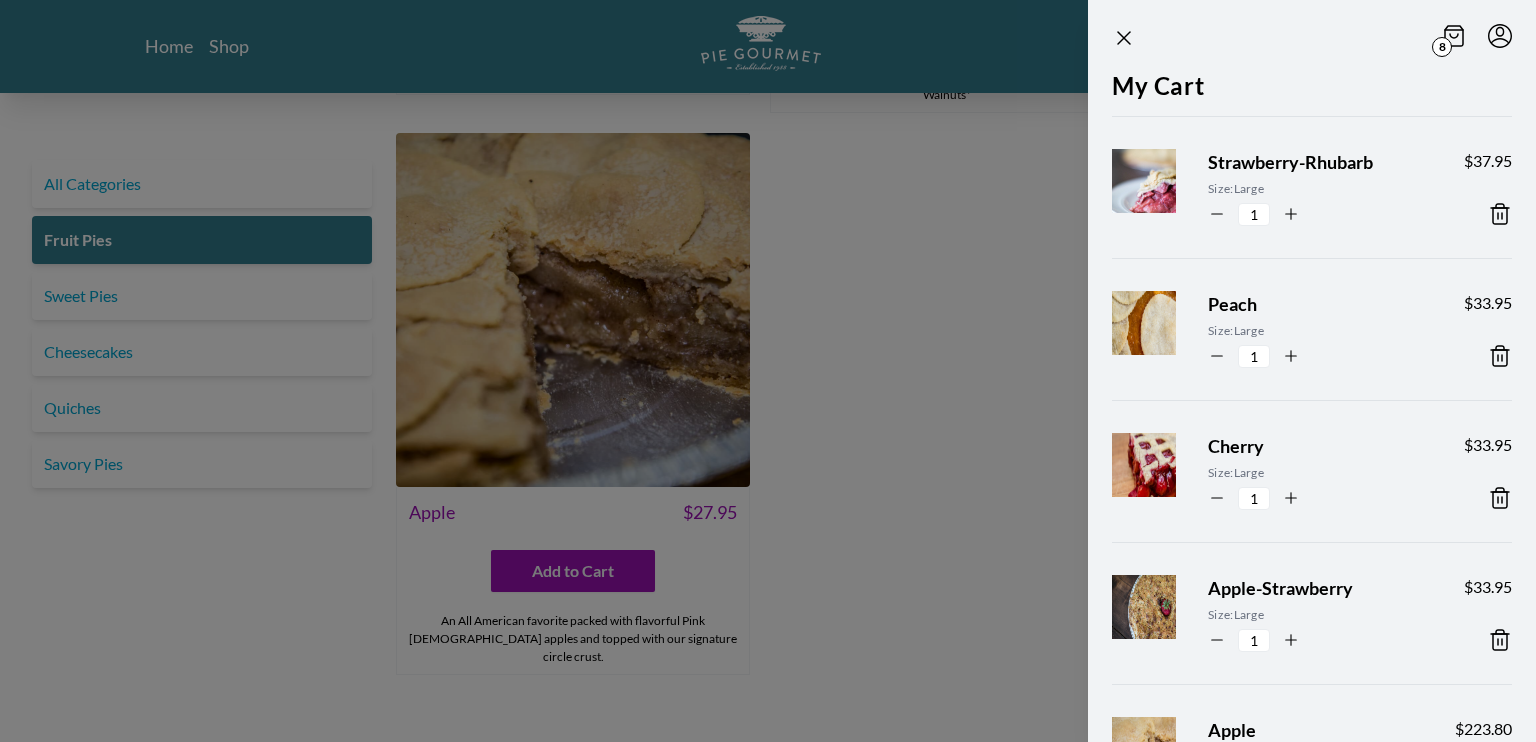 click at bounding box center (768, 371) 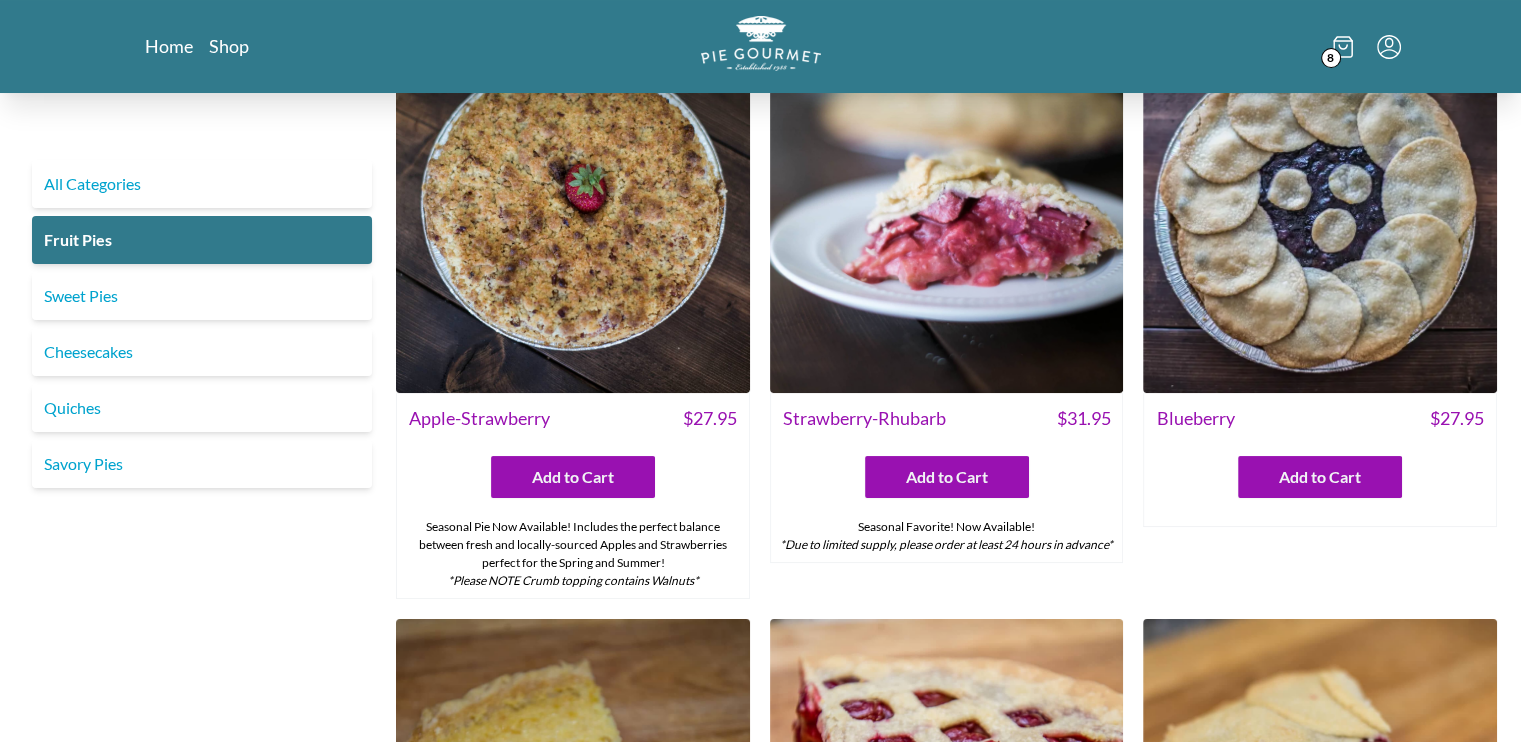 scroll, scrollTop: 0, scrollLeft: 0, axis: both 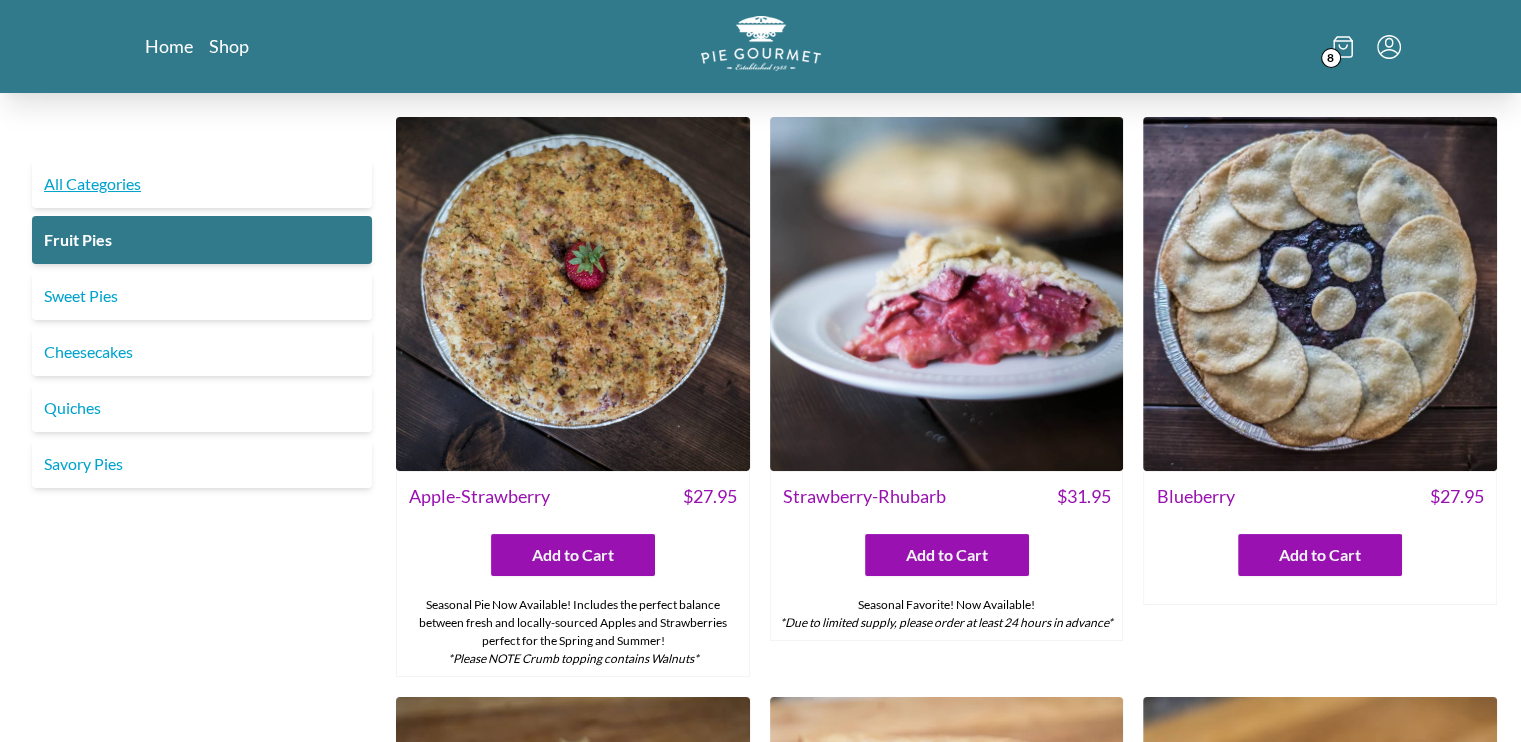 click on "All Categories" at bounding box center [202, 184] 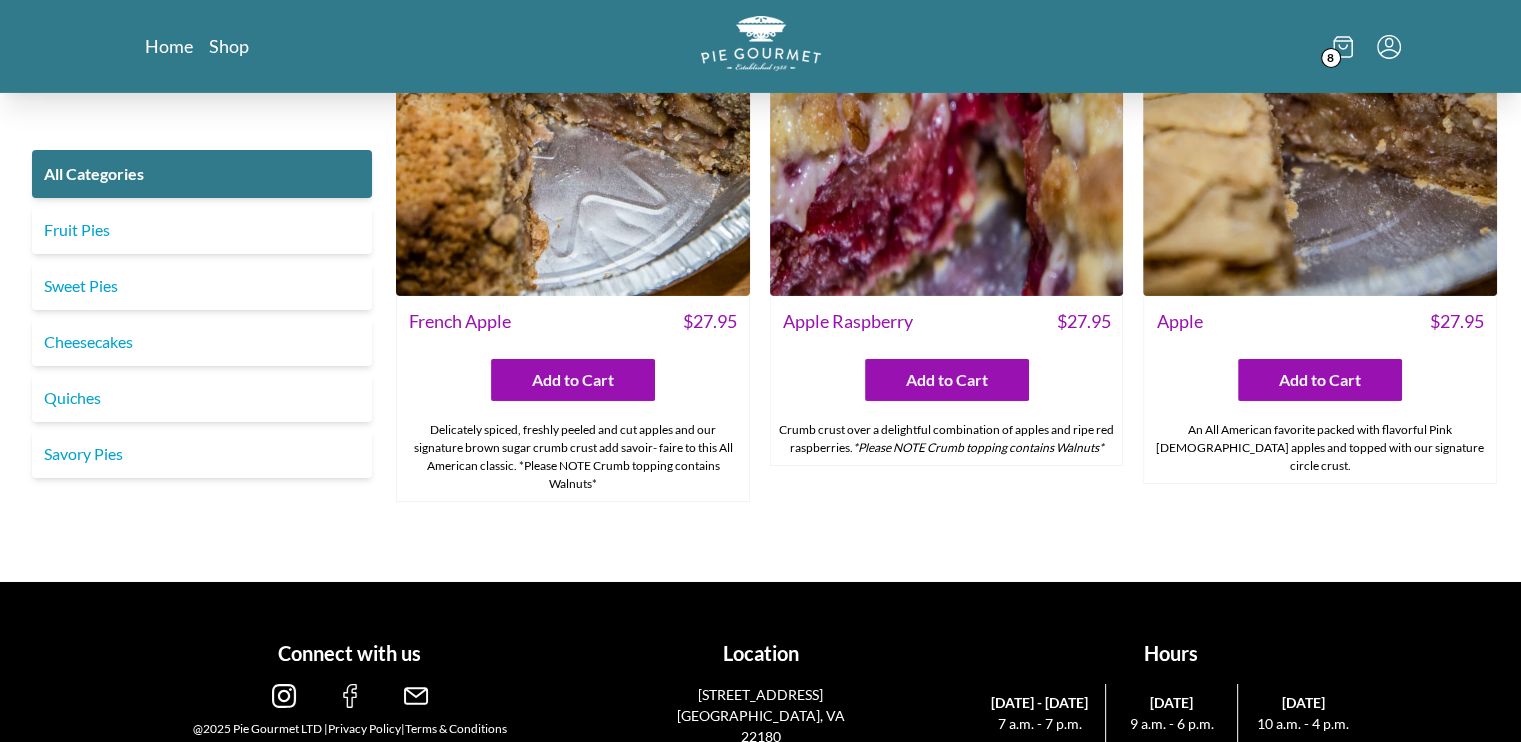 scroll, scrollTop: 6901, scrollLeft: 0, axis: vertical 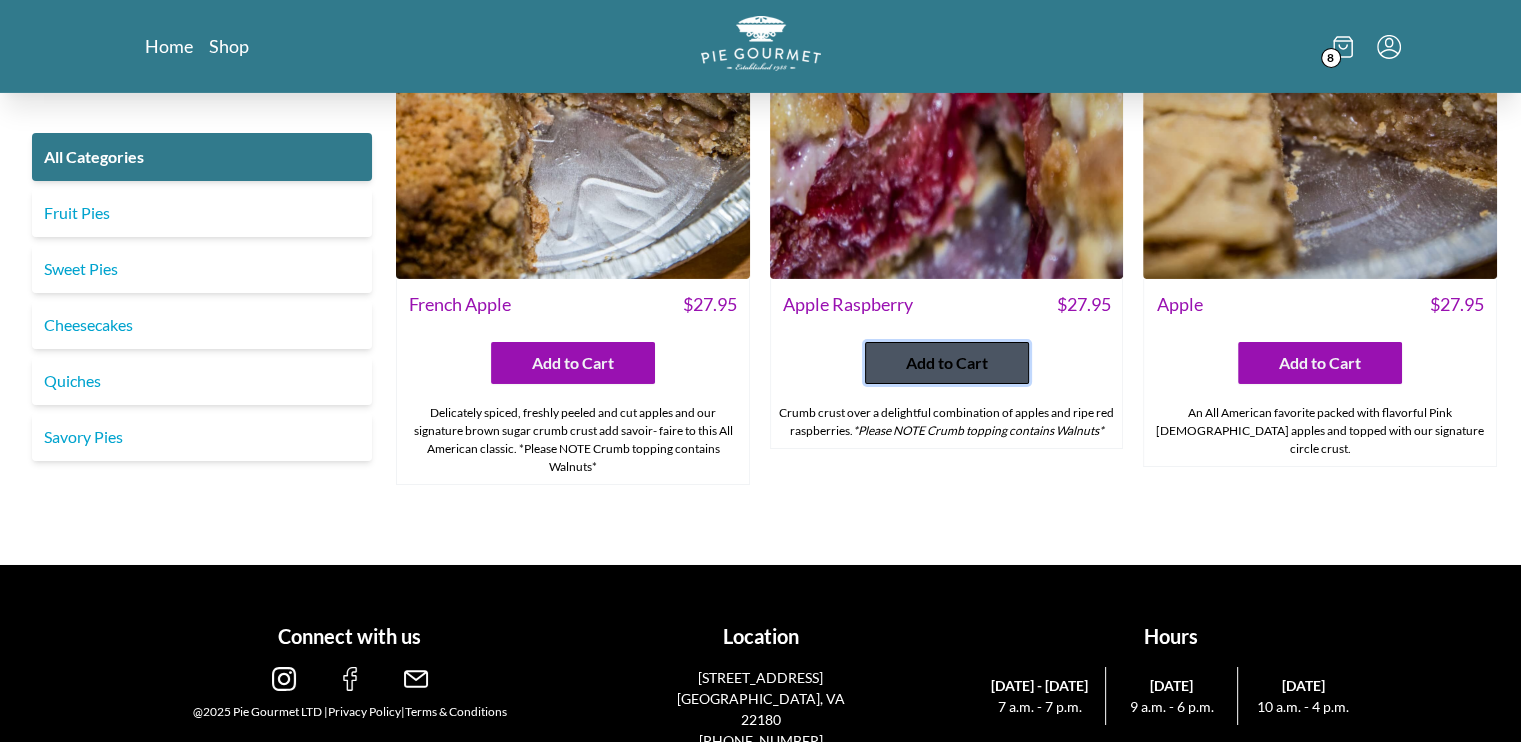 click on "Add to Cart" at bounding box center (947, 363) 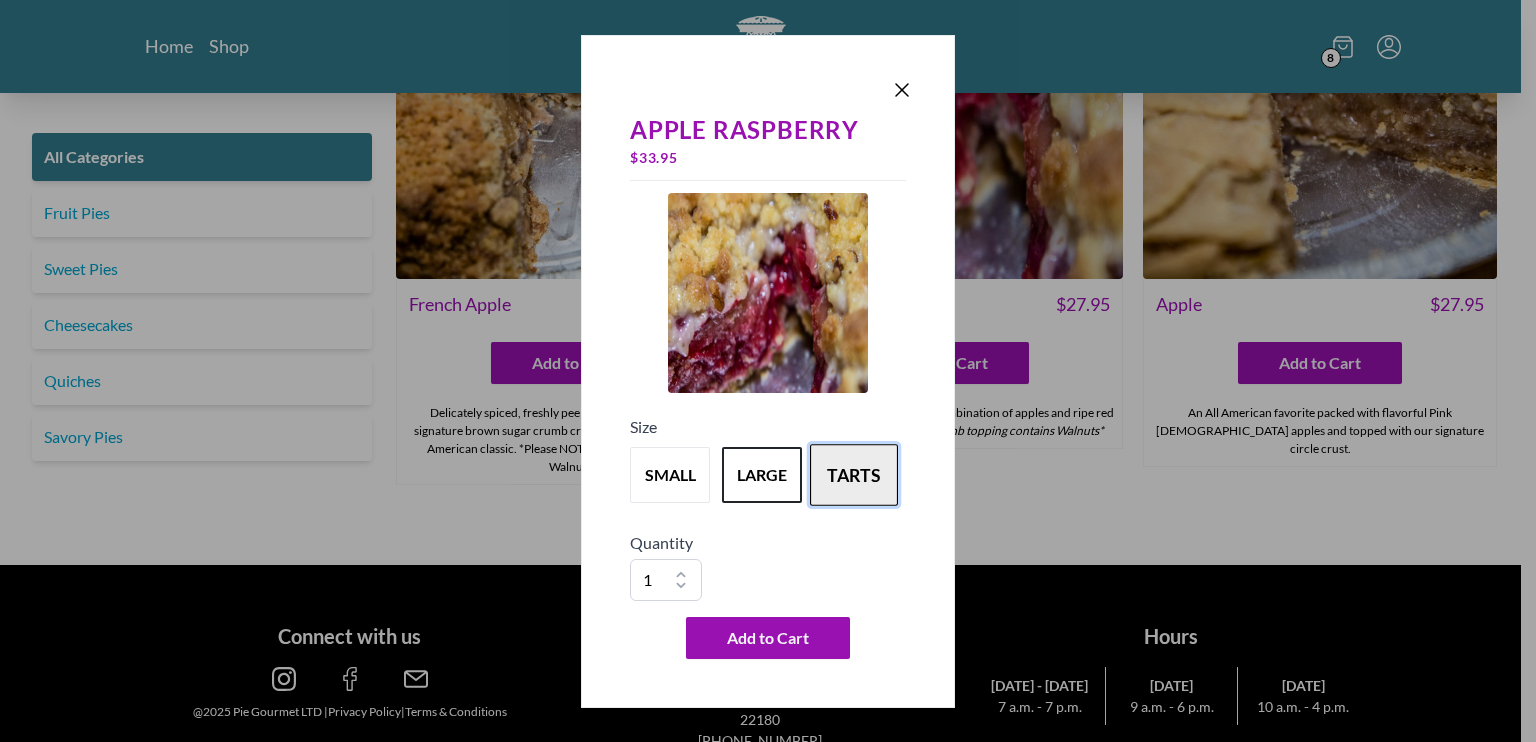 click on "tarts" at bounding box center [854, 475] 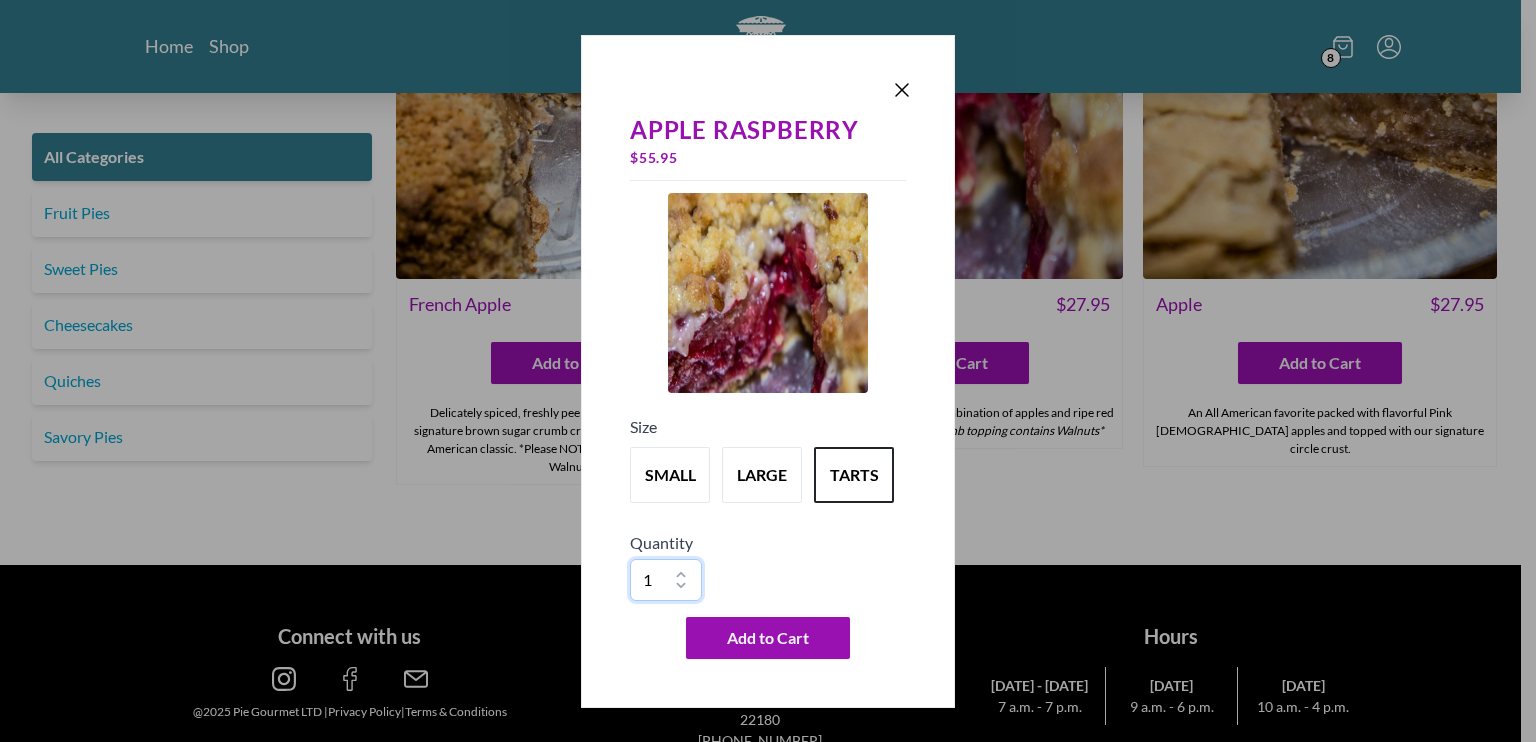 click on "1 2 3 4 5 6 7 8 9 10" at bounding box center [666, 580] 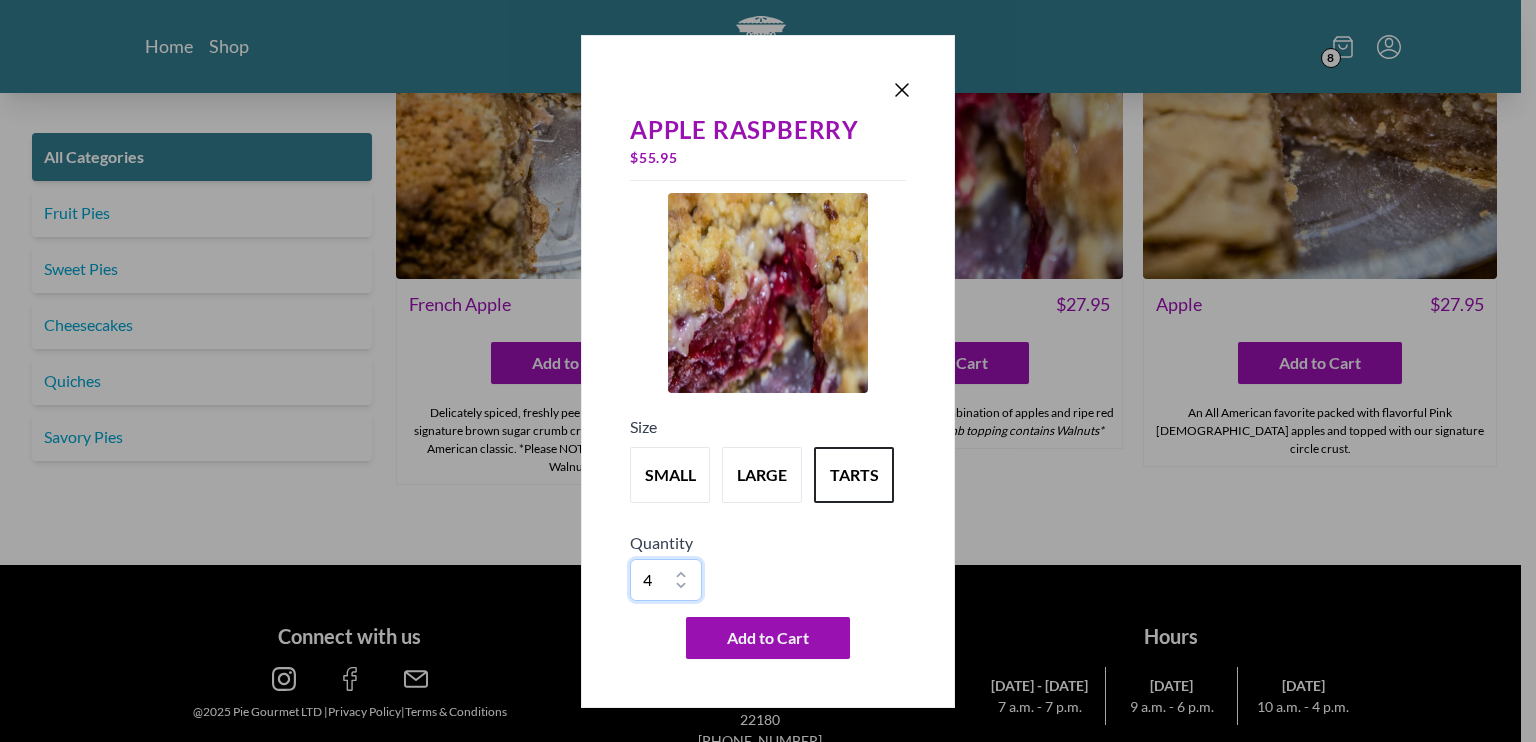 click on "1 2 3 4 5 6 7 8 9 10" at bounding box center [666, 580] 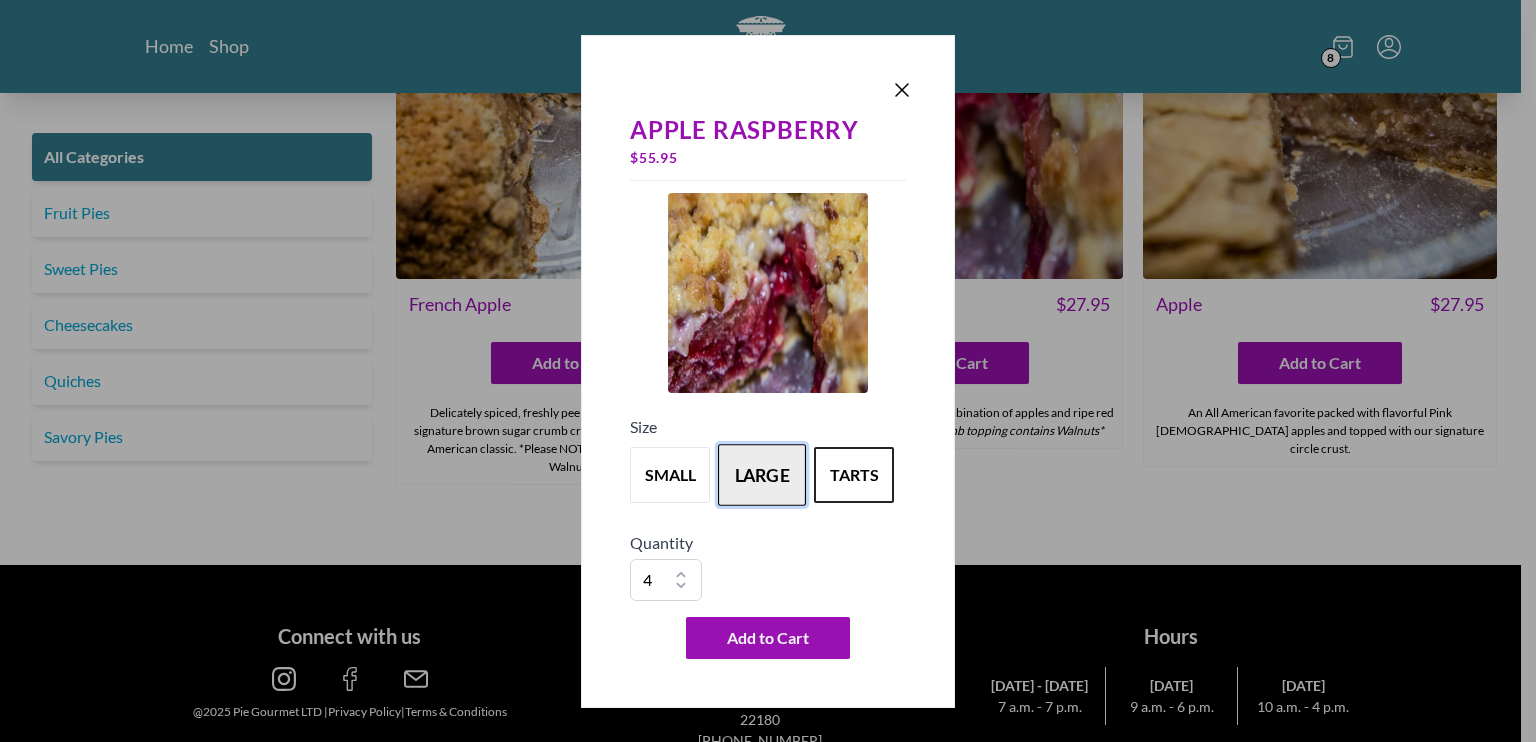 click on "large" at bounding box center (762, 475) 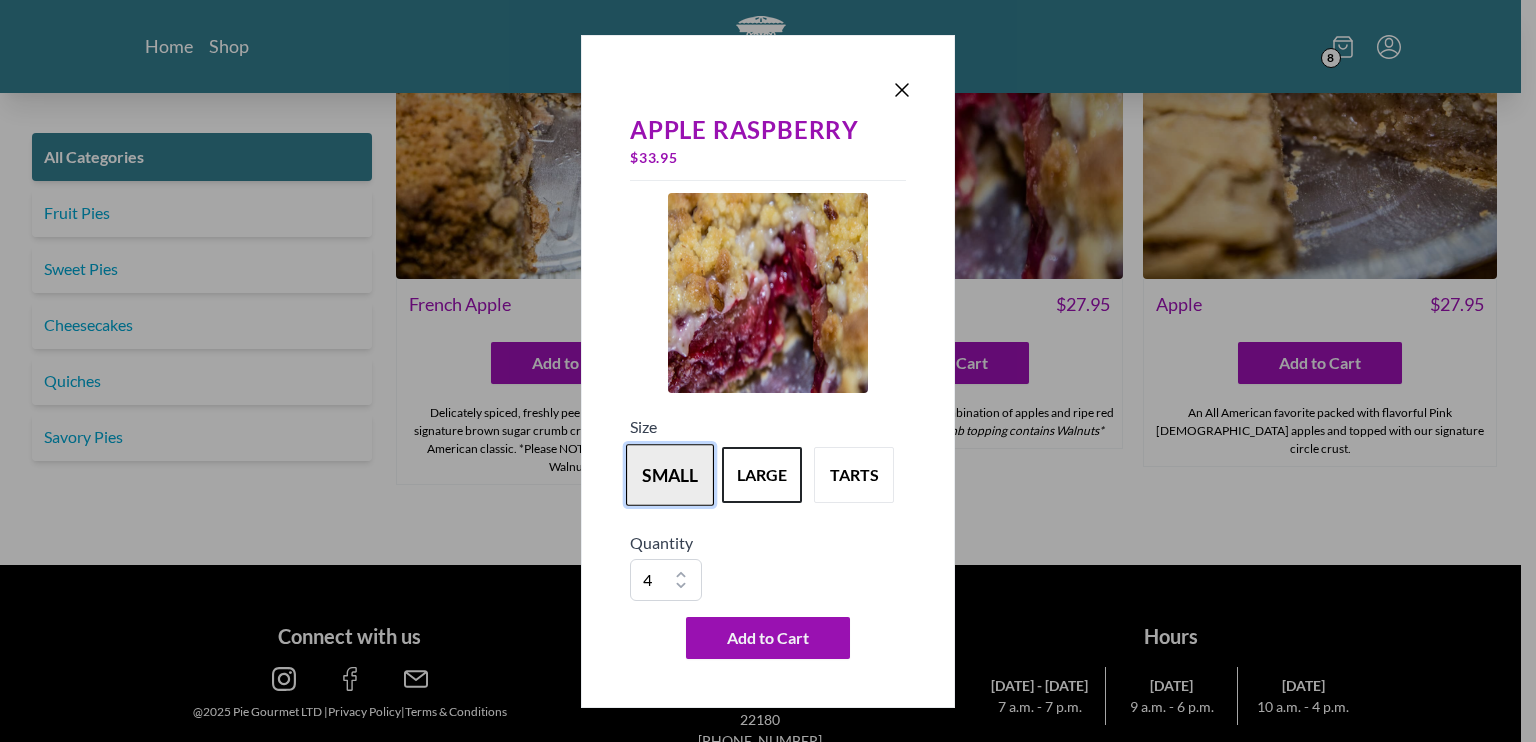 click on "small" at bounding box center [670, 475] 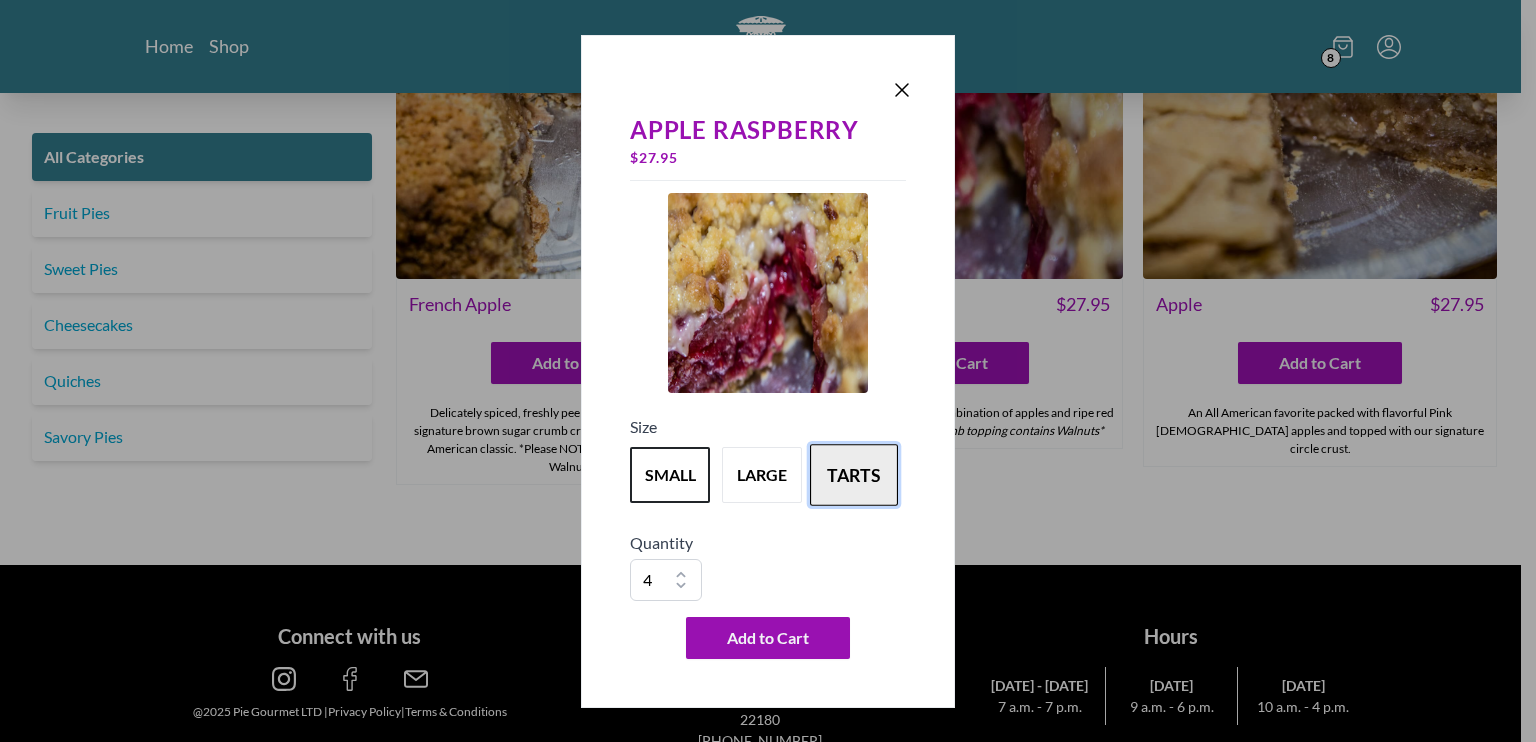 click on "tarts" at bounding box center (854, 475) 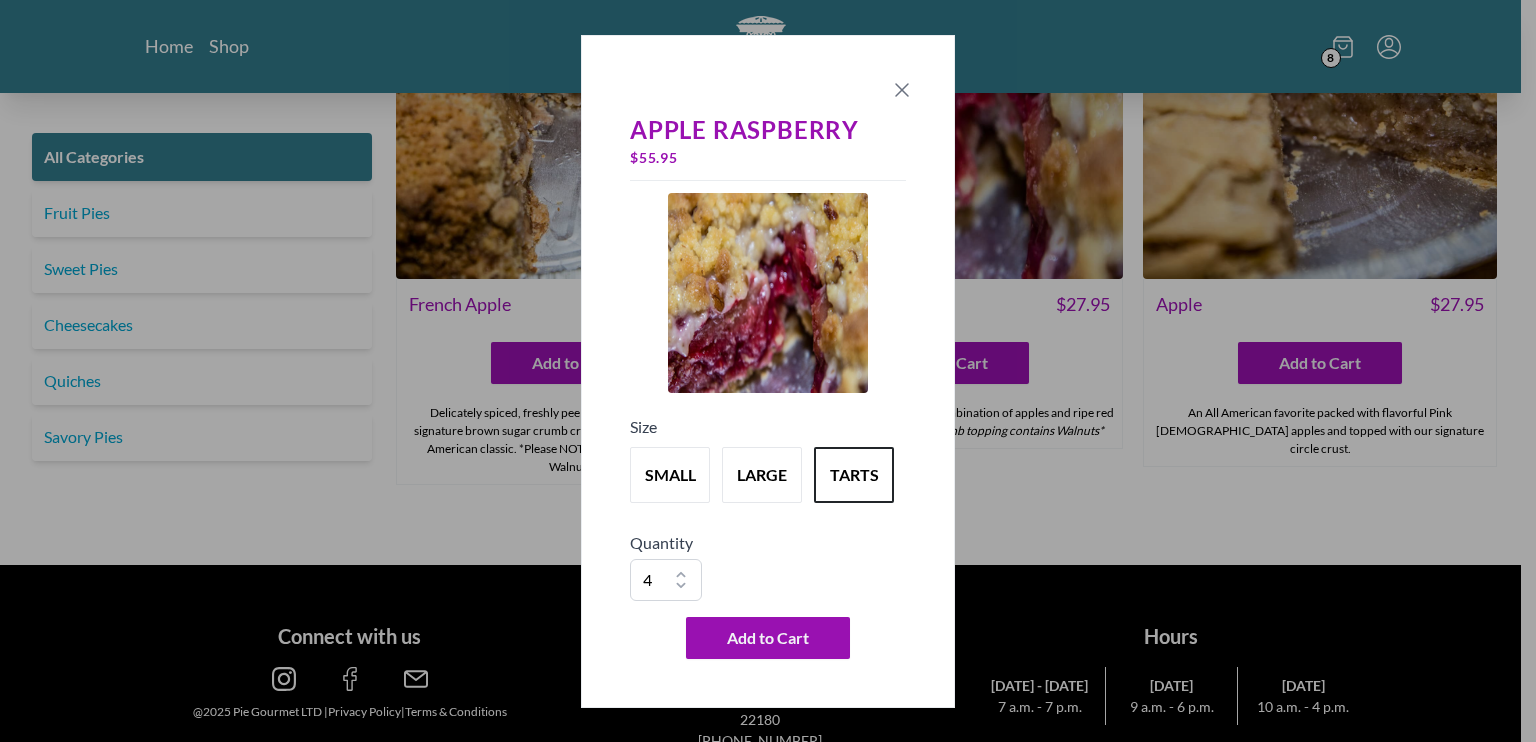 click 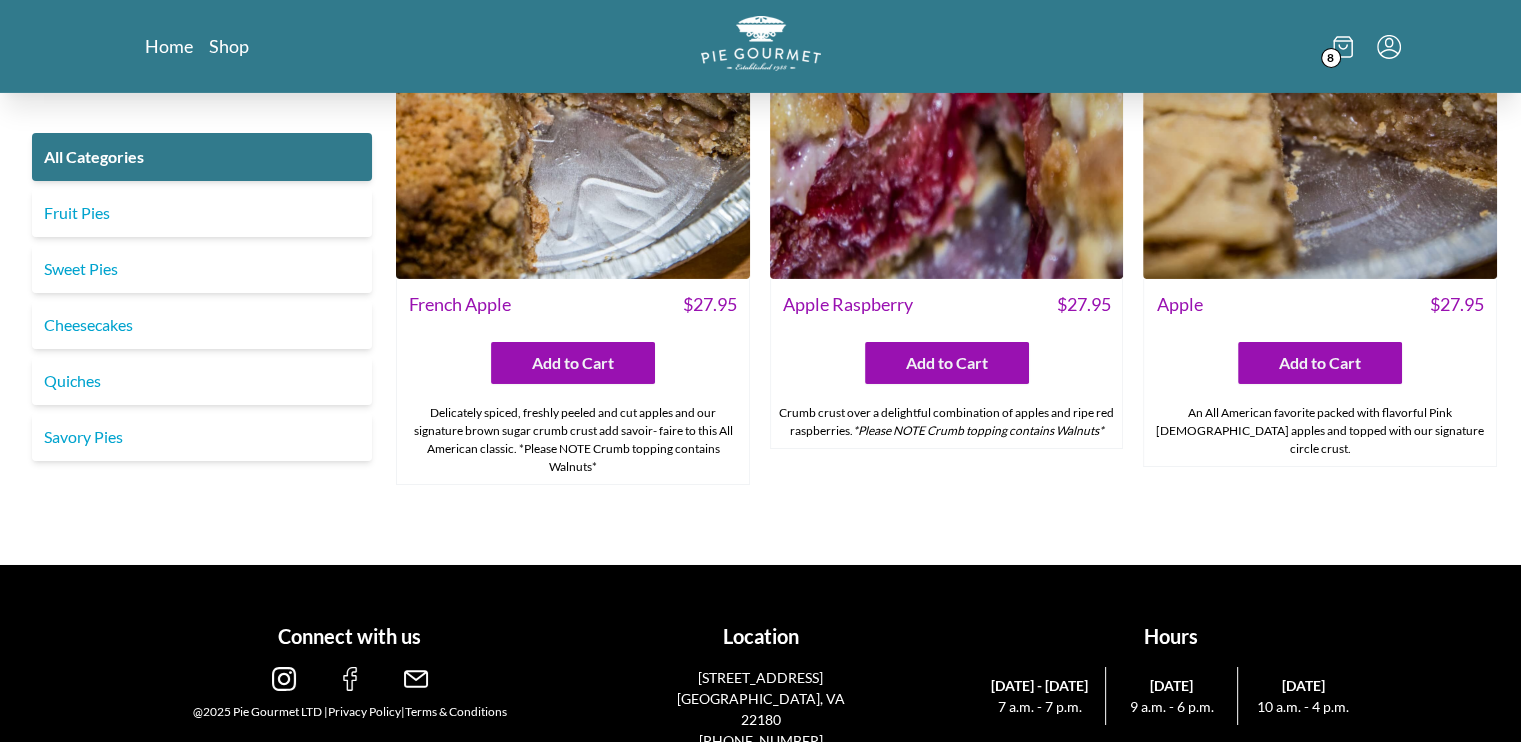 click at bounding box center [284, 679] 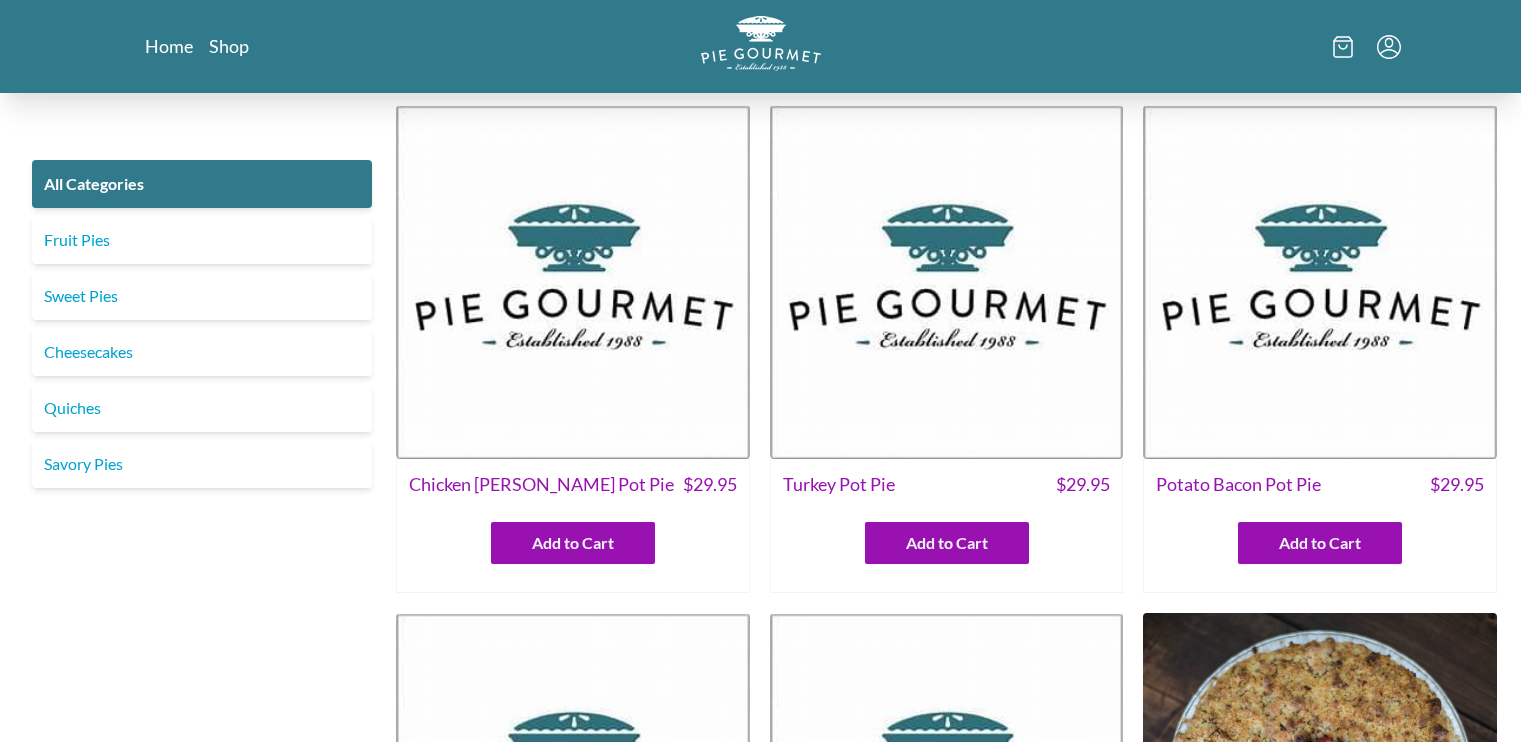scroll, scrollTop: 6901, scrollLeft: 0, axis: vertical 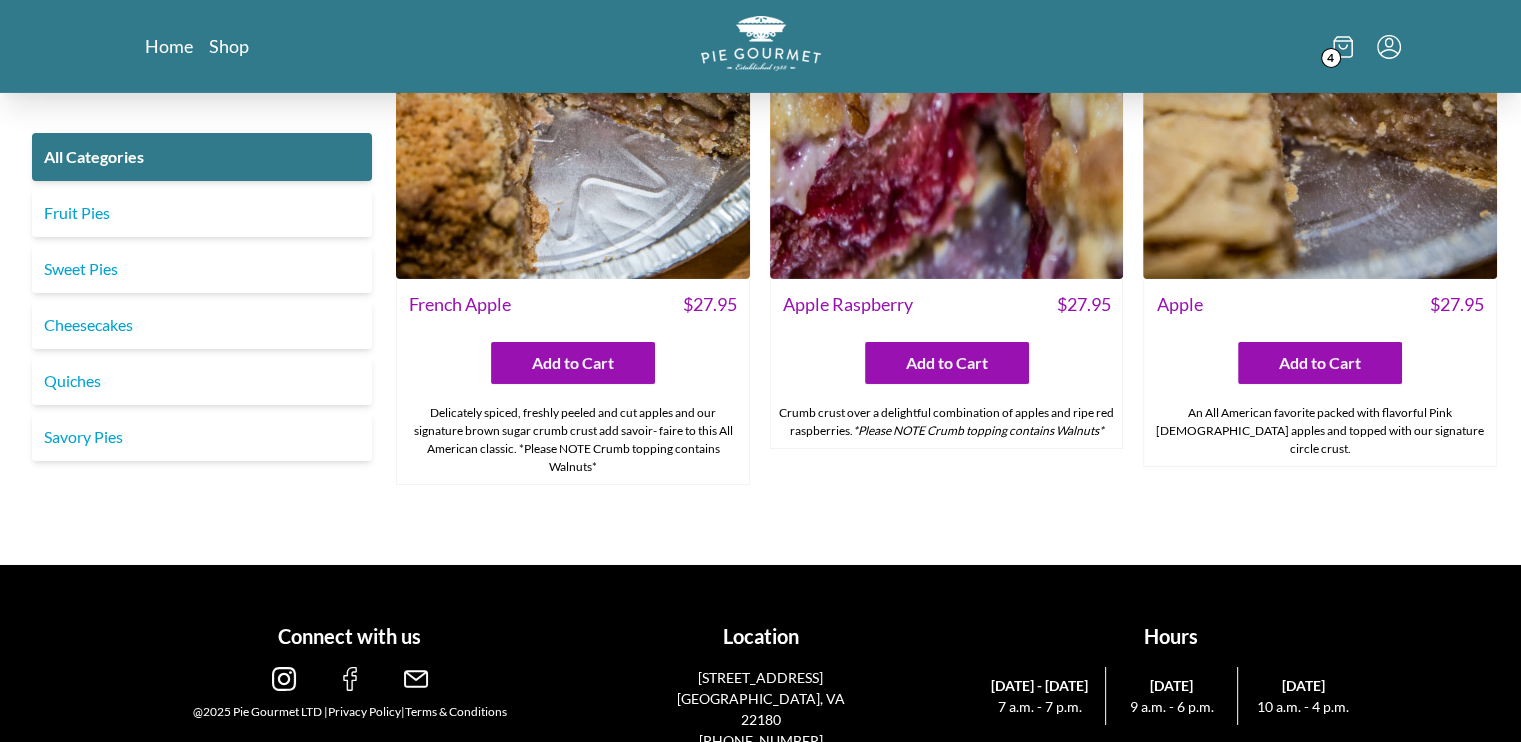 click at bounding box center (350, 679) 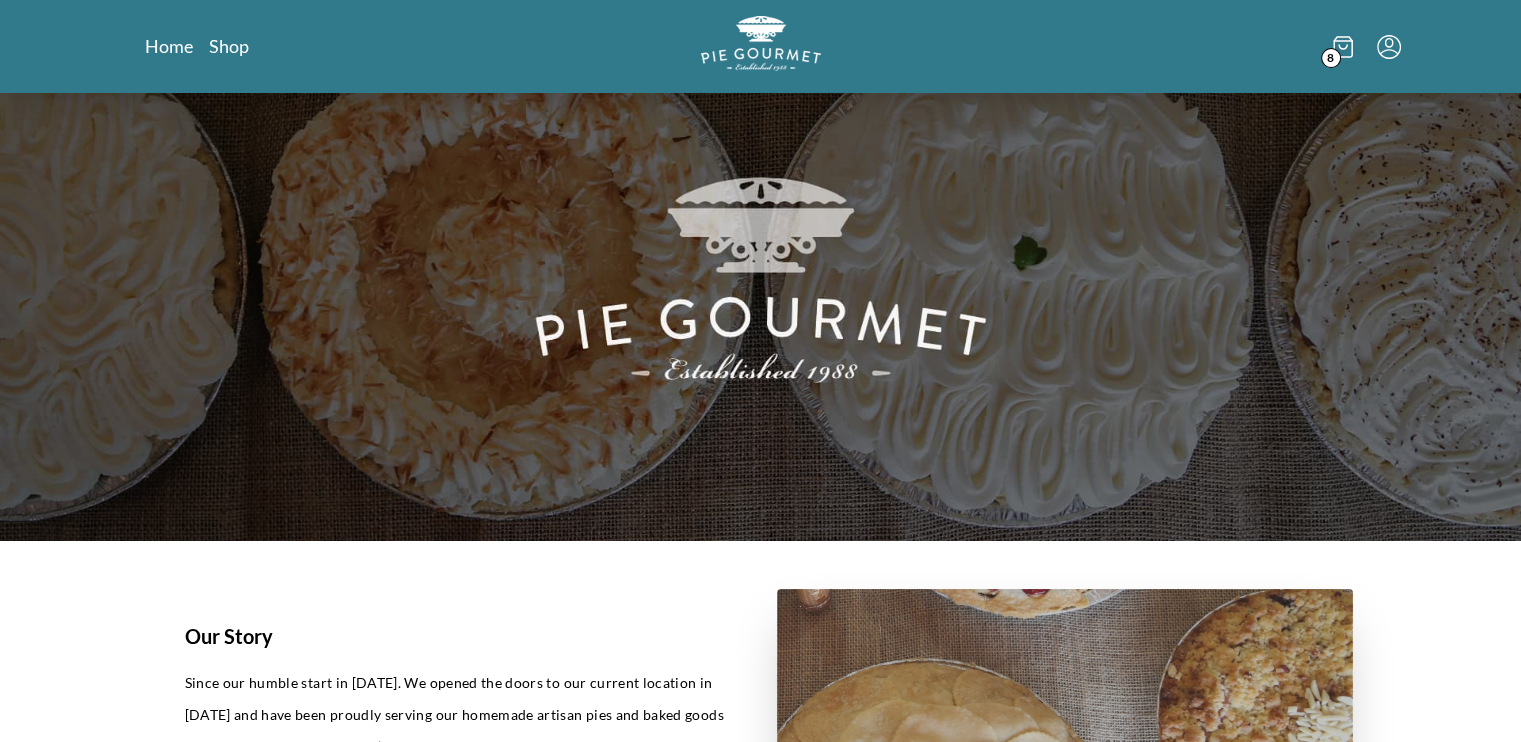 scroll, scrollTop: 0, scrollLeft: 0, axis: both 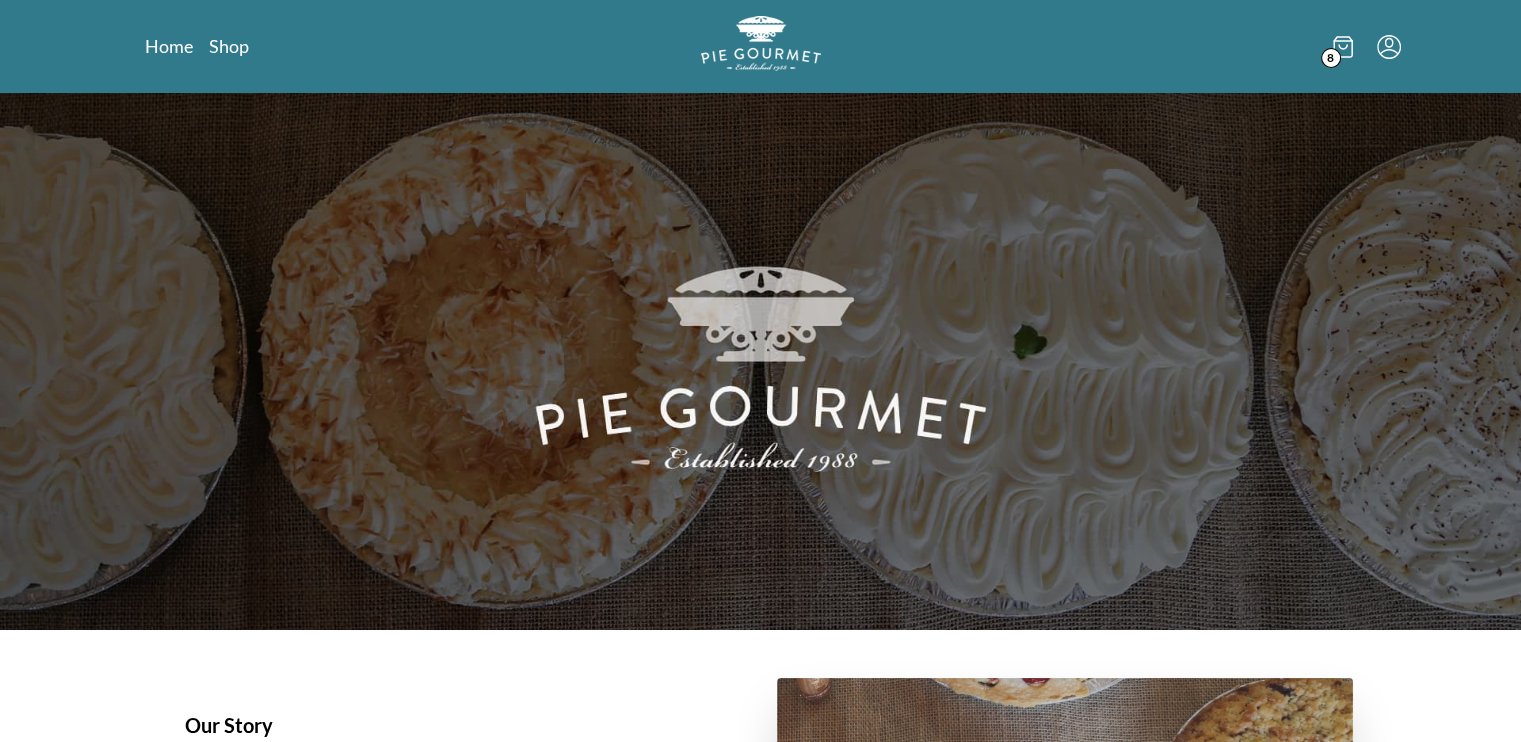 click 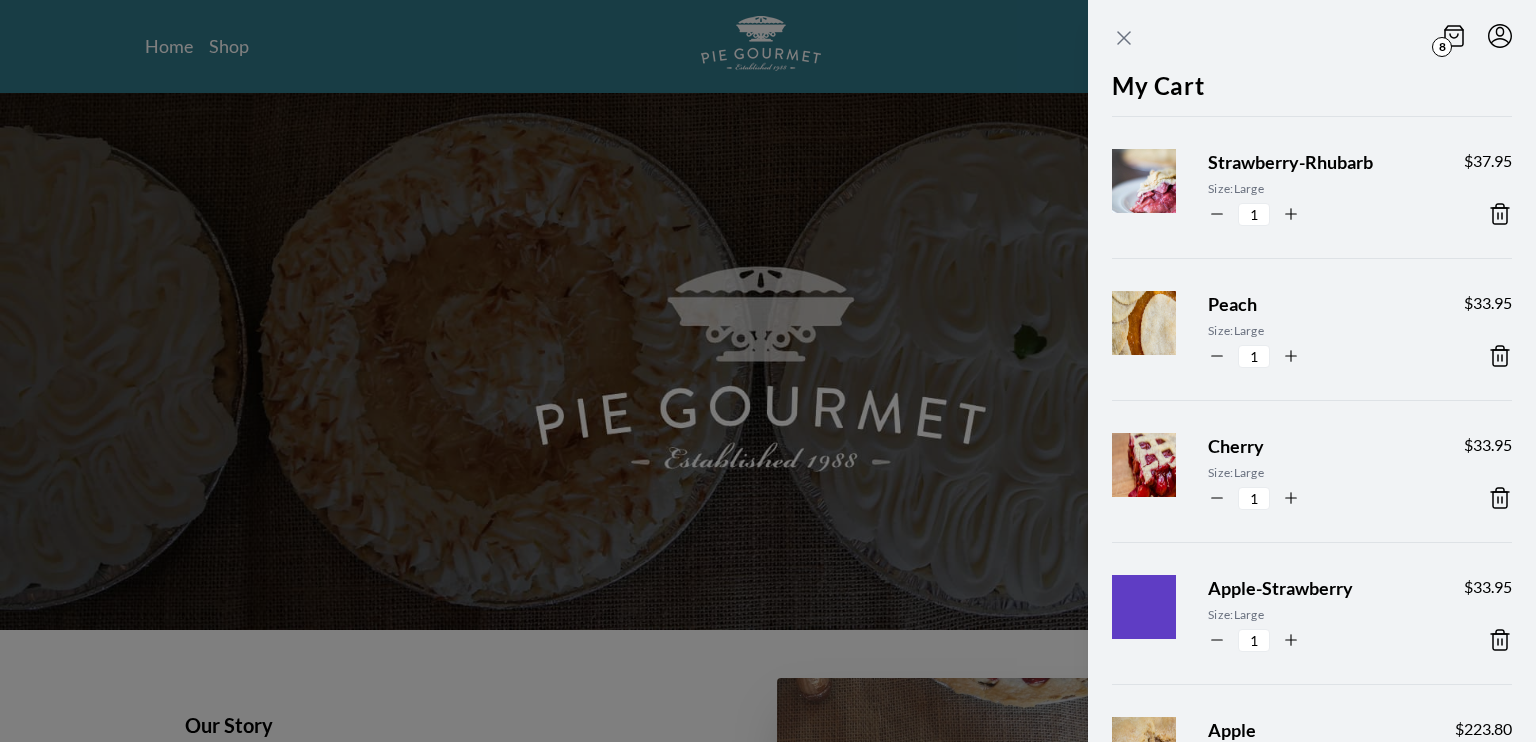 click 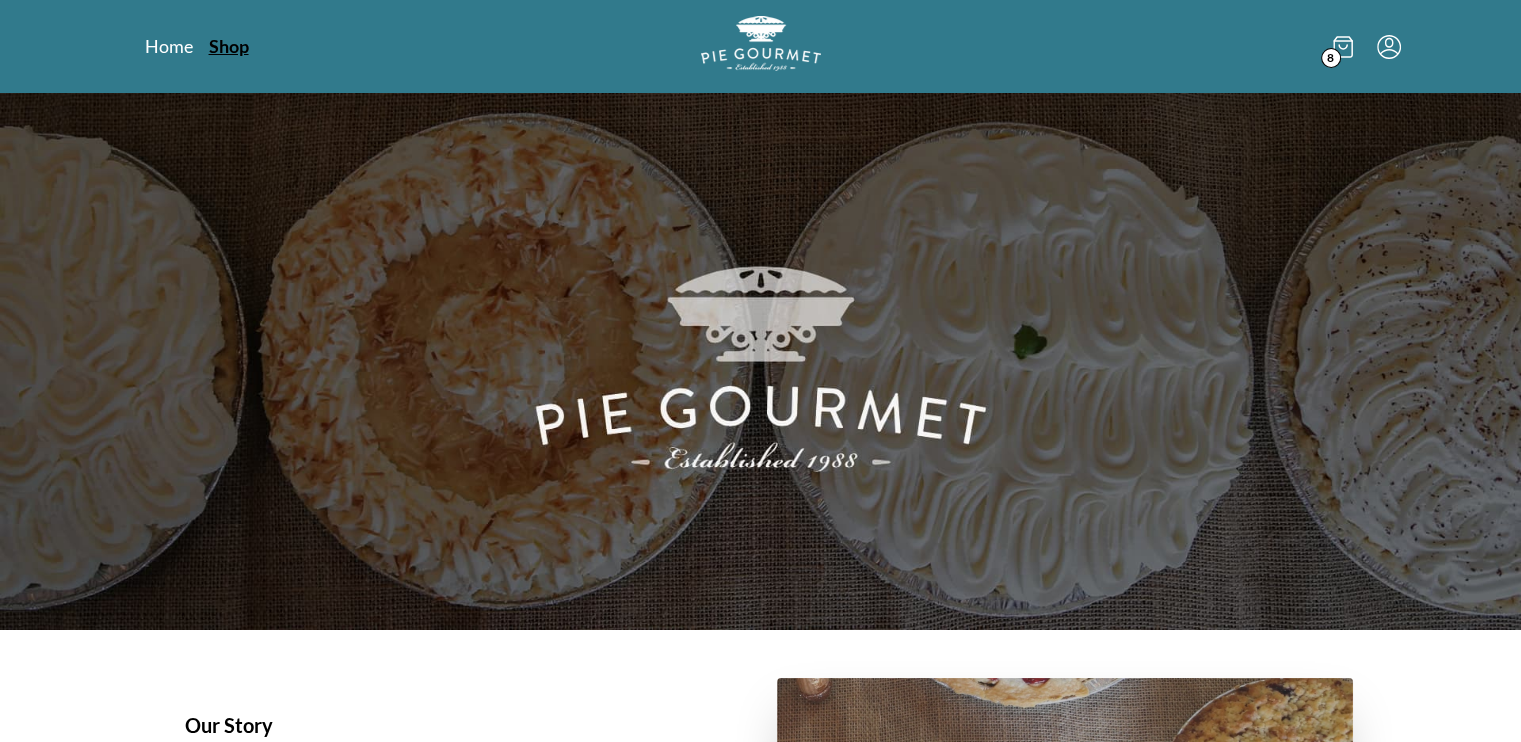 click on "Shop" at bounding box center [229, 46] 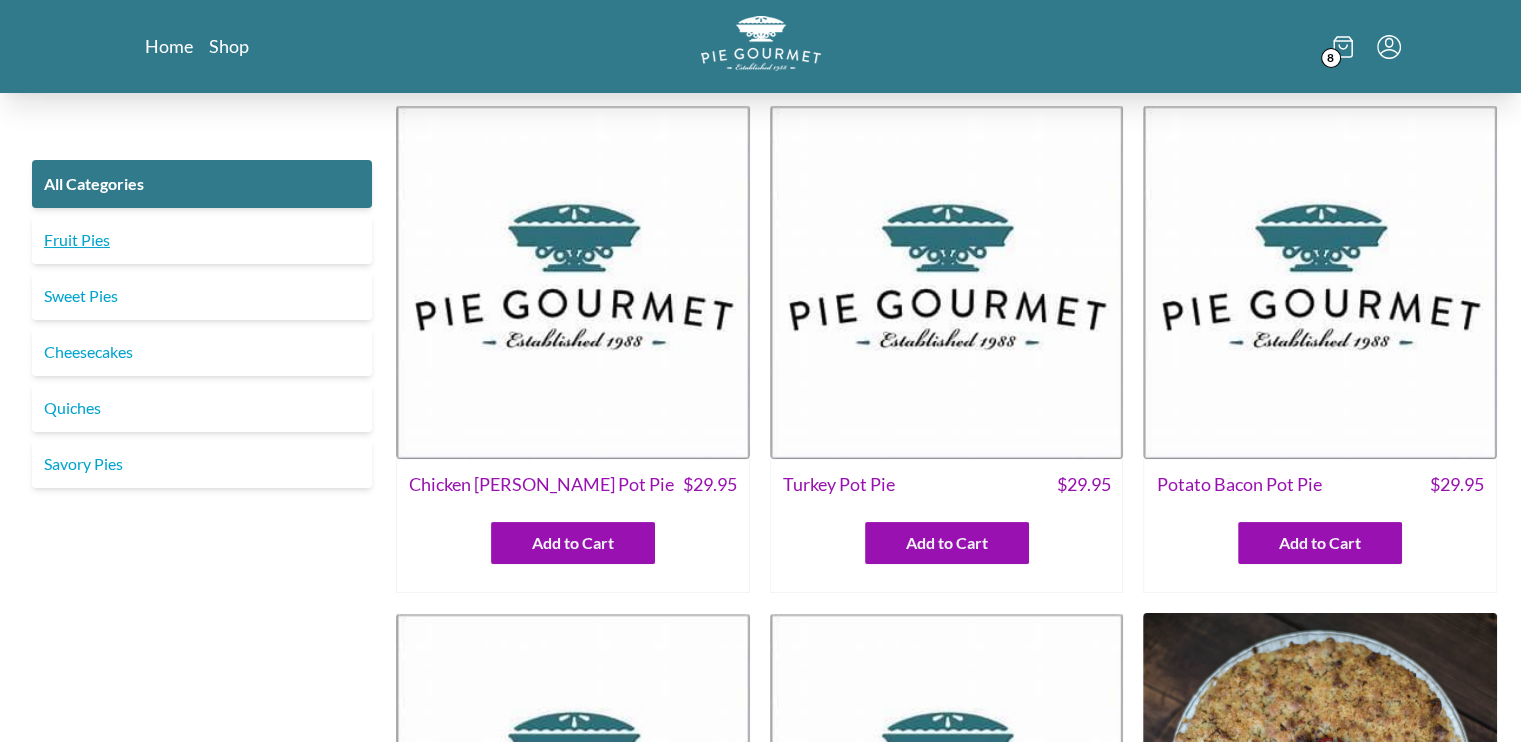 click on "Fruit Pies" at bounding box center (202, 240) 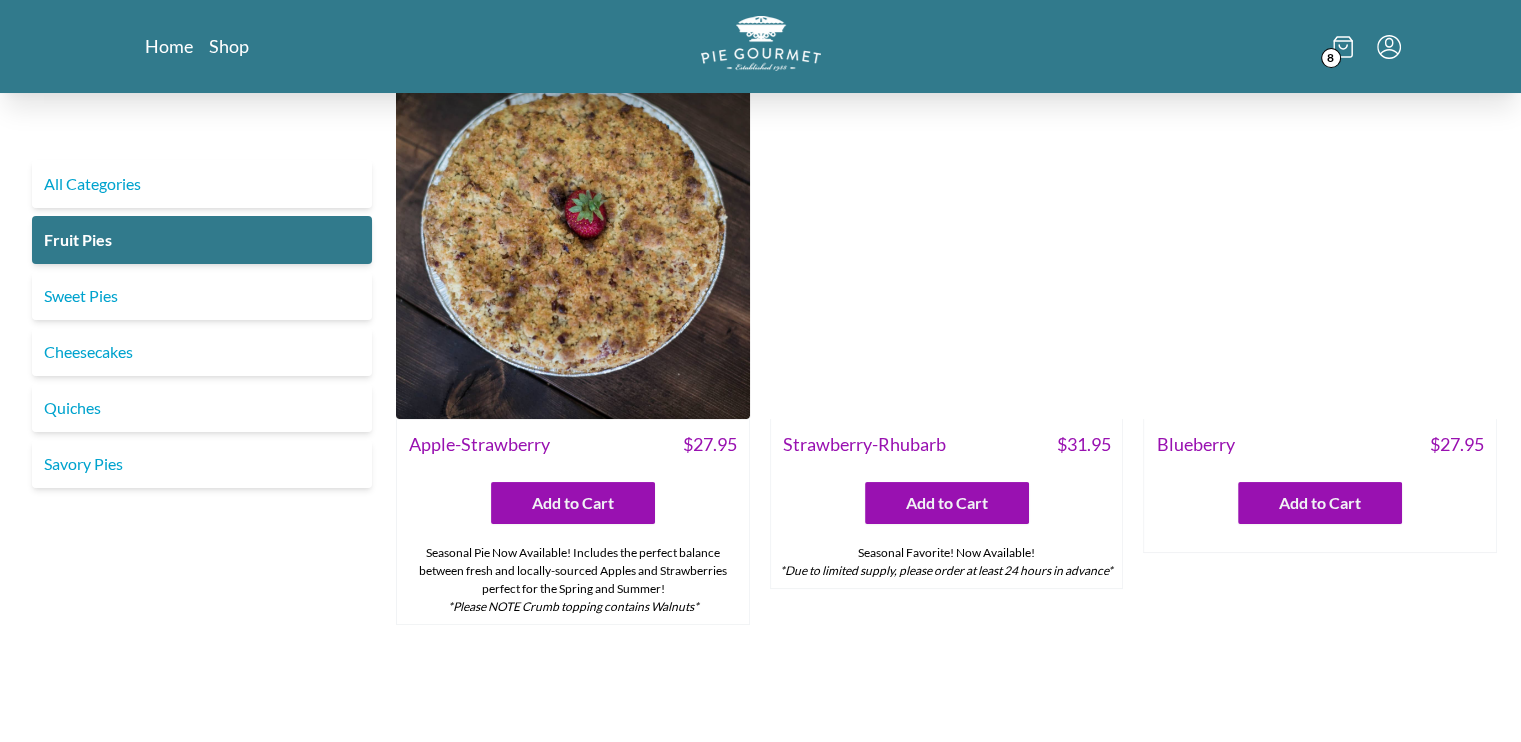 scroll, scrollTop: 56, scrollLeft: 0, axis: vertical 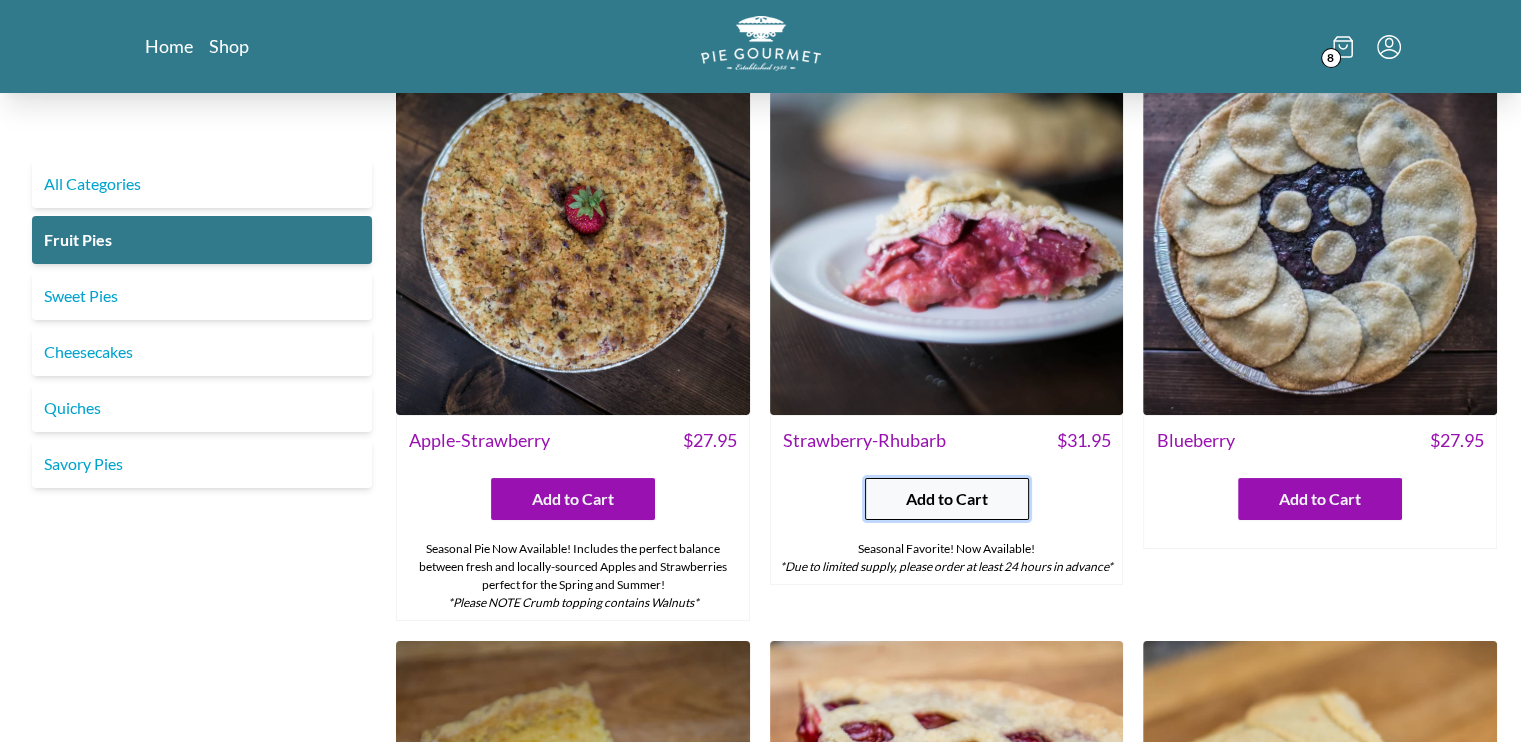click on "Add to Cart" at bounding box center (947, 499) 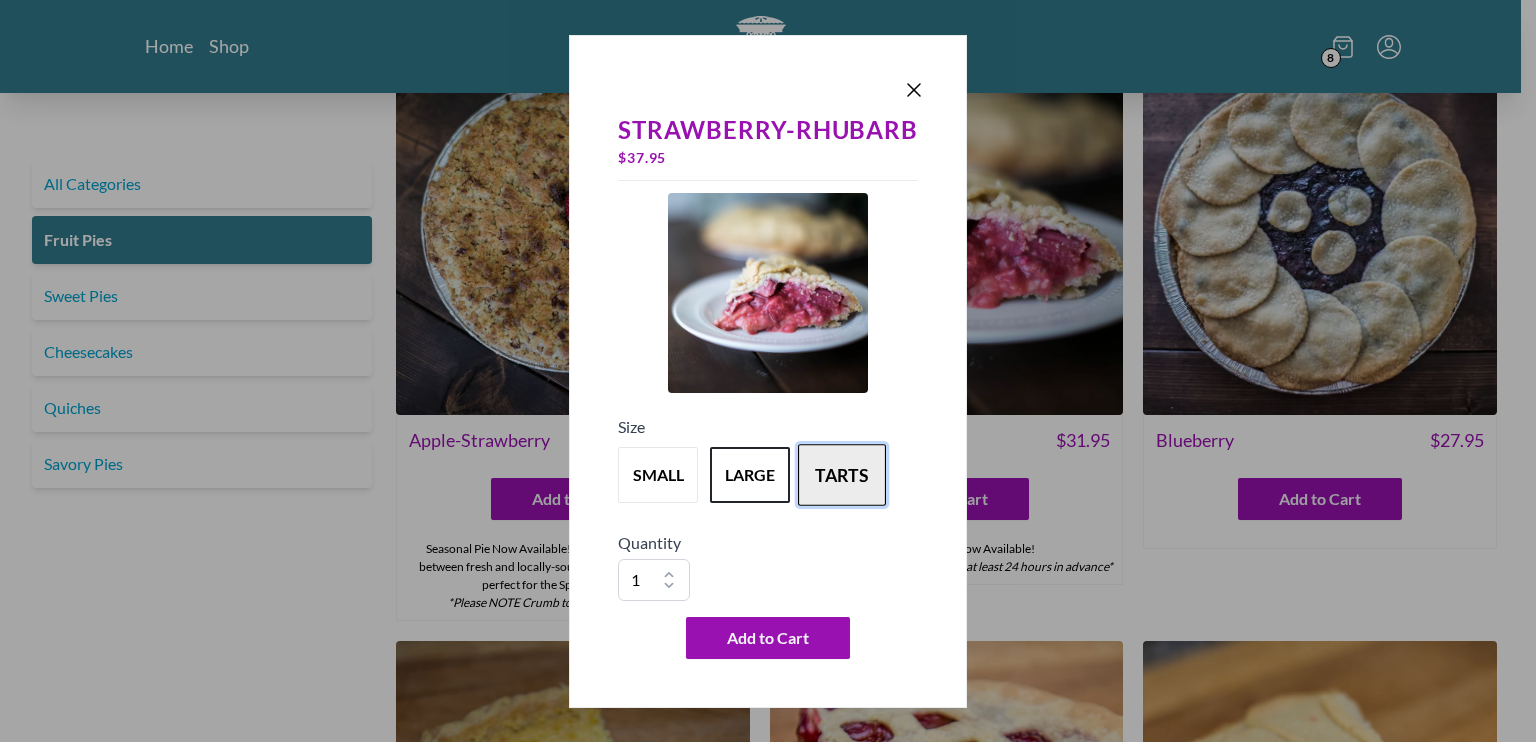 click on "tarts" at bounding box center [842, 475] 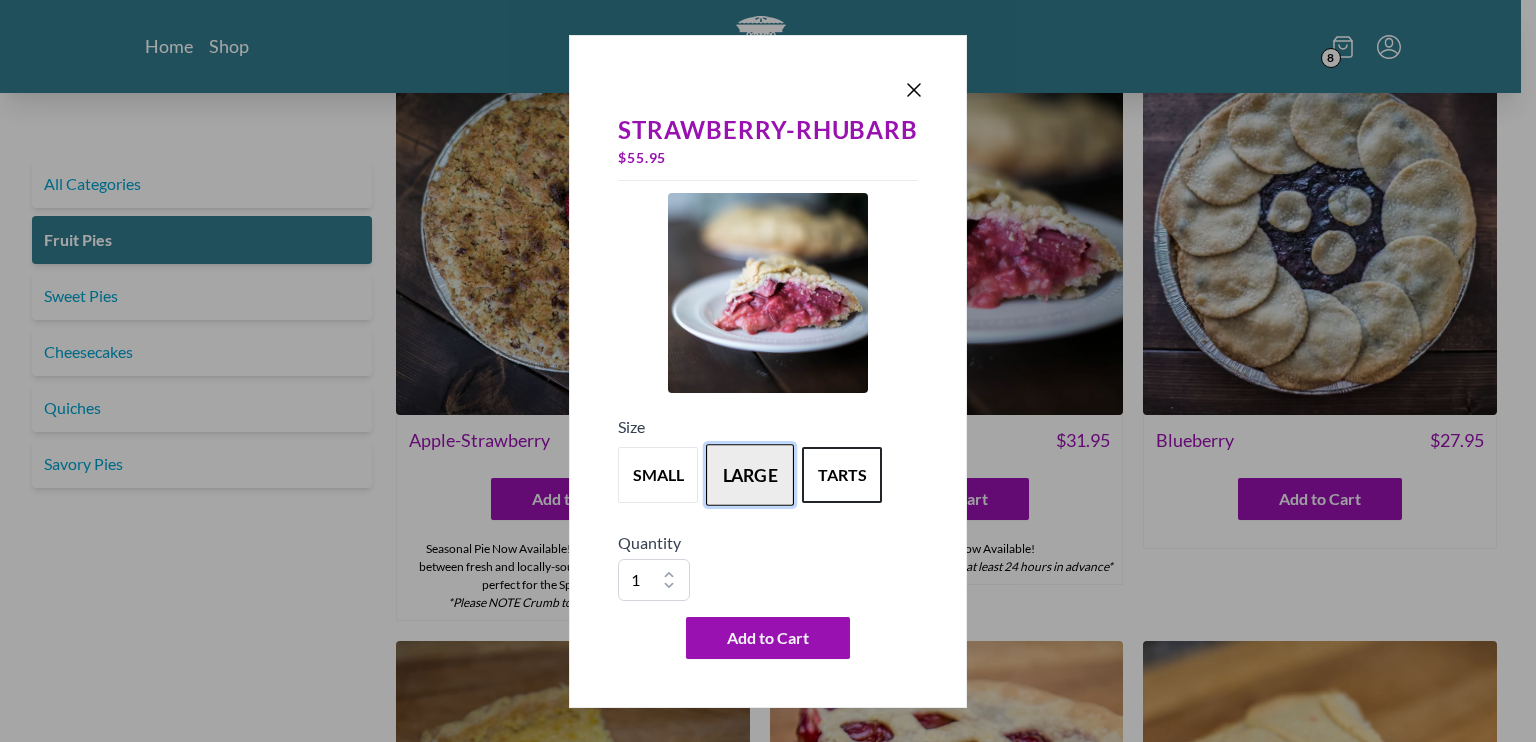 click on "large" at bounding box center [750, 475] 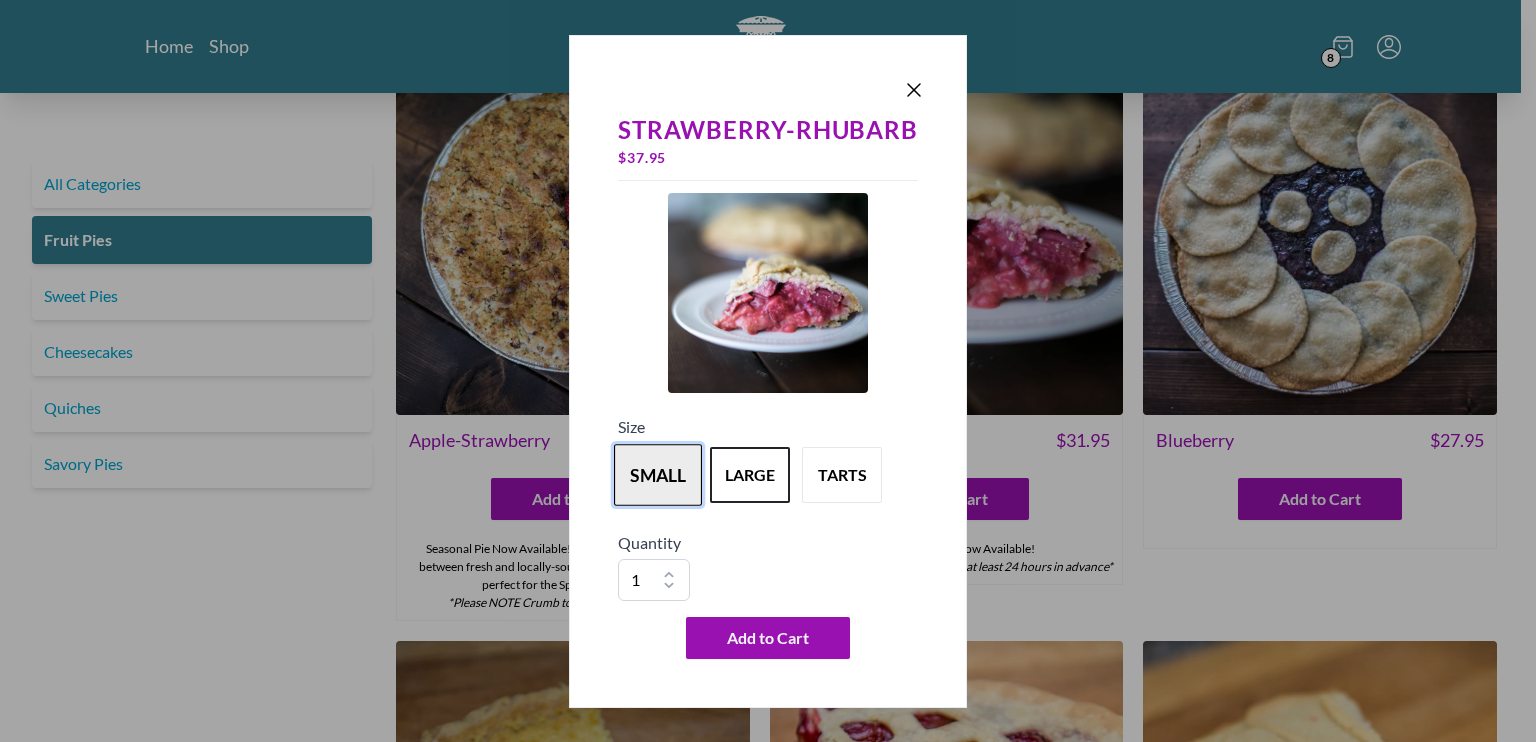click on "small" at bounding box center [658, 475] 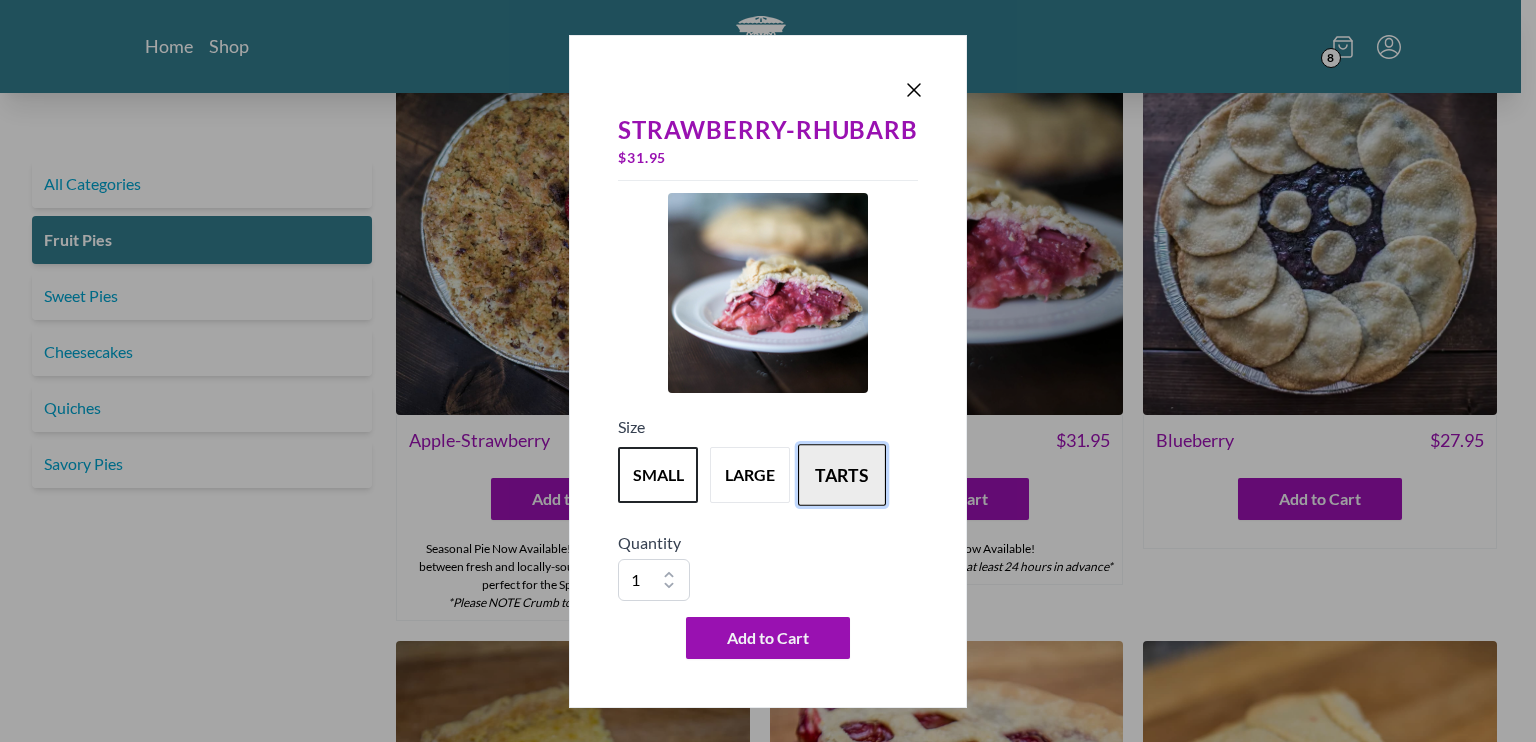 click on "tarts" at bounding box center (842, 475) 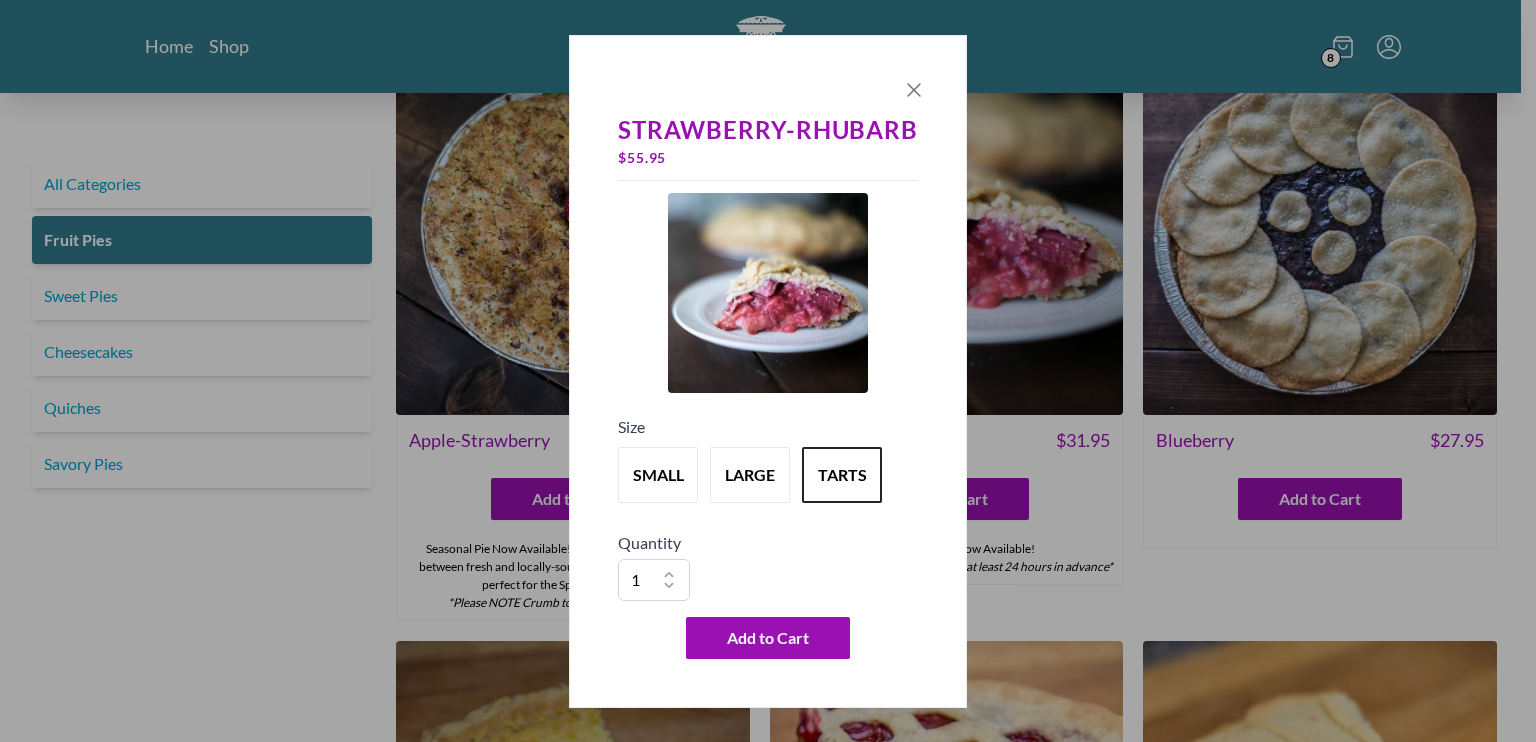 click 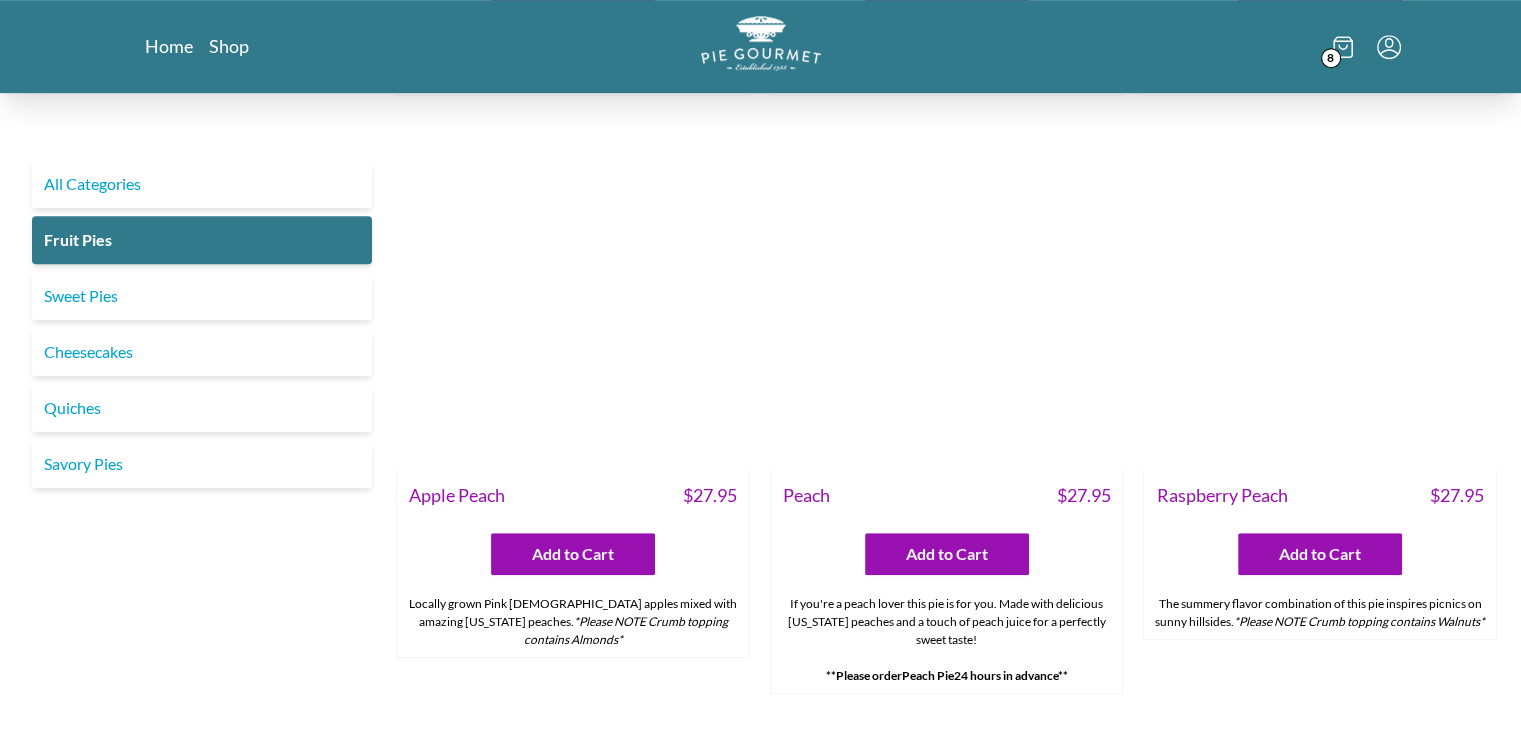 scroll, scrollTop: 1126, scrollLeft: 0, axis: vertical 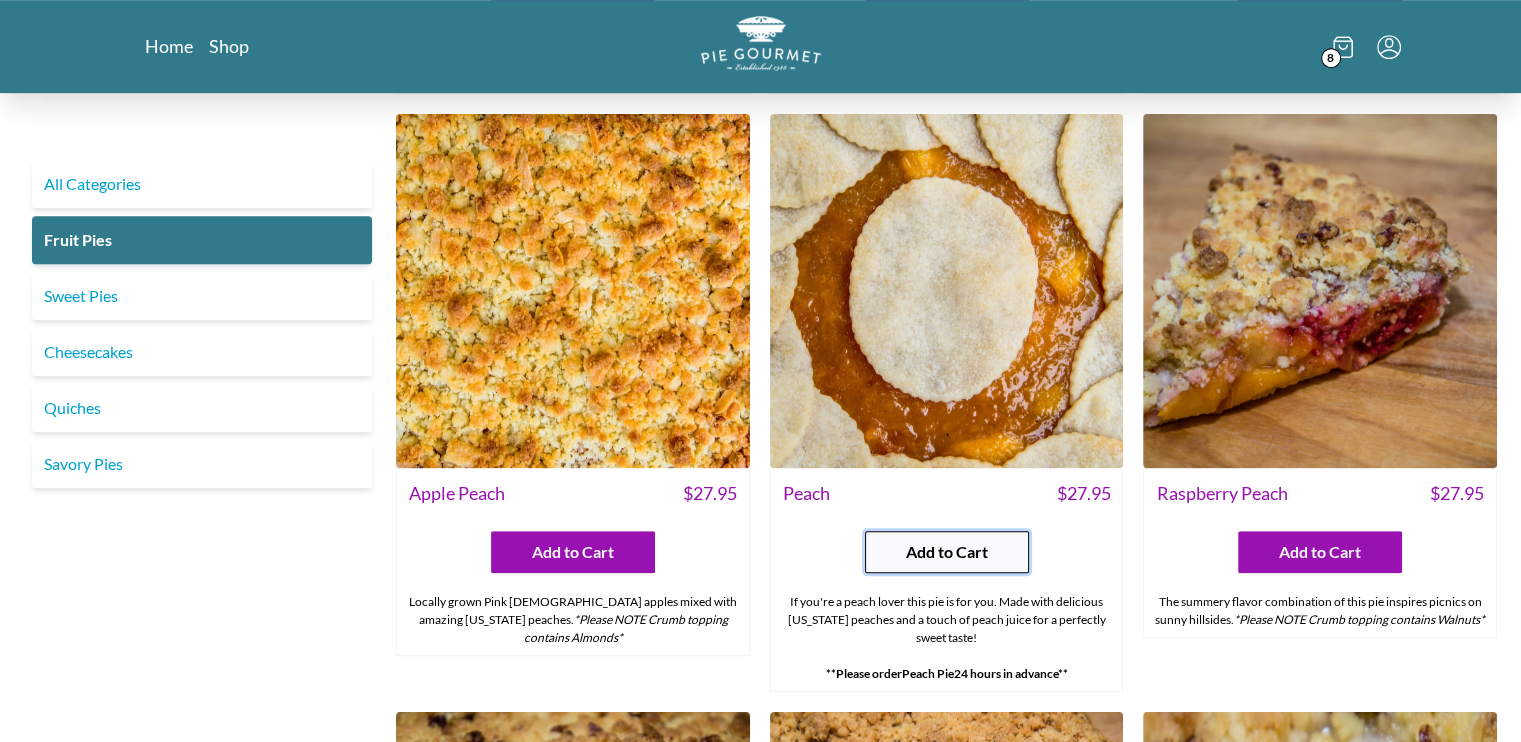 click on "Add to Cart" at bounding box center [947, 552] 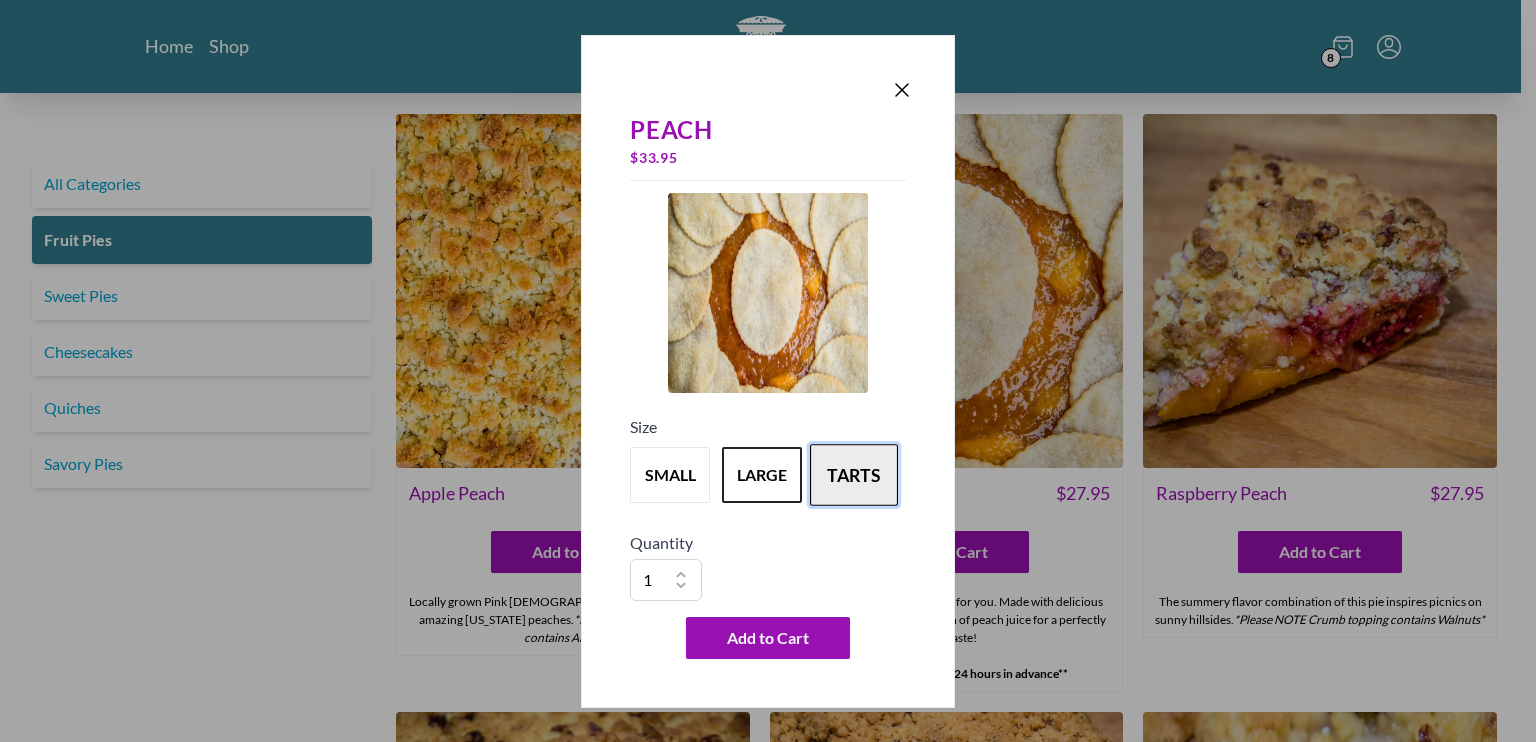 click on "tarts" at bounding box center (854, 475) 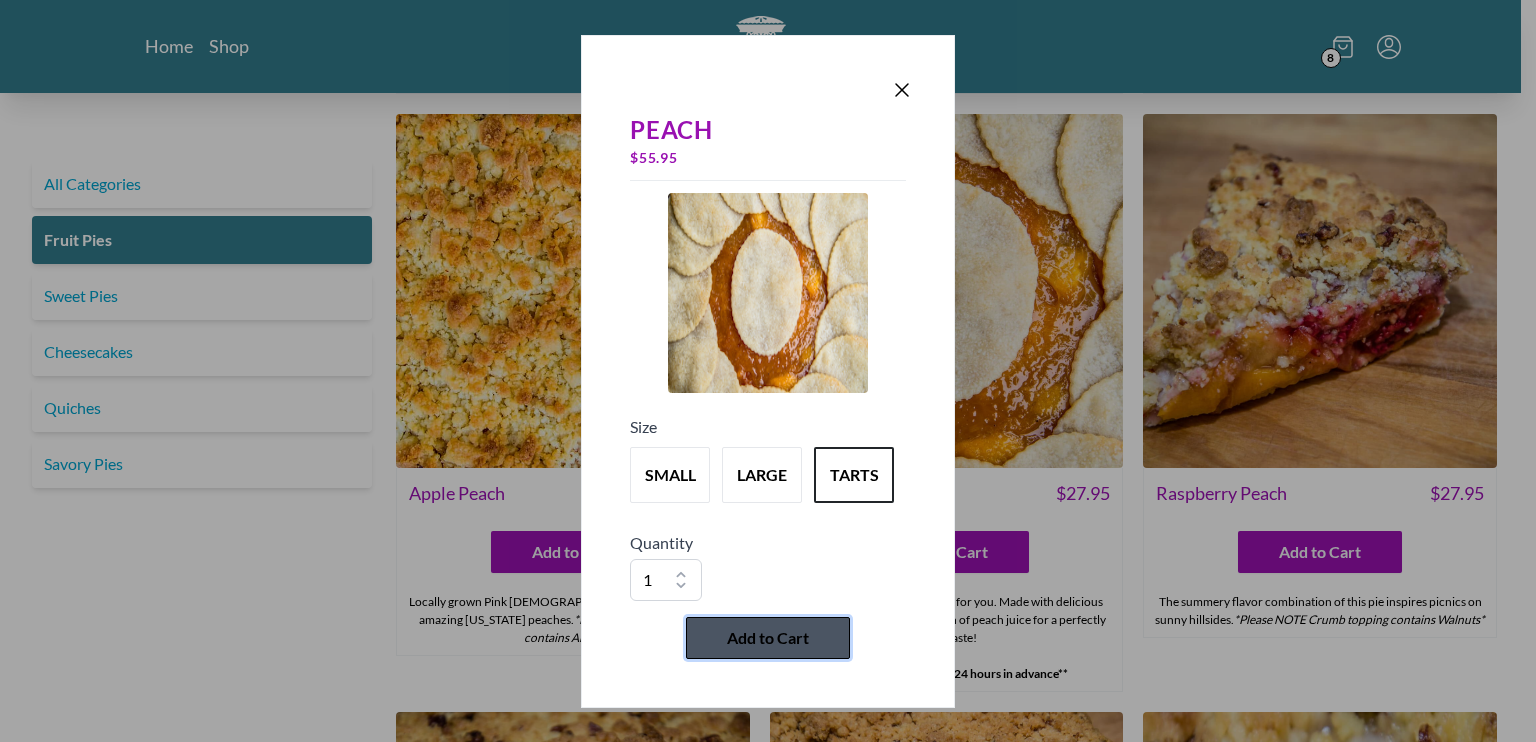 click on "Add to Cart" at bounding box center [768, 638] 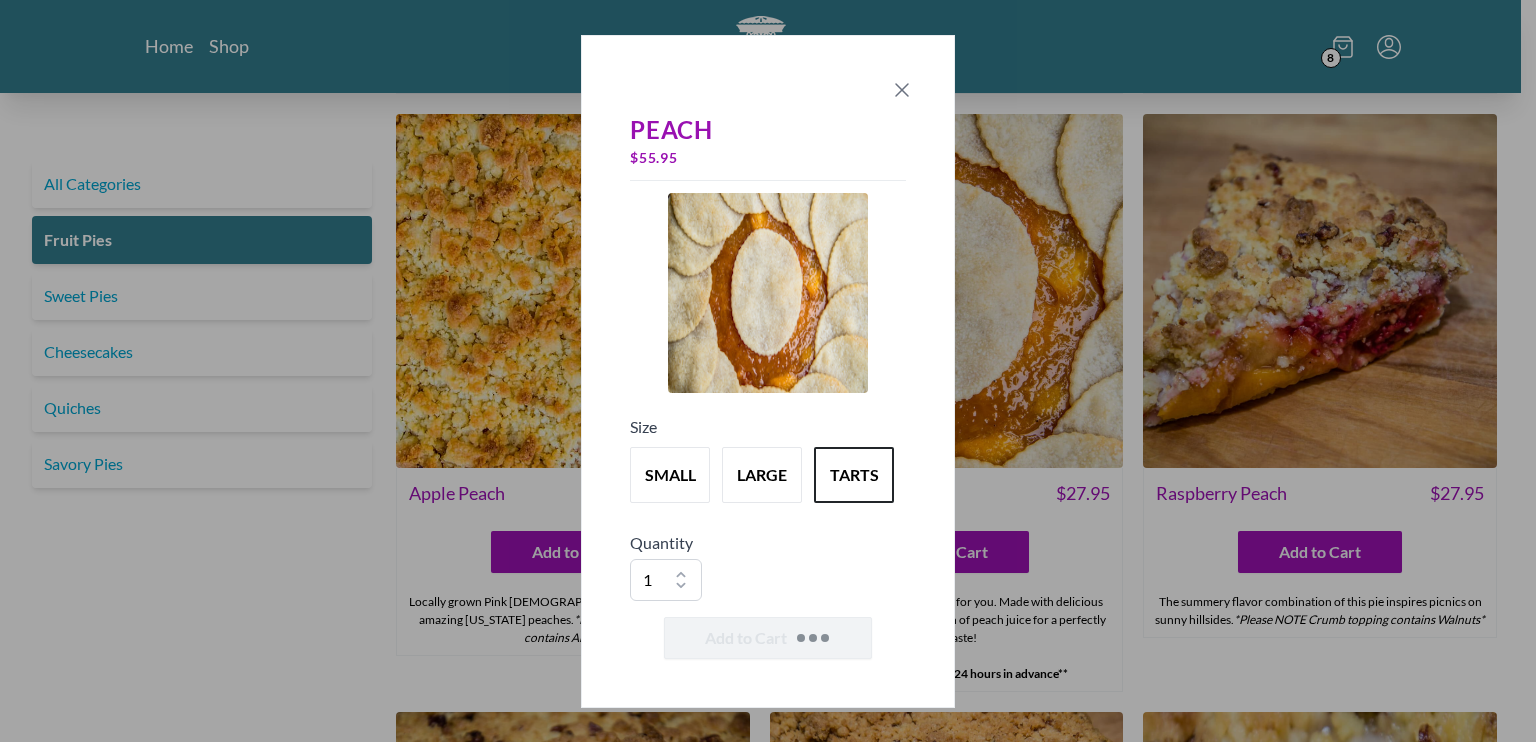 click 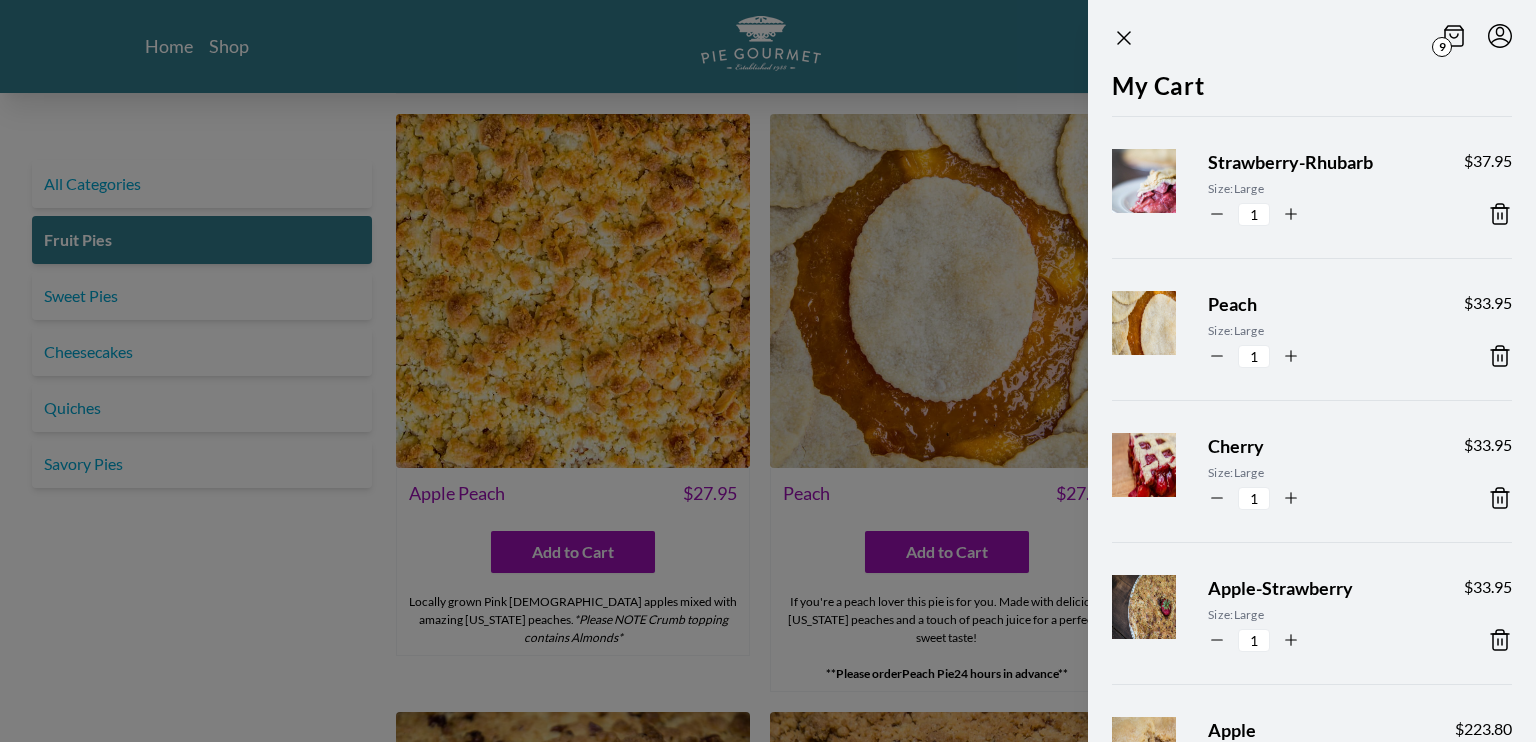 click at bounding box center (768, 371) 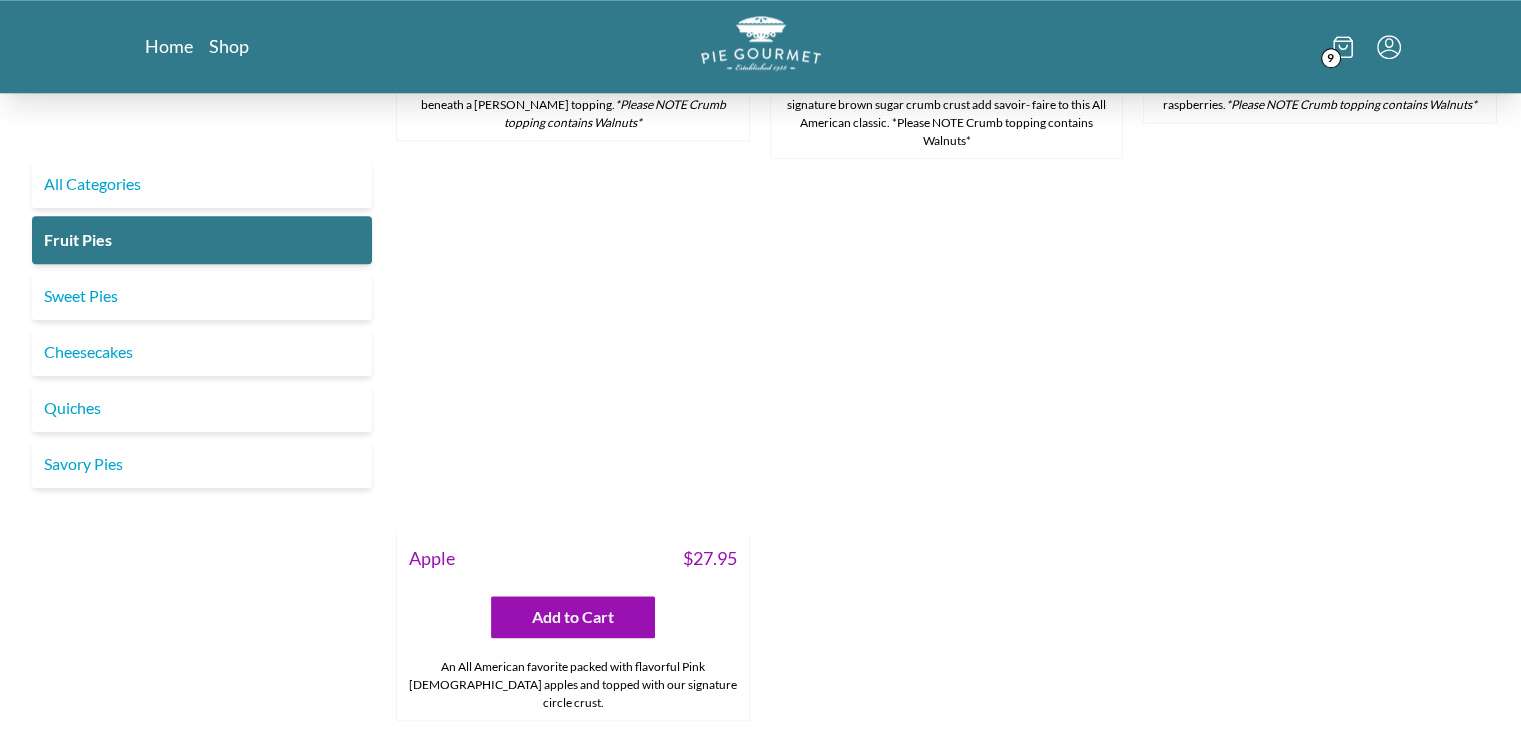scroll, scrollTop: 2239, scrollLeft: 0, axis: vertical 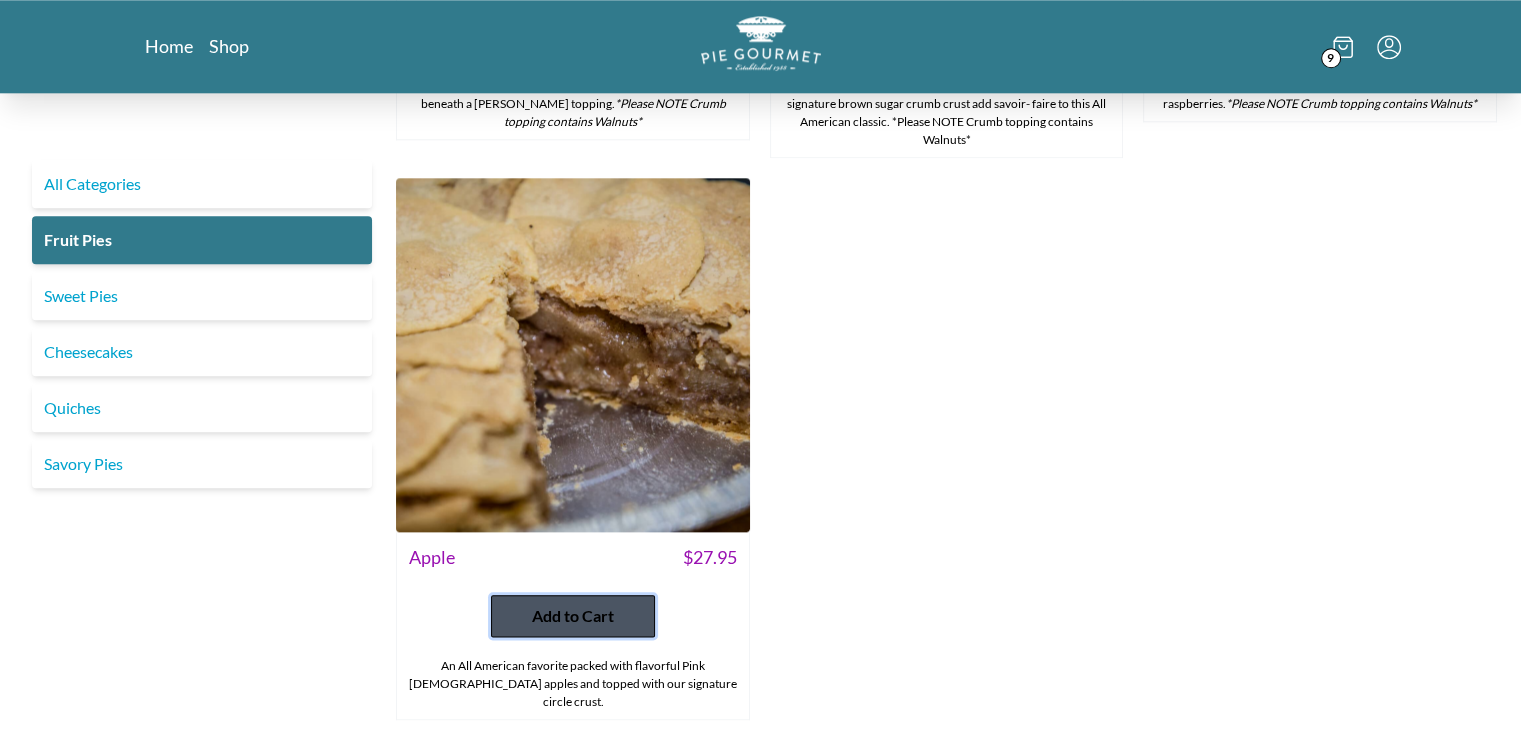 click on "Add to Cart" at bounding box center (573, 616) 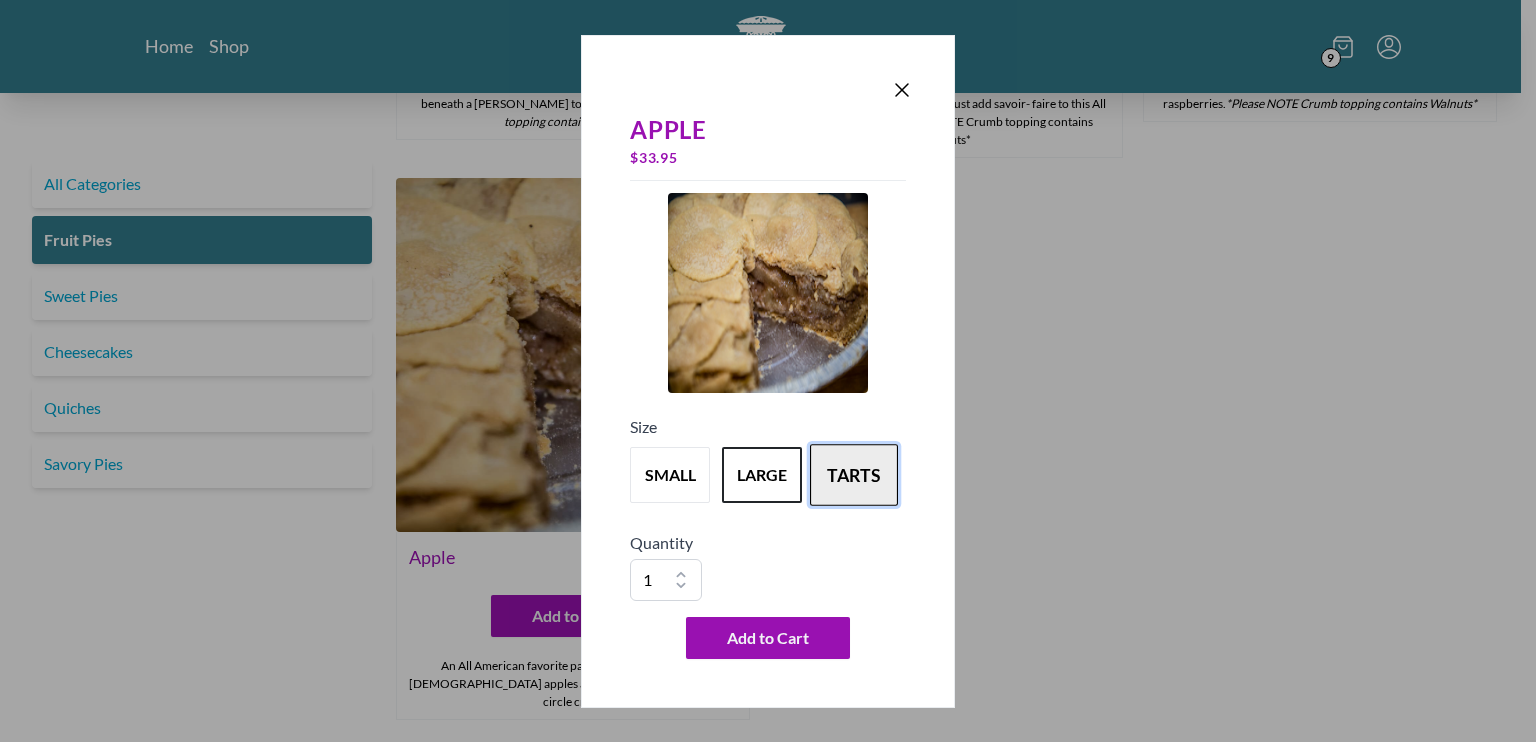 click on "tarts" at bounding box center (854, 475) 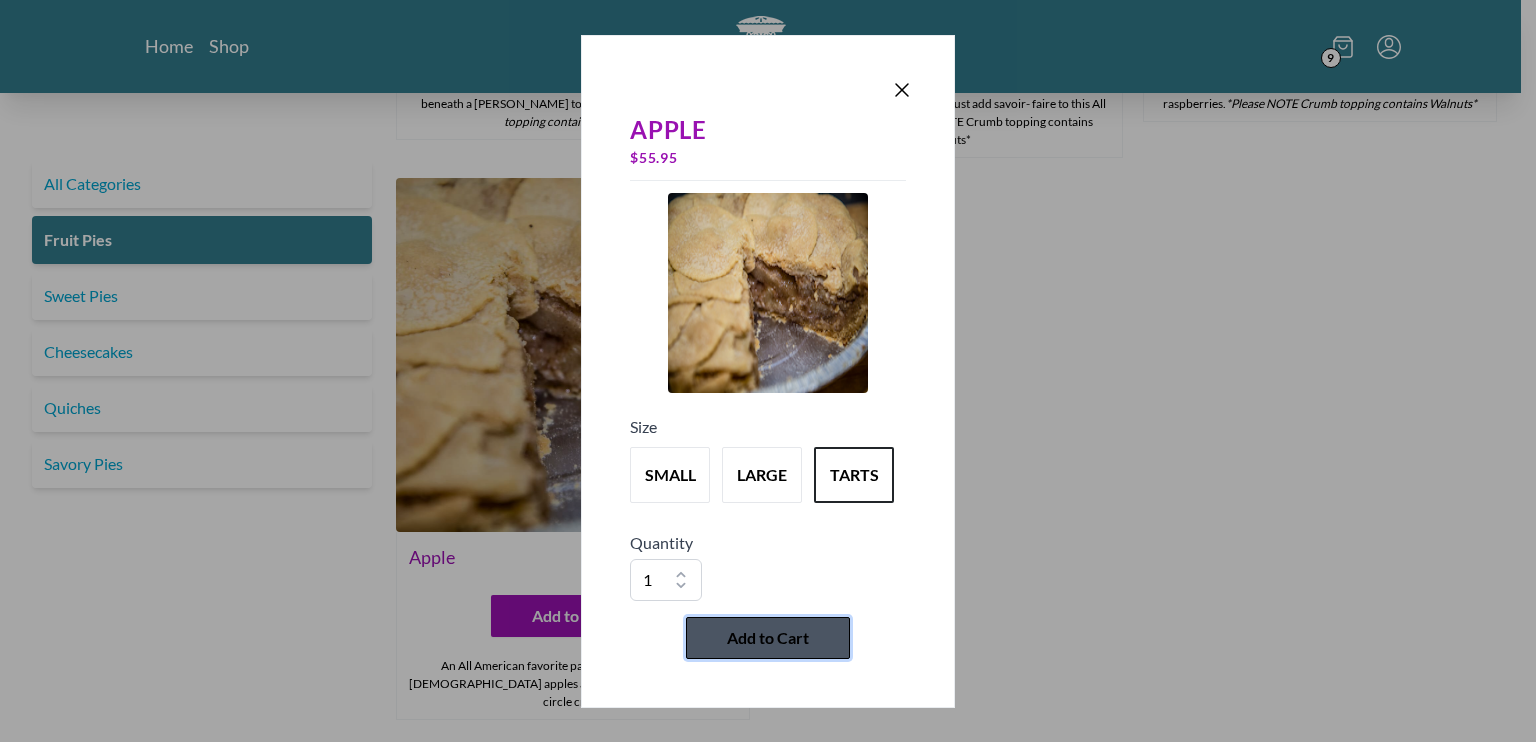 click on "Add to Cart" at bounding box center (768, 638) 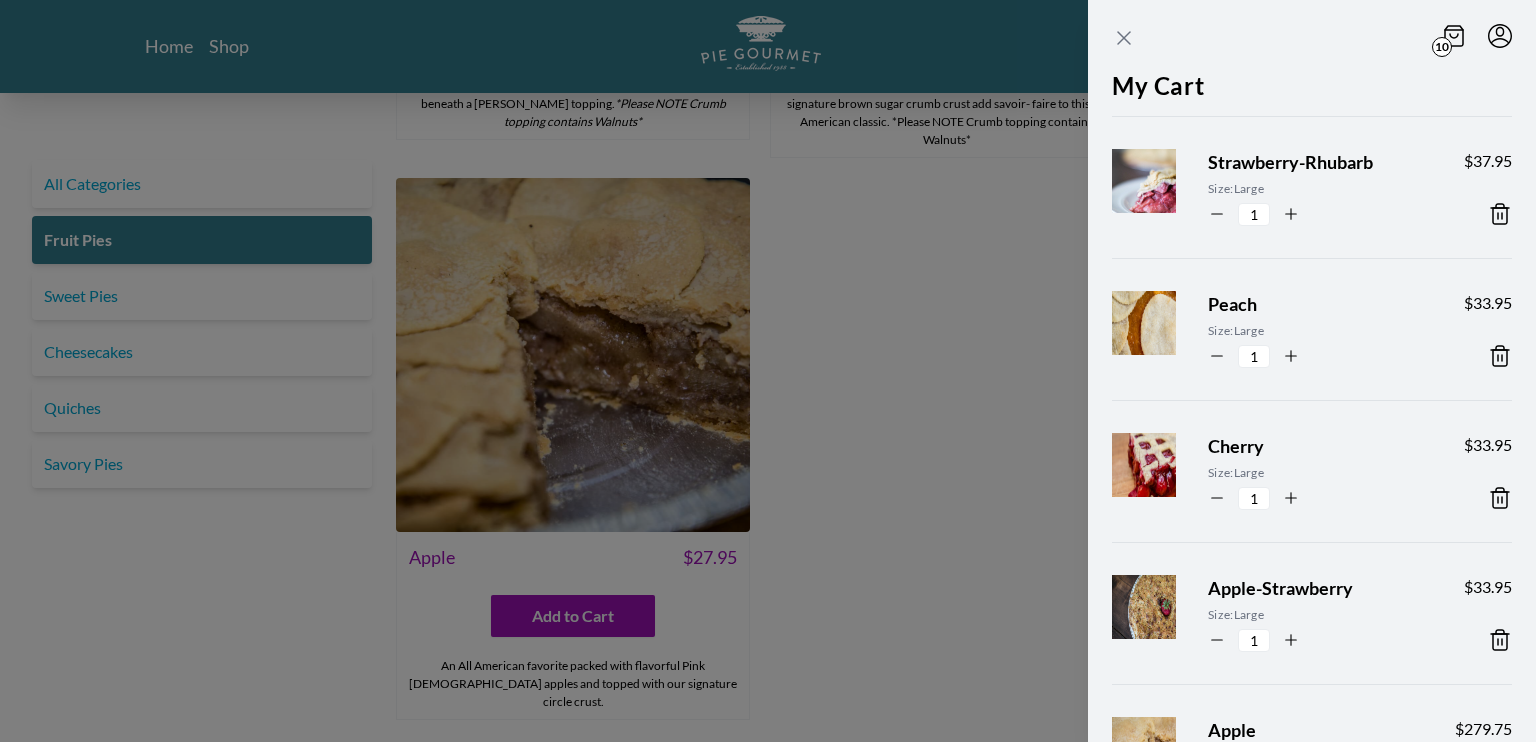 click 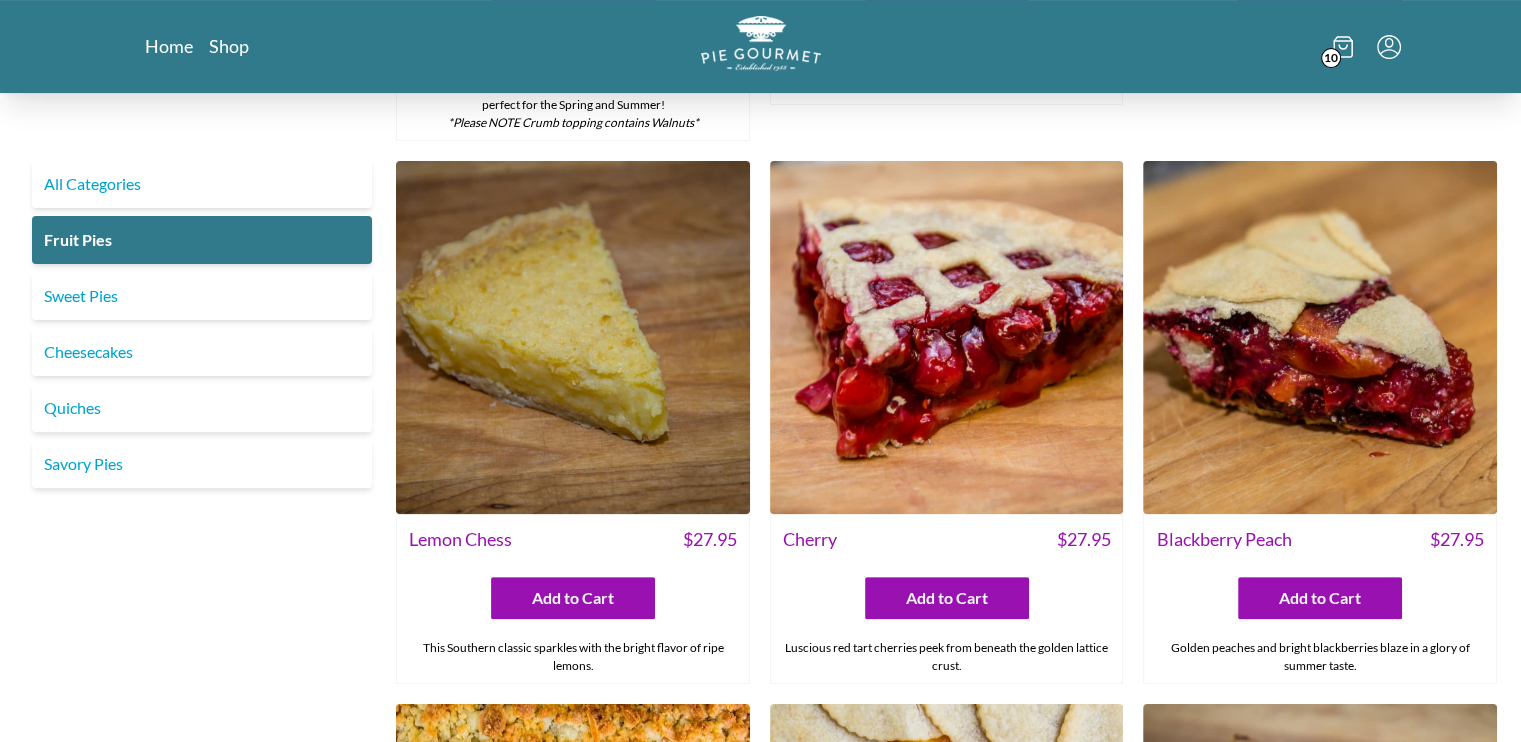 scroll, scrollTop: 512, scrollLeft: 0, axis: vertical 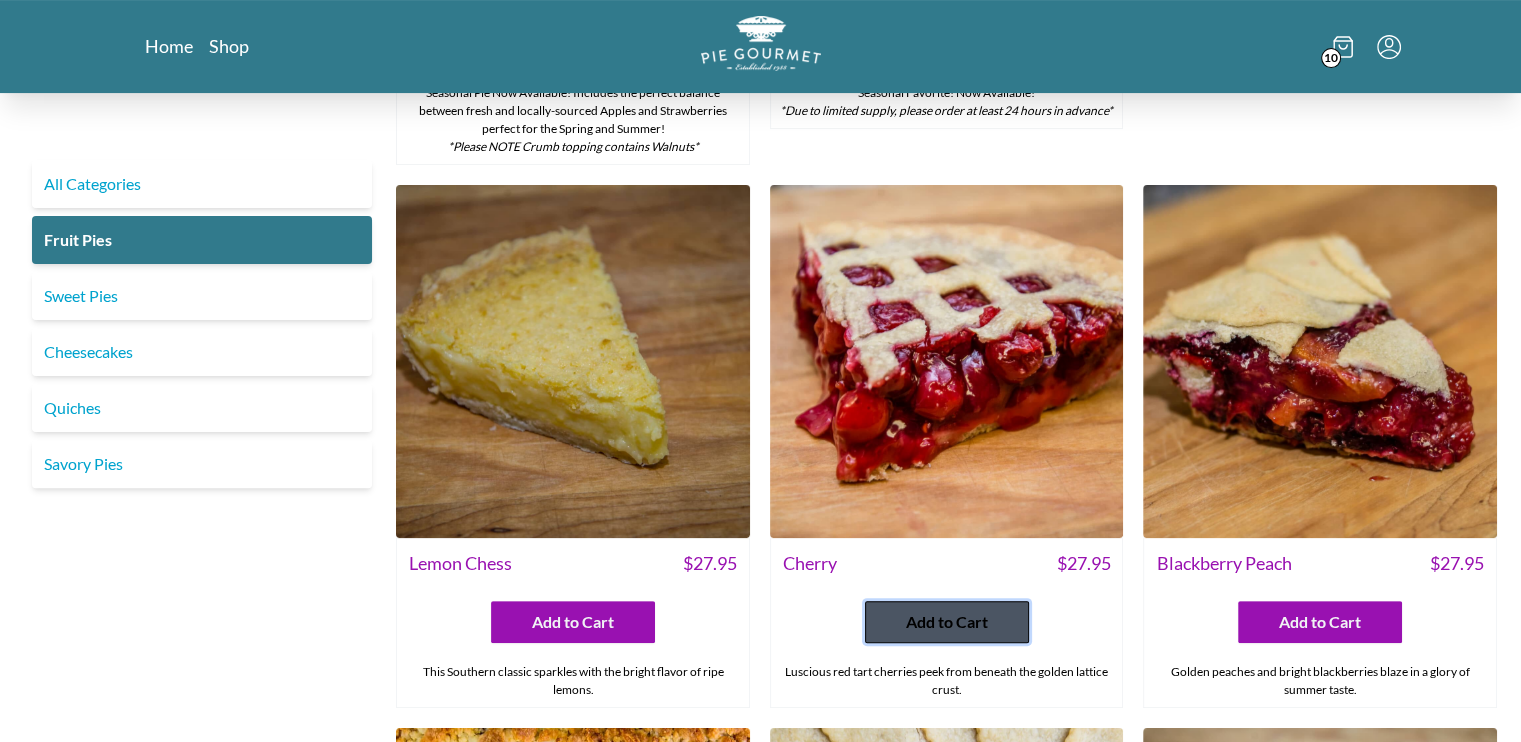 click on "Add to Cart" at bounding box center [947, 622] 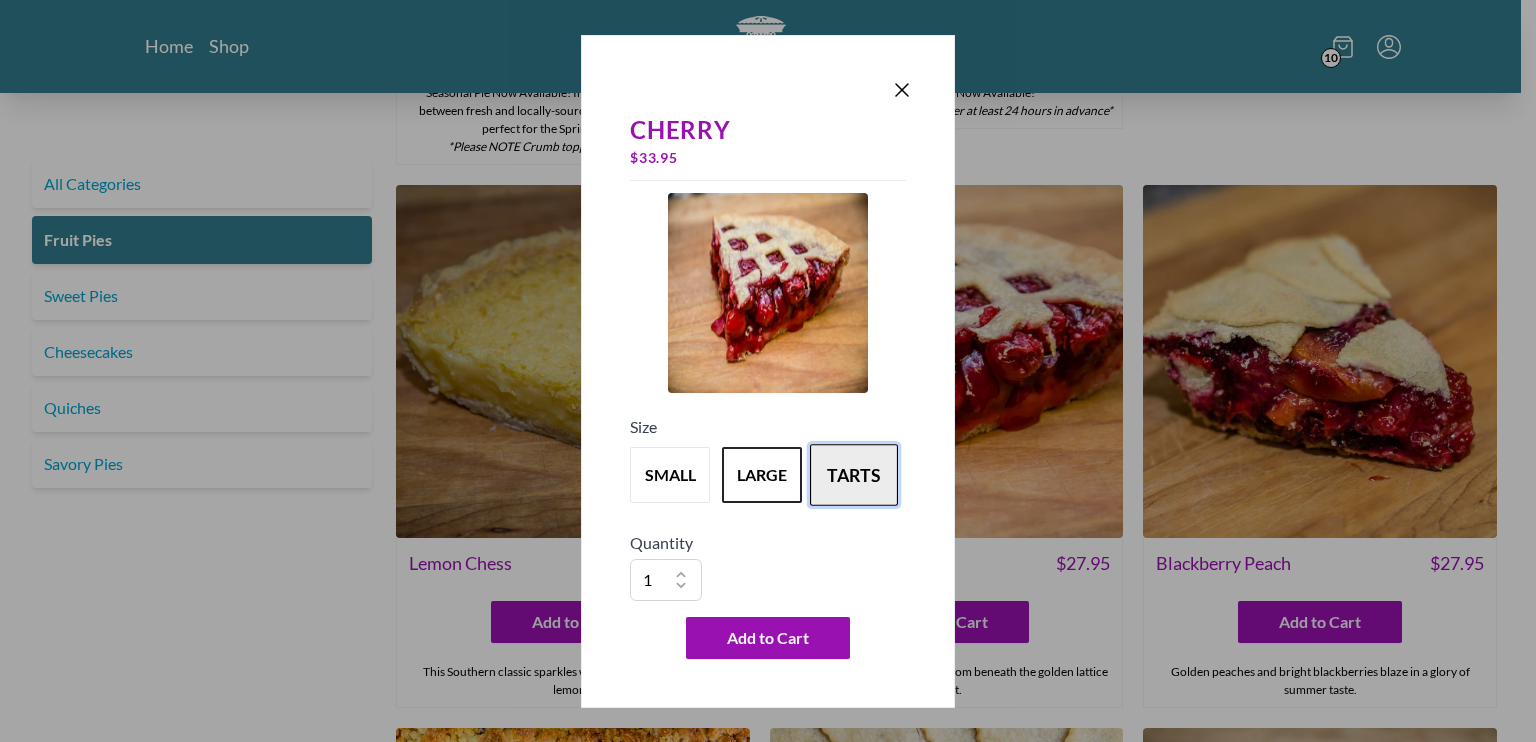 click on "tarts" at bounding box center [854, 475] 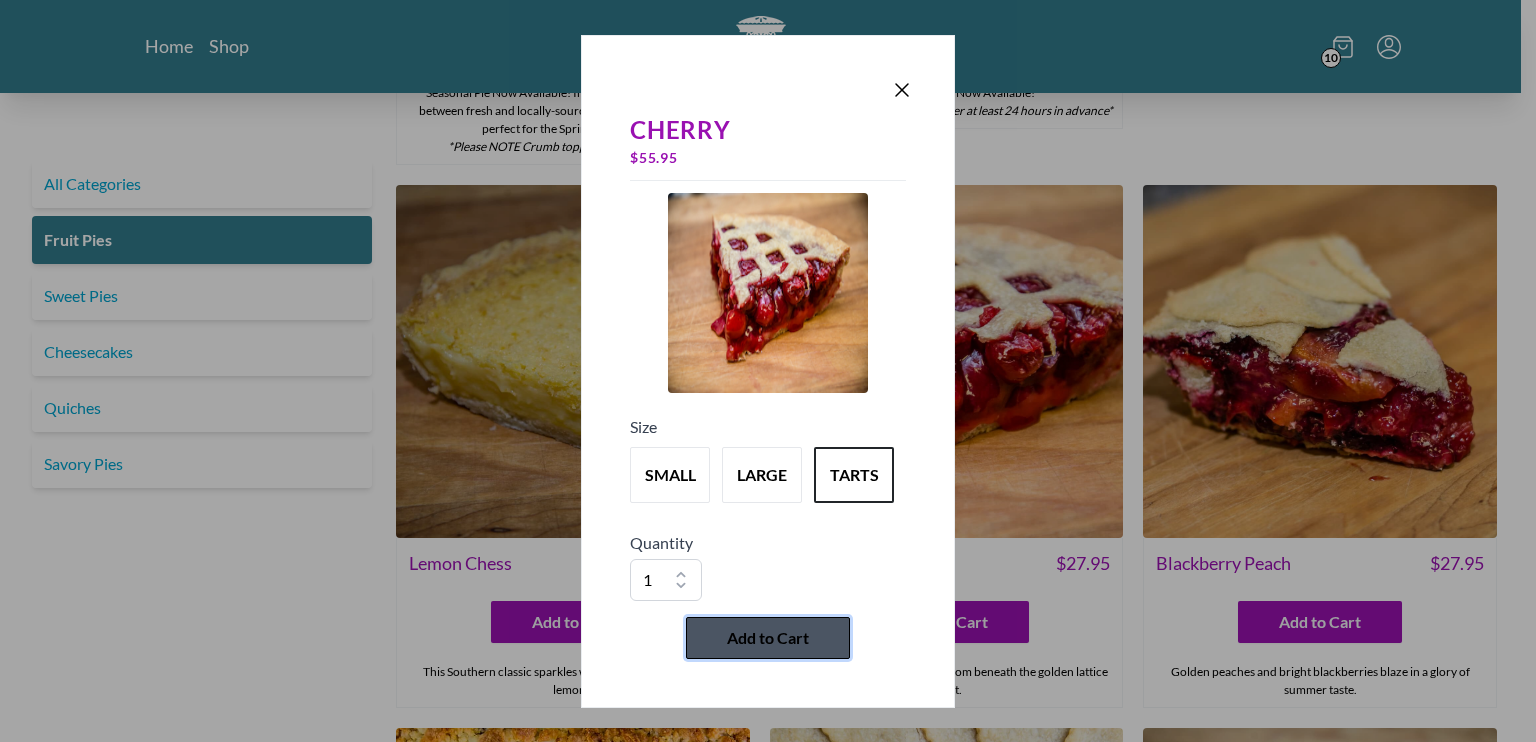 click on "Add to Cart" at bounding box center [768, 638] 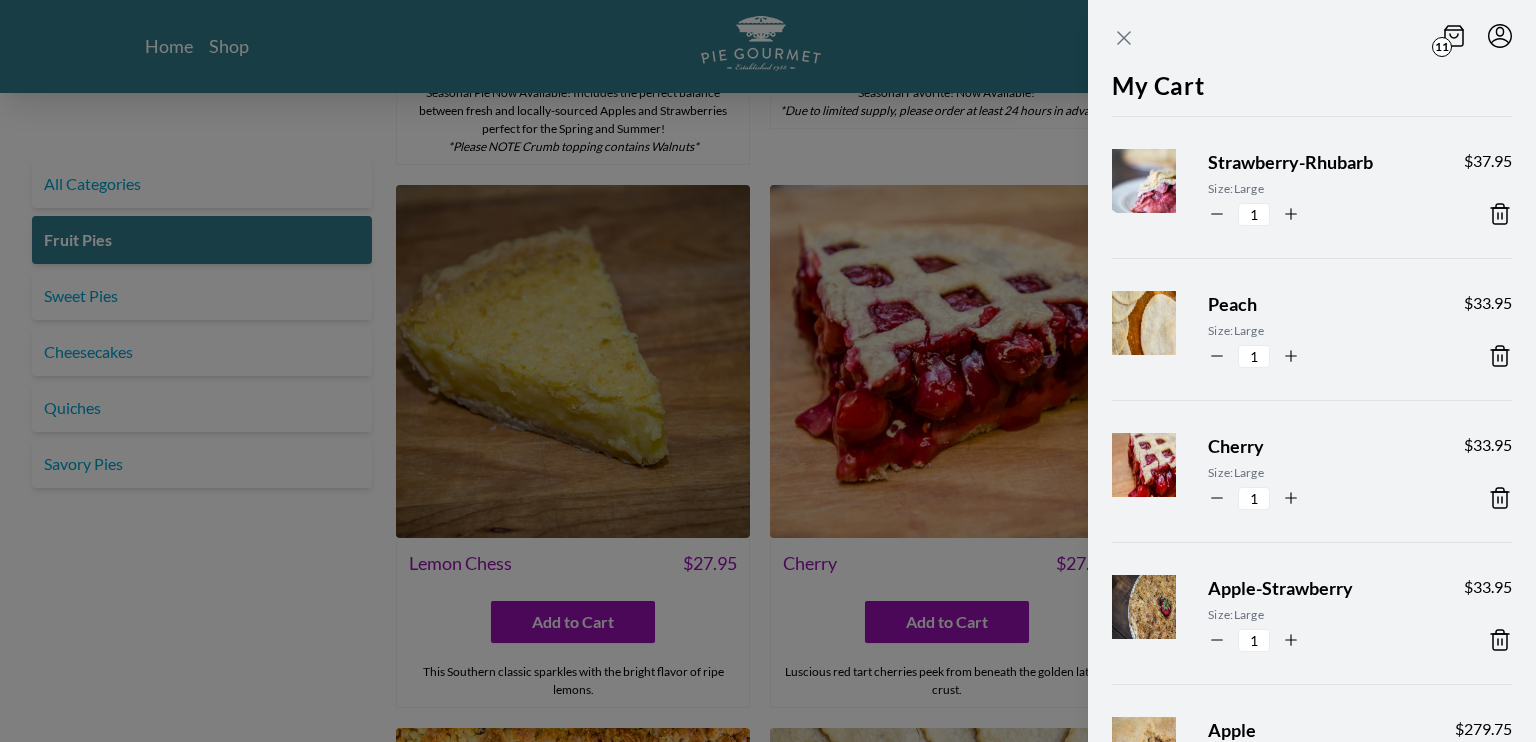 click 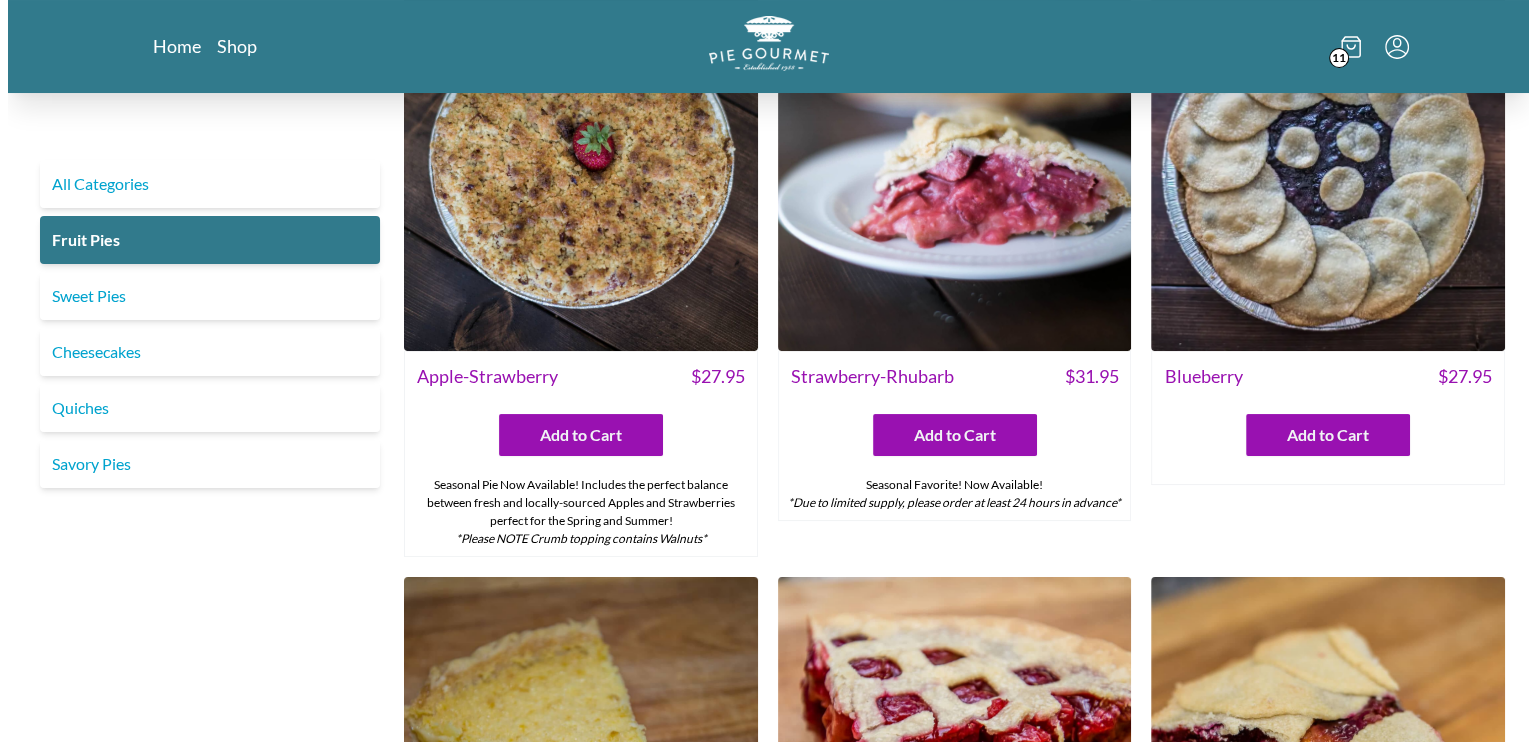 scroll, scrollTop: 0, scrollLeft: 0, axis: both 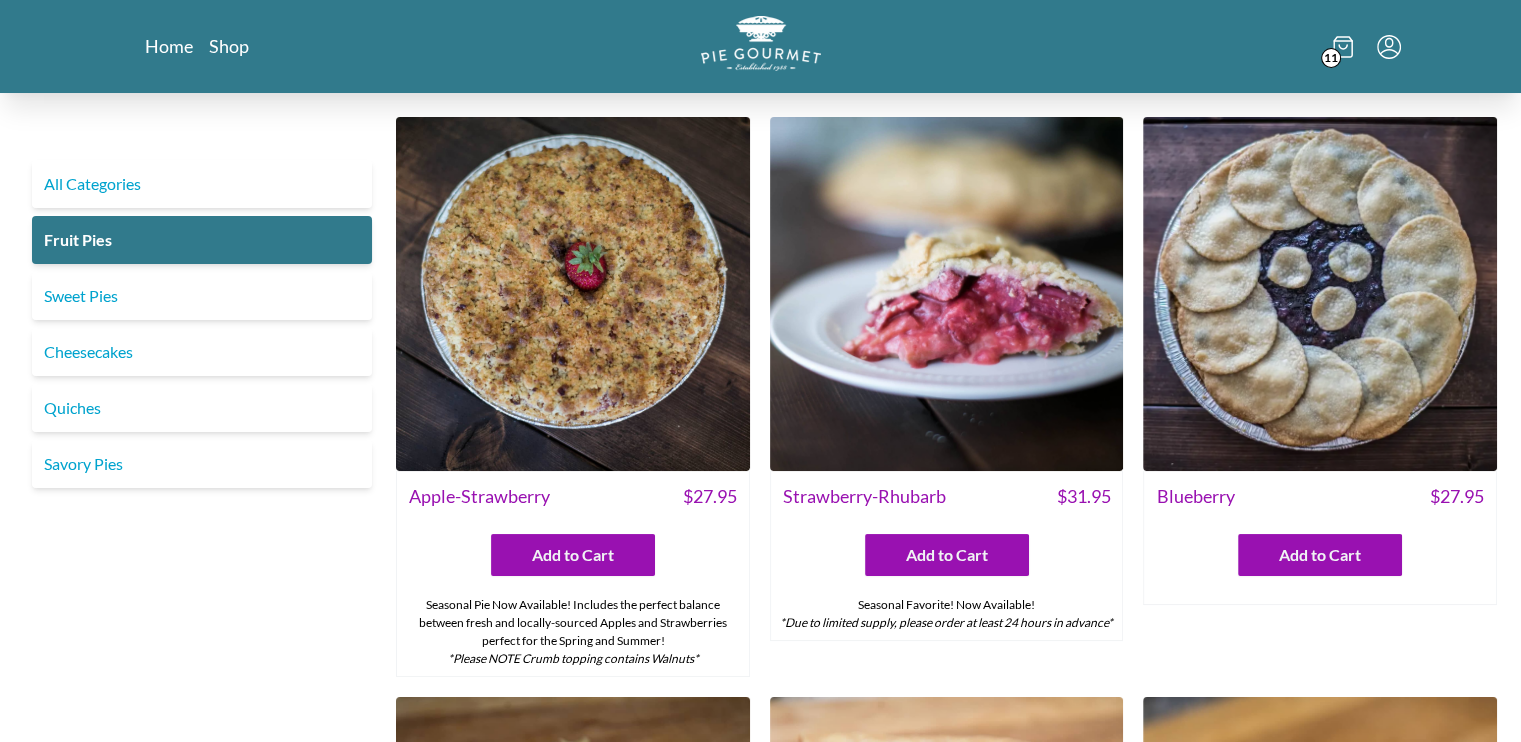 click 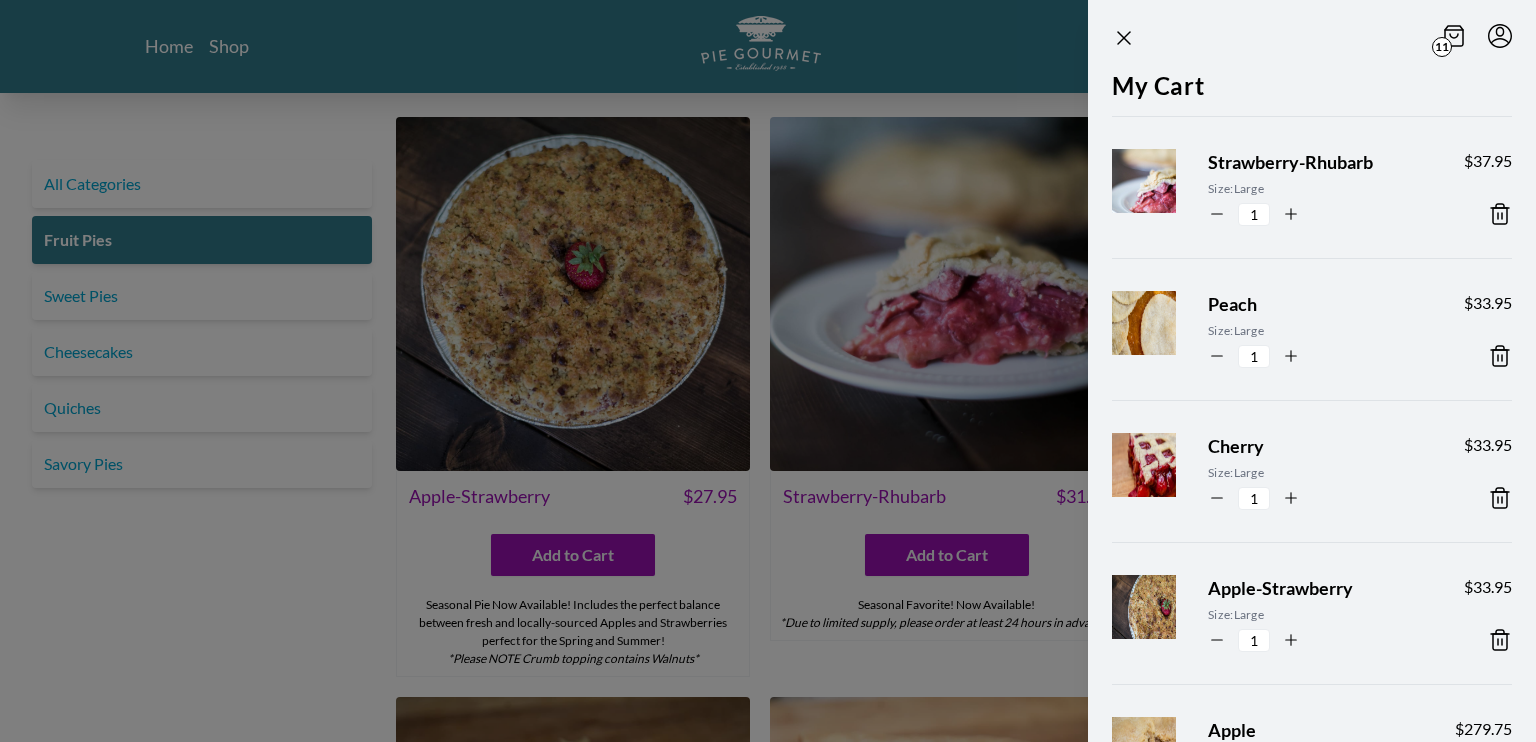 click 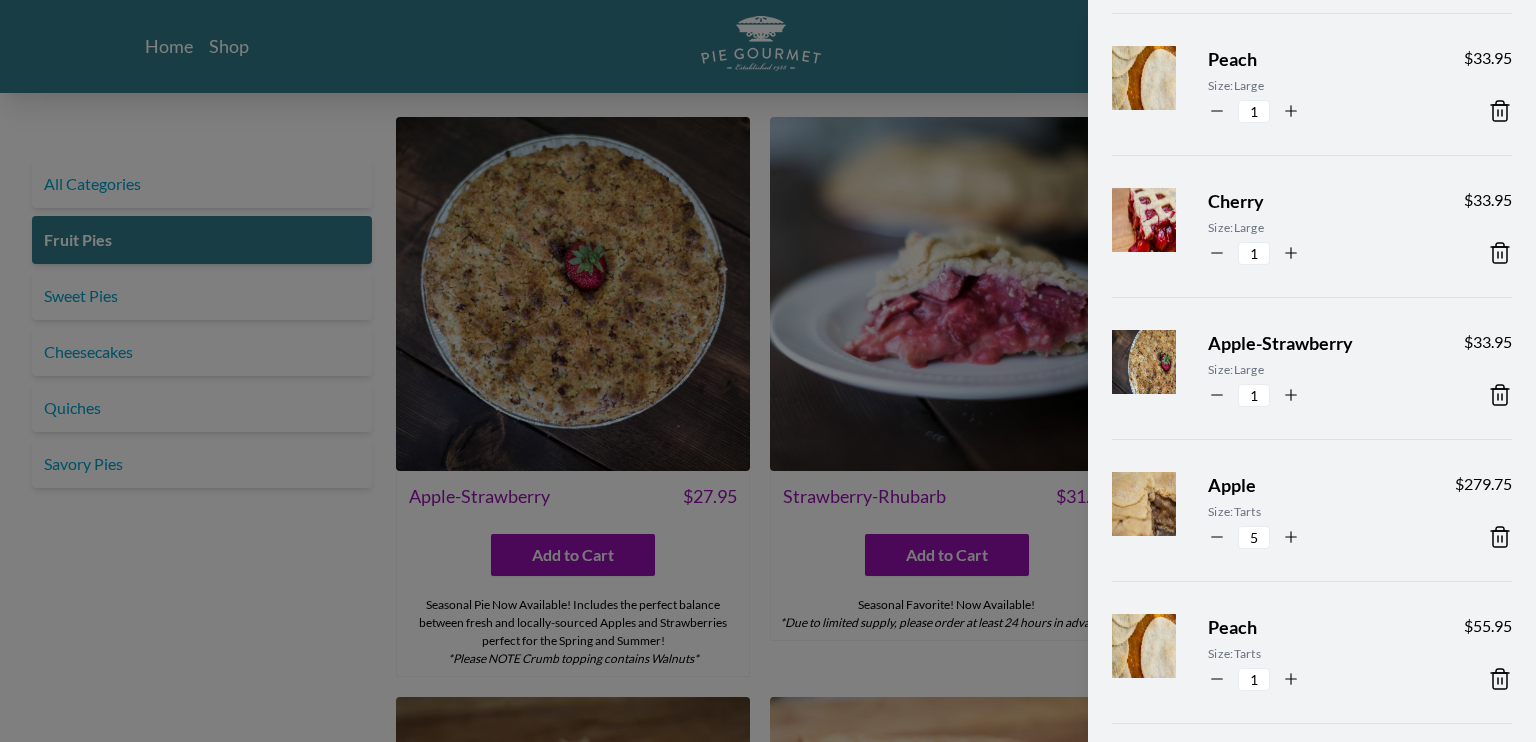 scroll, scrollTop: 135, scrollLeft: 0, axis: vertical 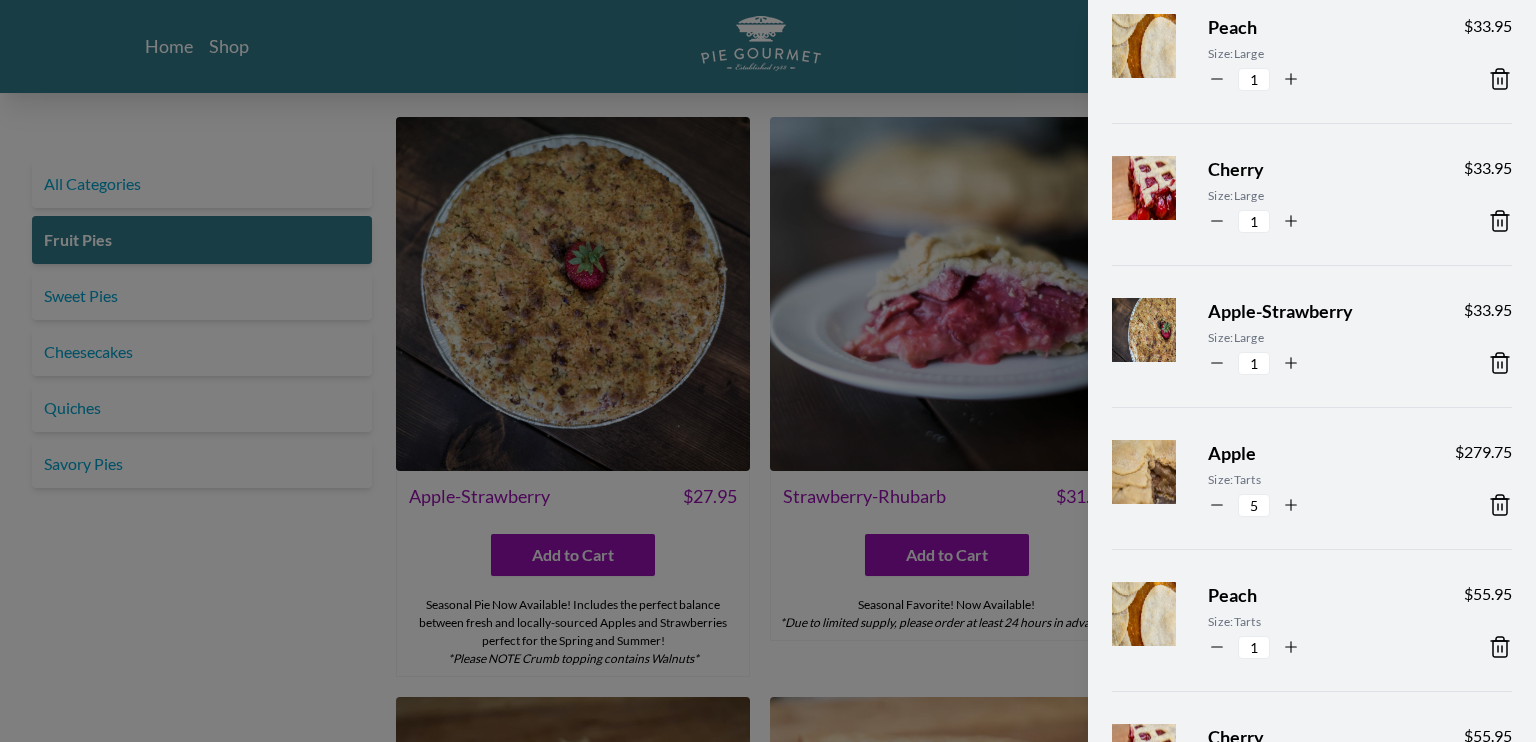 click 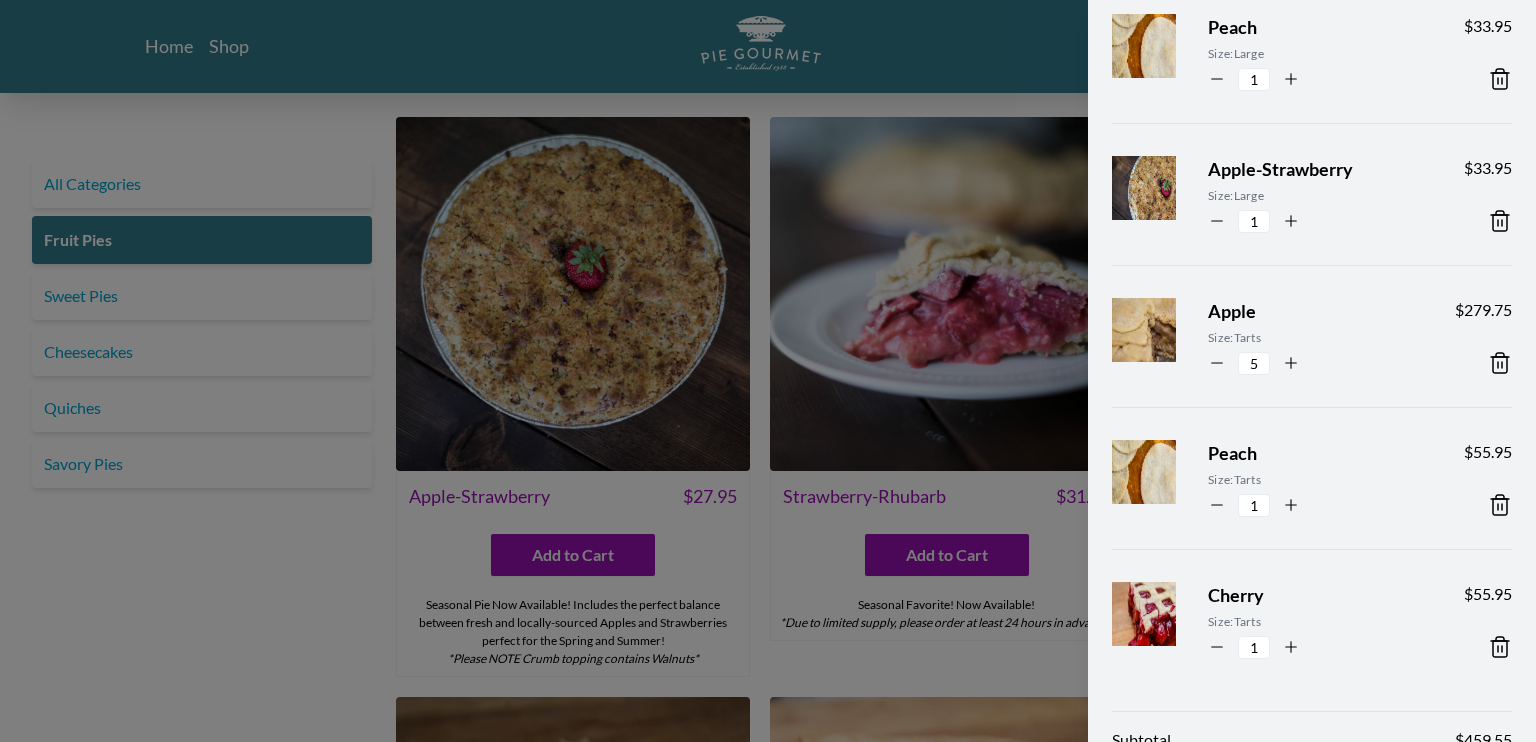 click 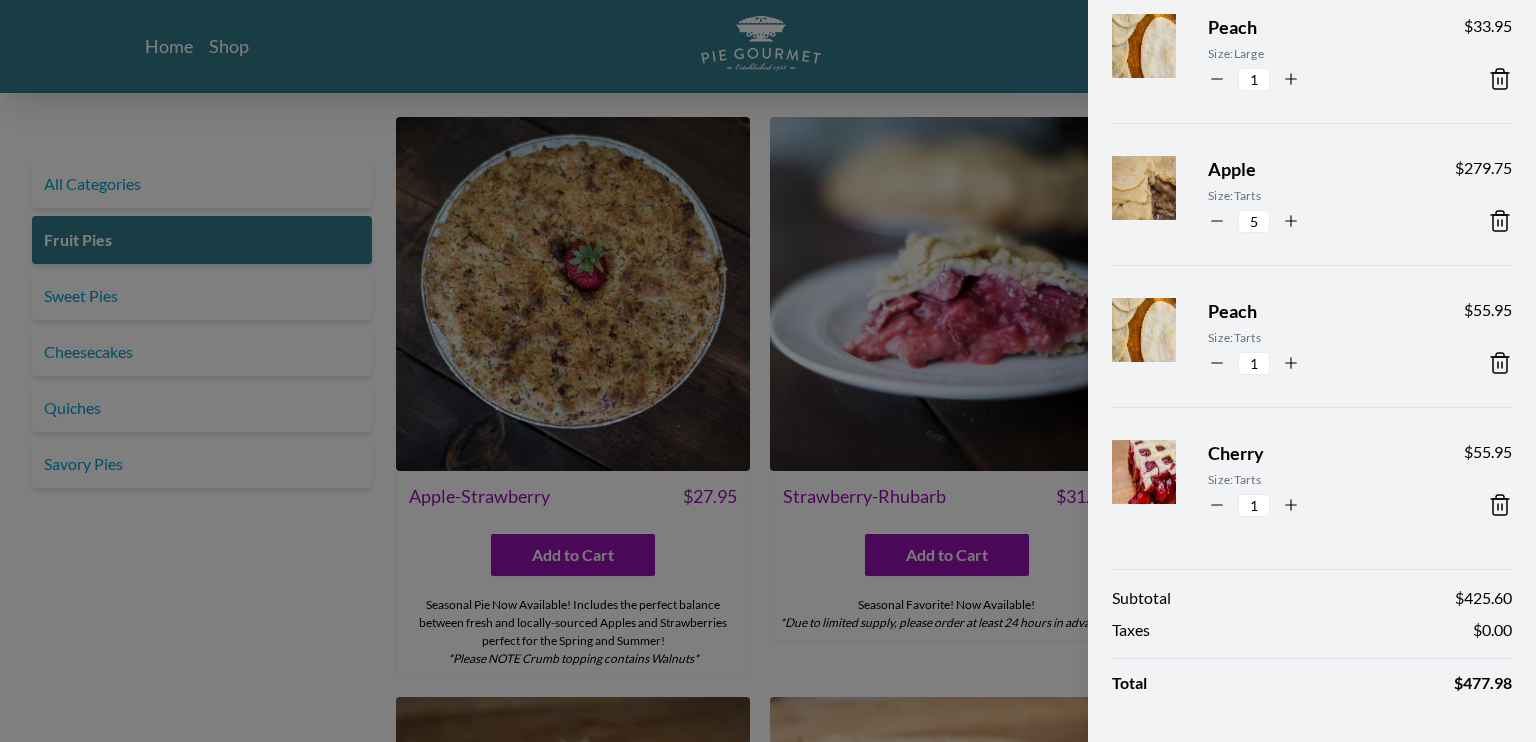 click 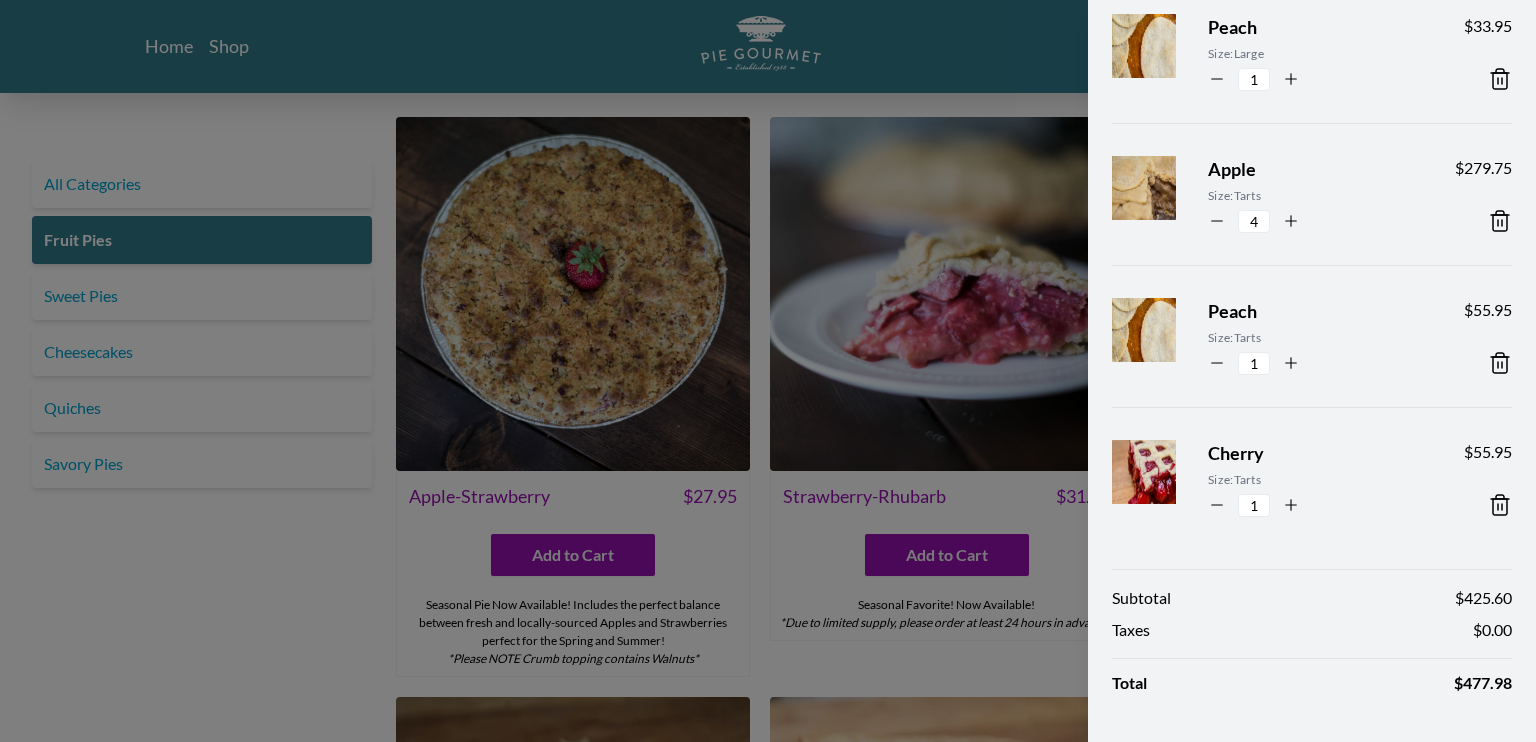 click 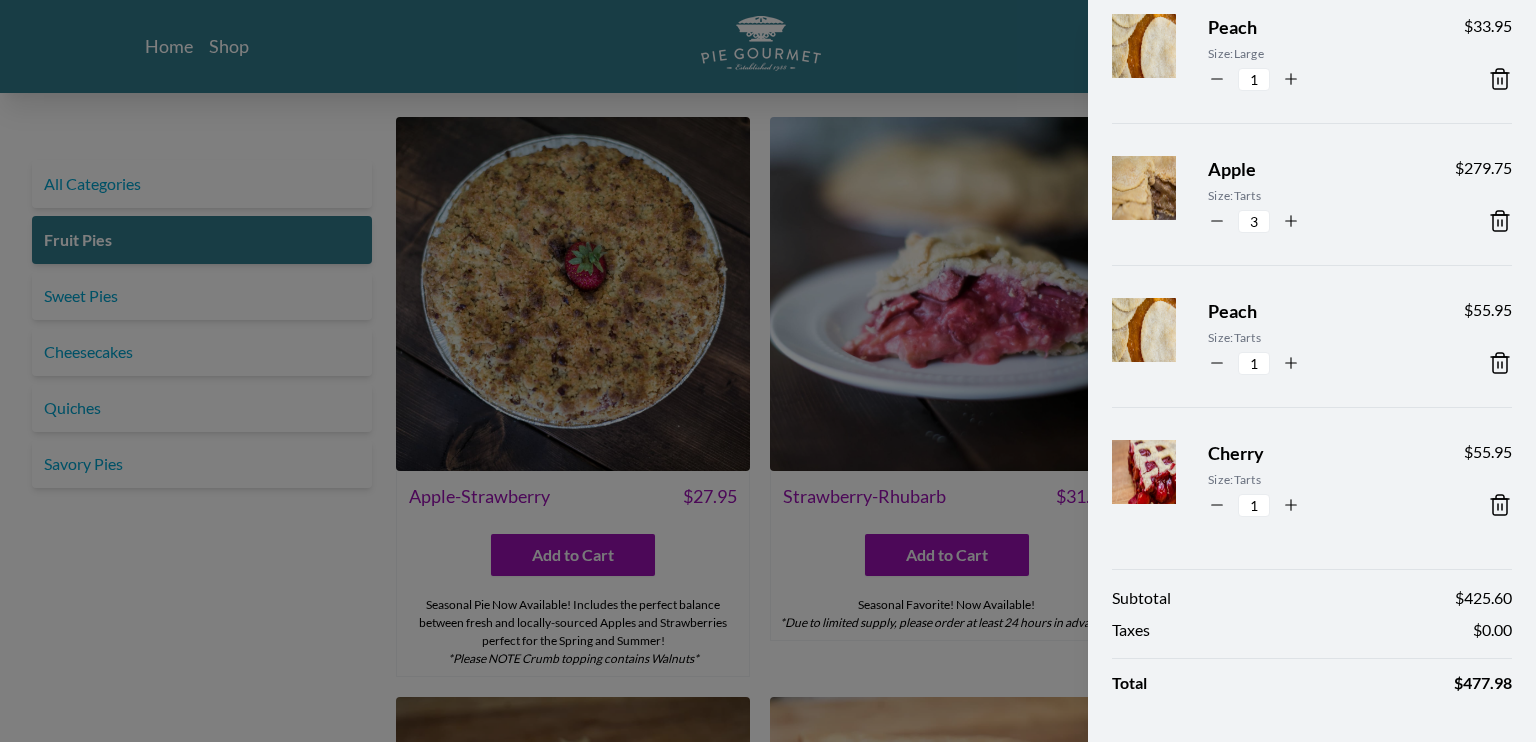 click 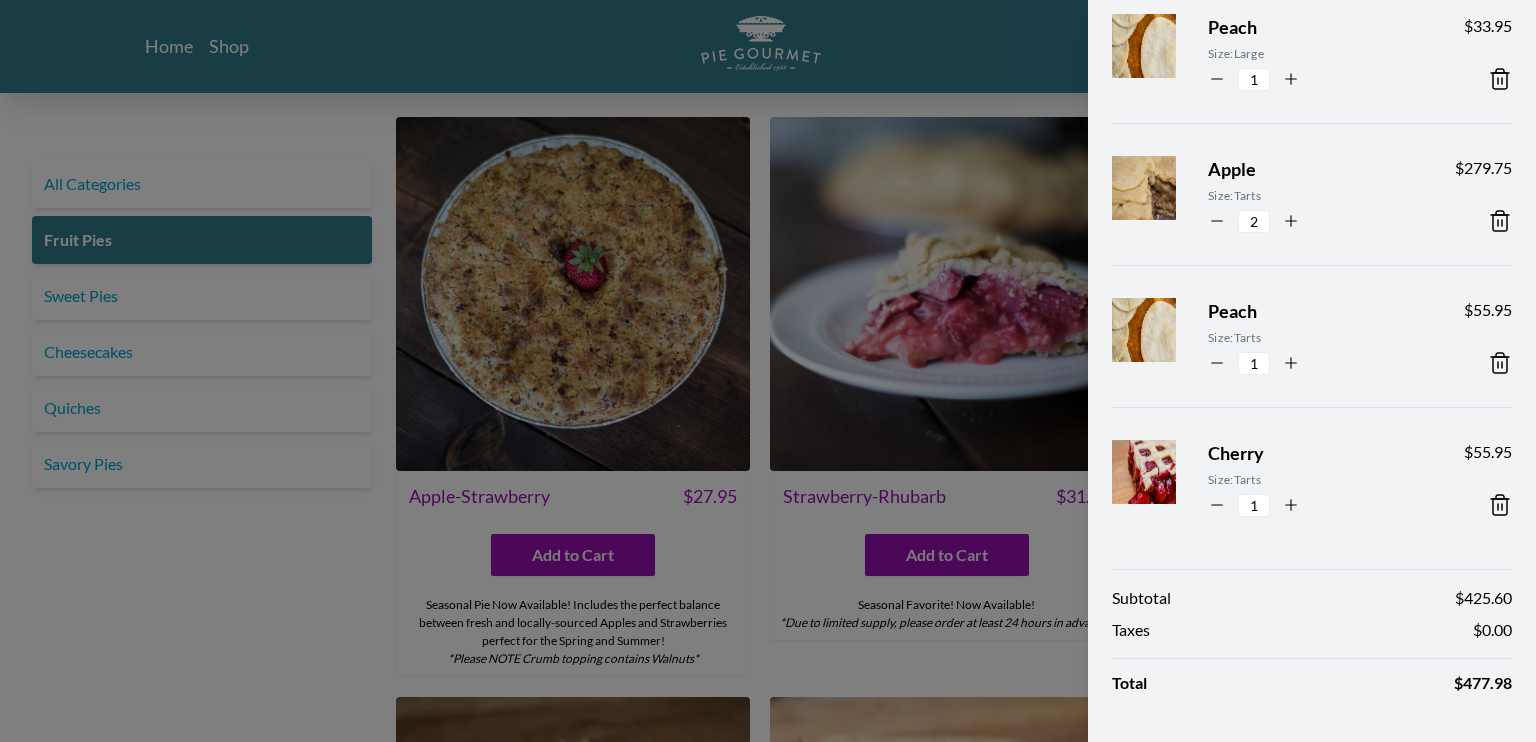 click 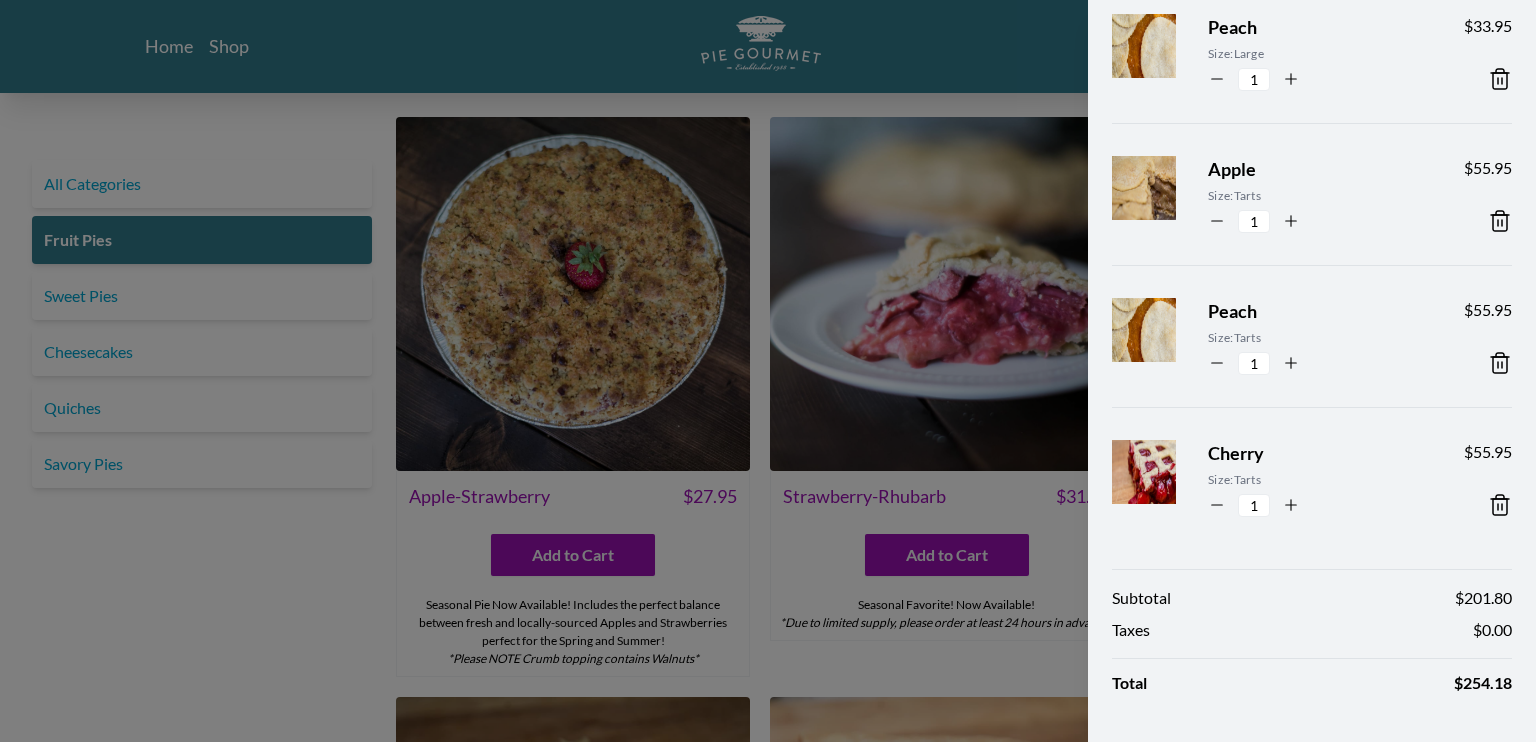 click 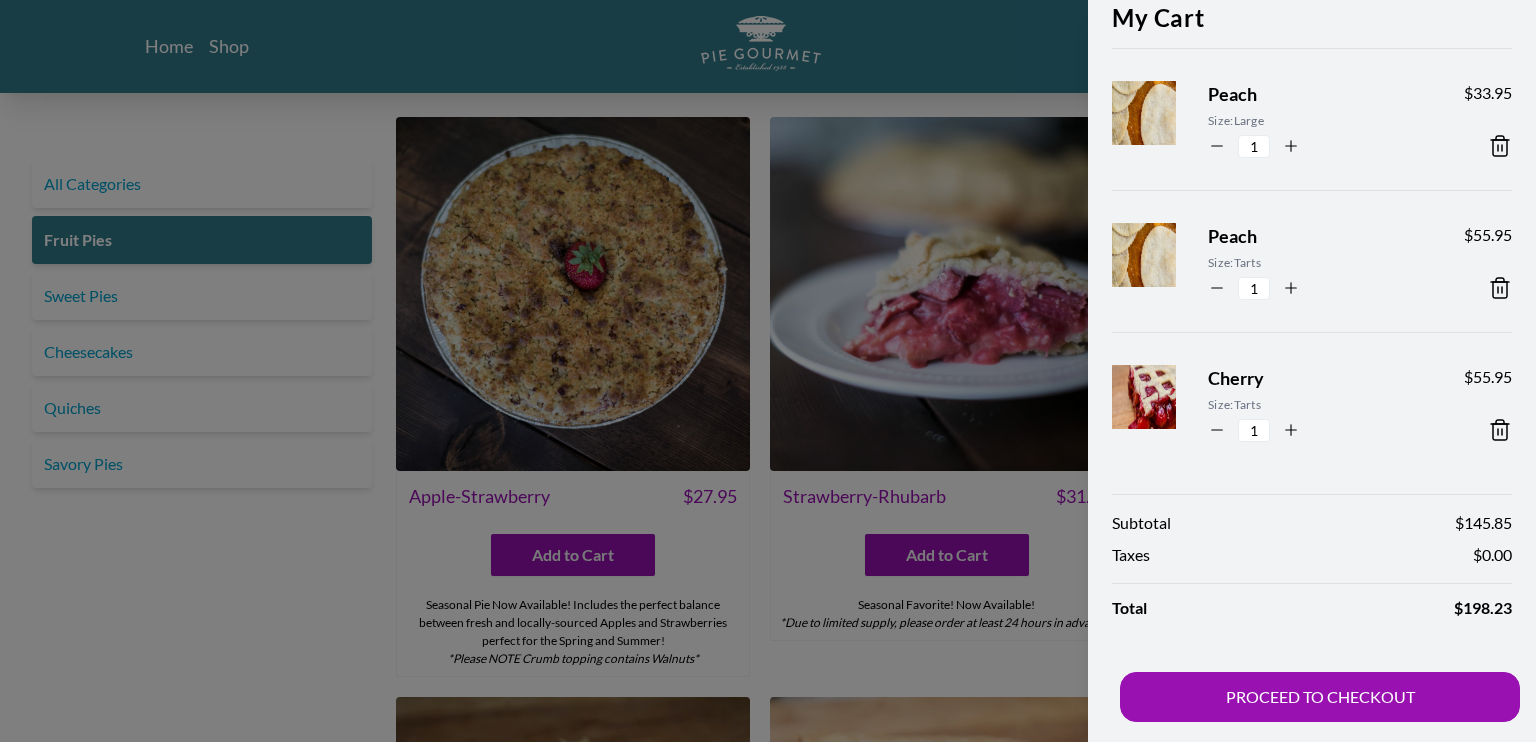 scroll, scrollTop: 69, scrollLeft: 0, axis: vertical 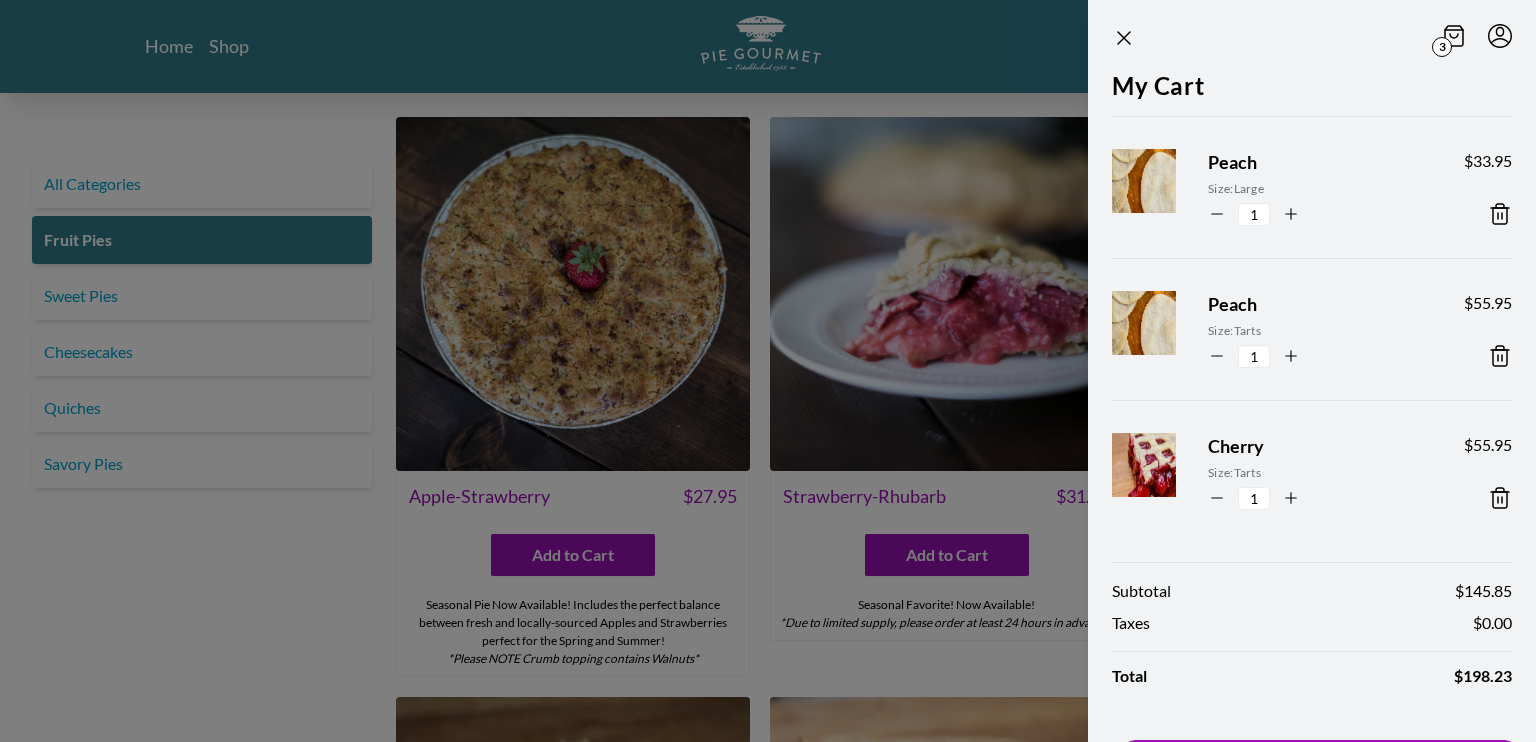 click 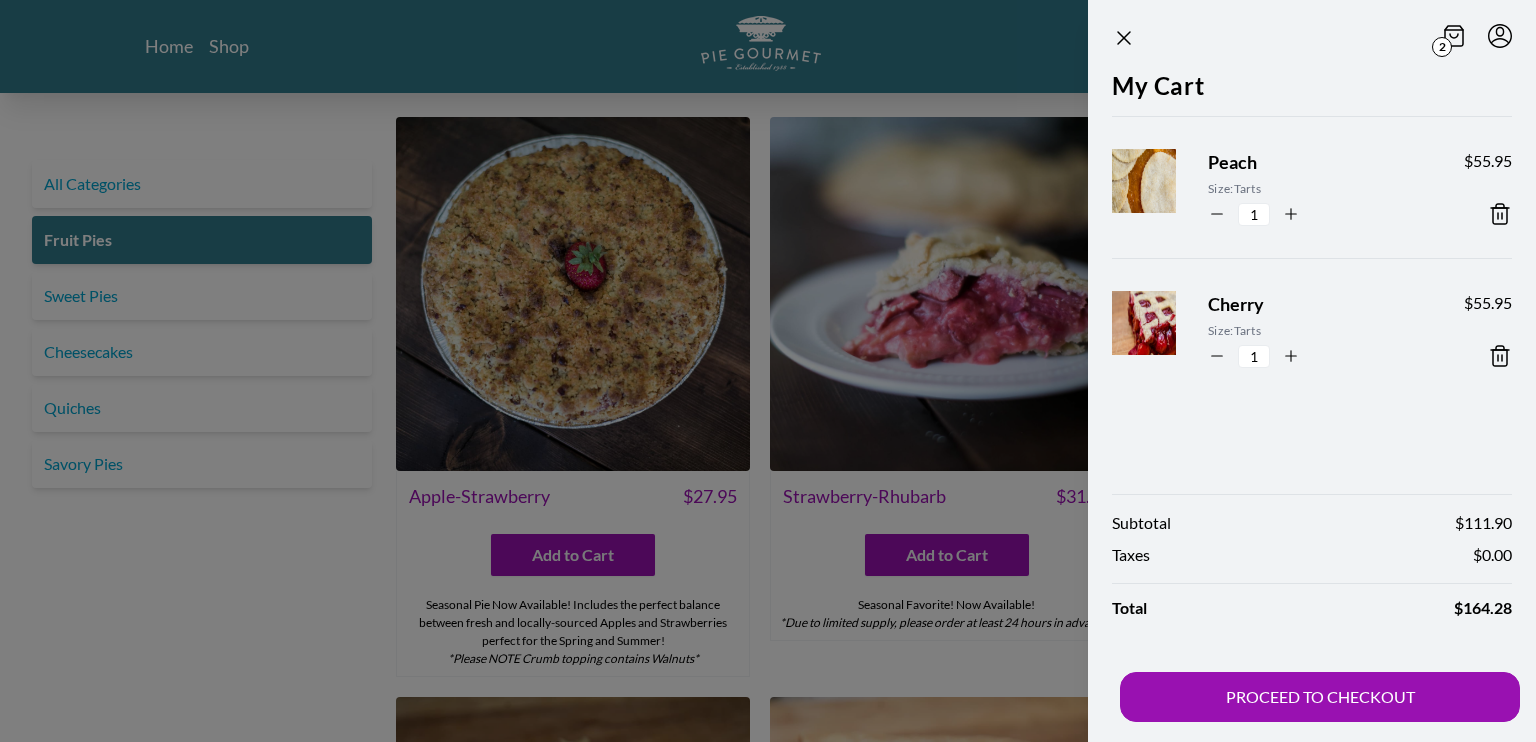 click at bounding box center [768, 371] 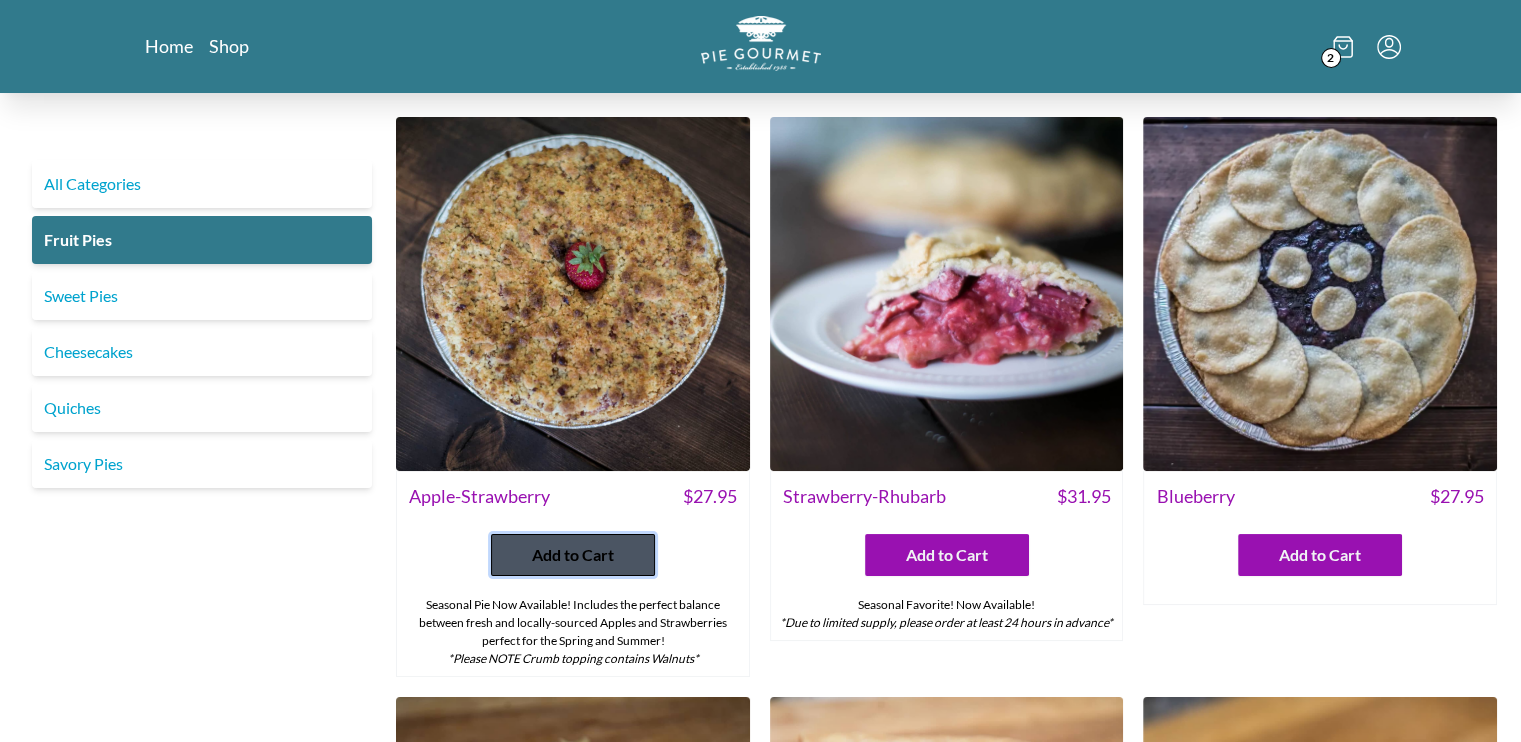 click on "Add to Cart" at bounding box center [573, 555] 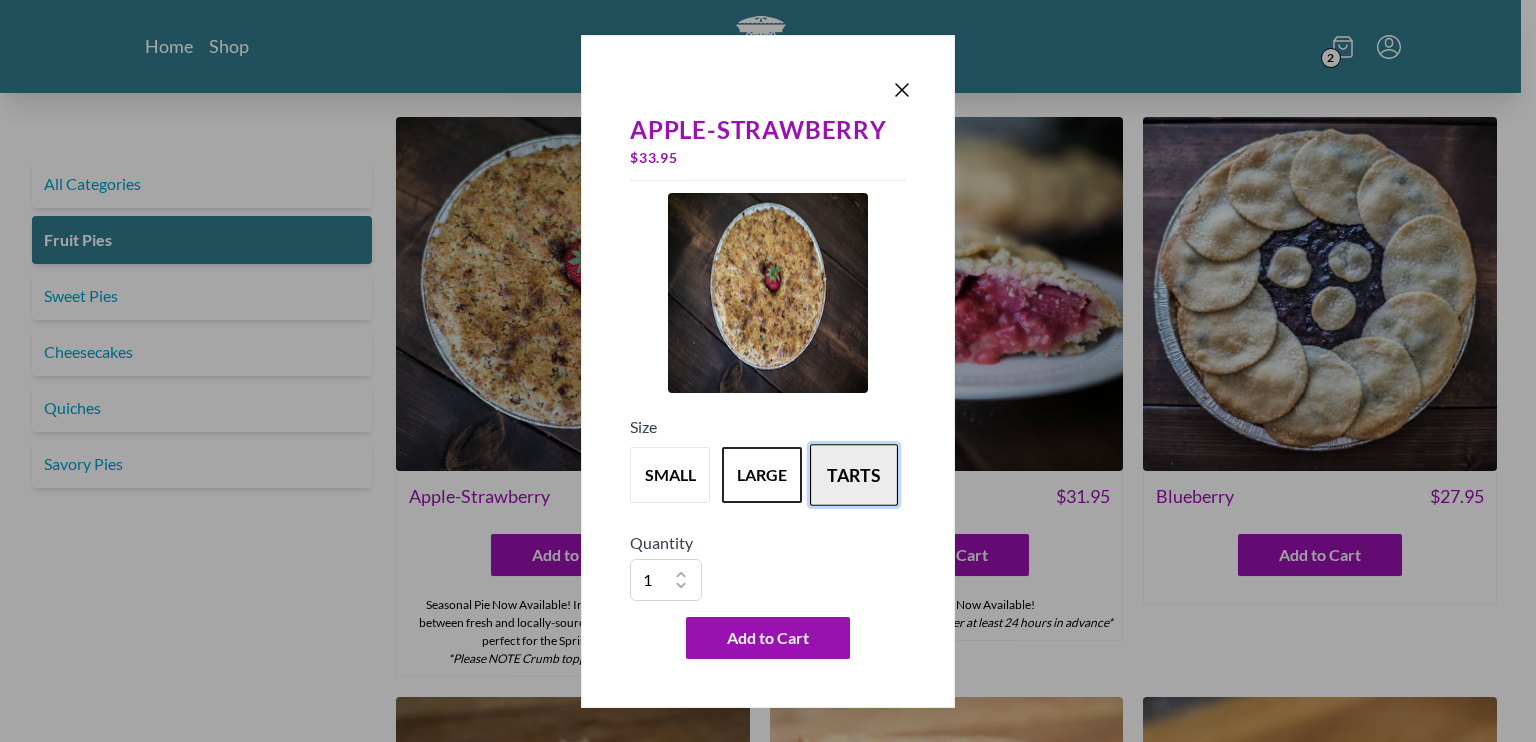 click on "tarts" at bounding box center (854, 475) 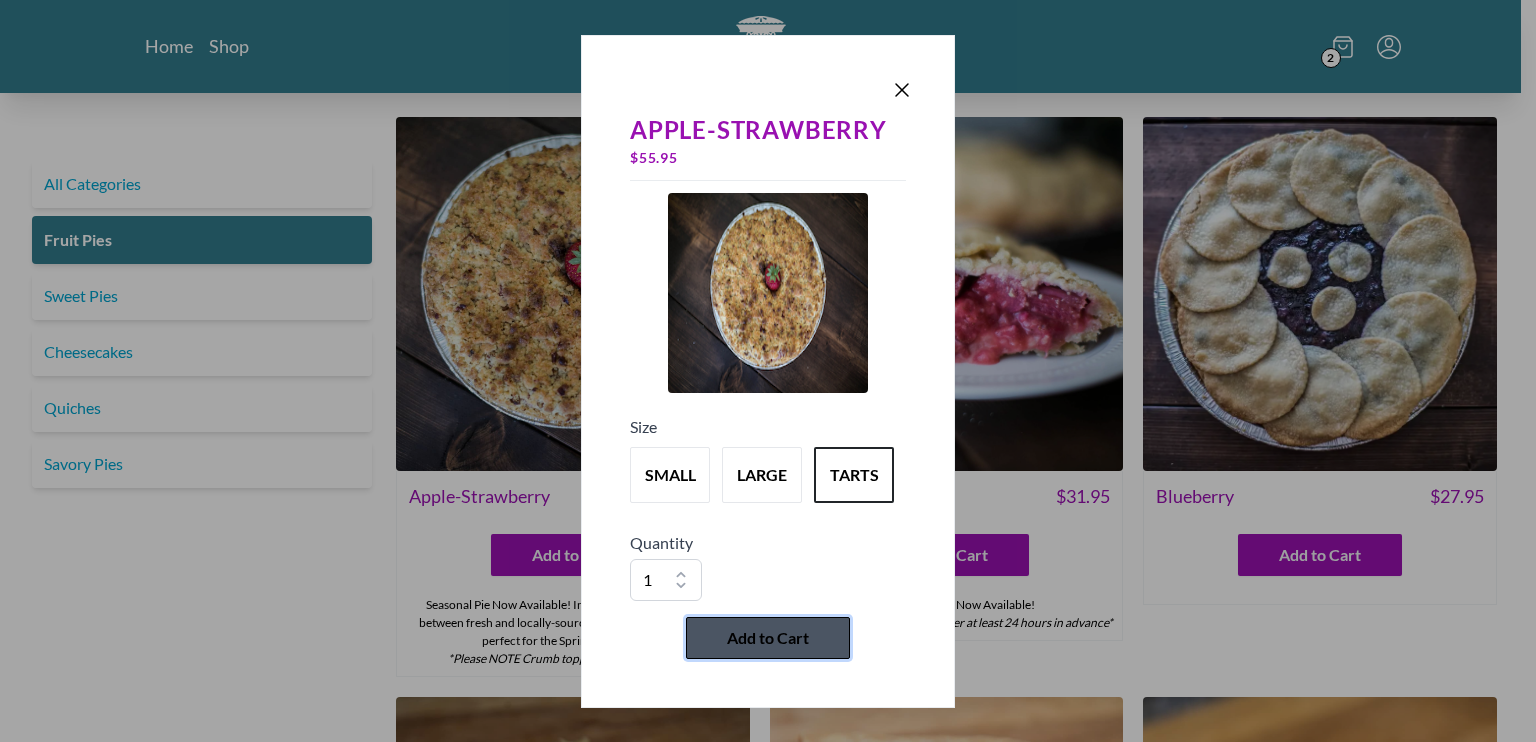 click on "Add to Cart" at bounding box center [768, 638] 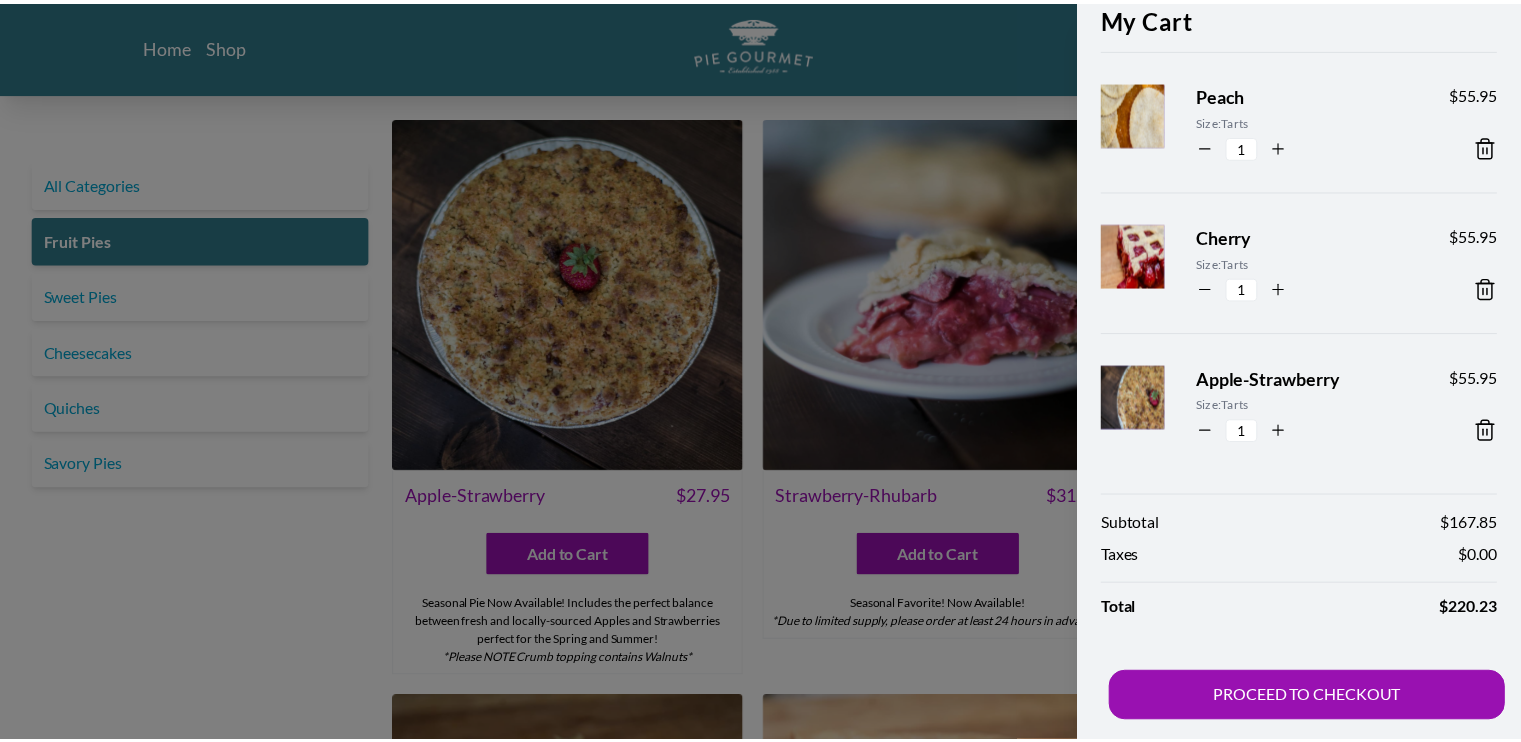 scroll, scrollTop: 0, scrollLeft: 0, axis: both 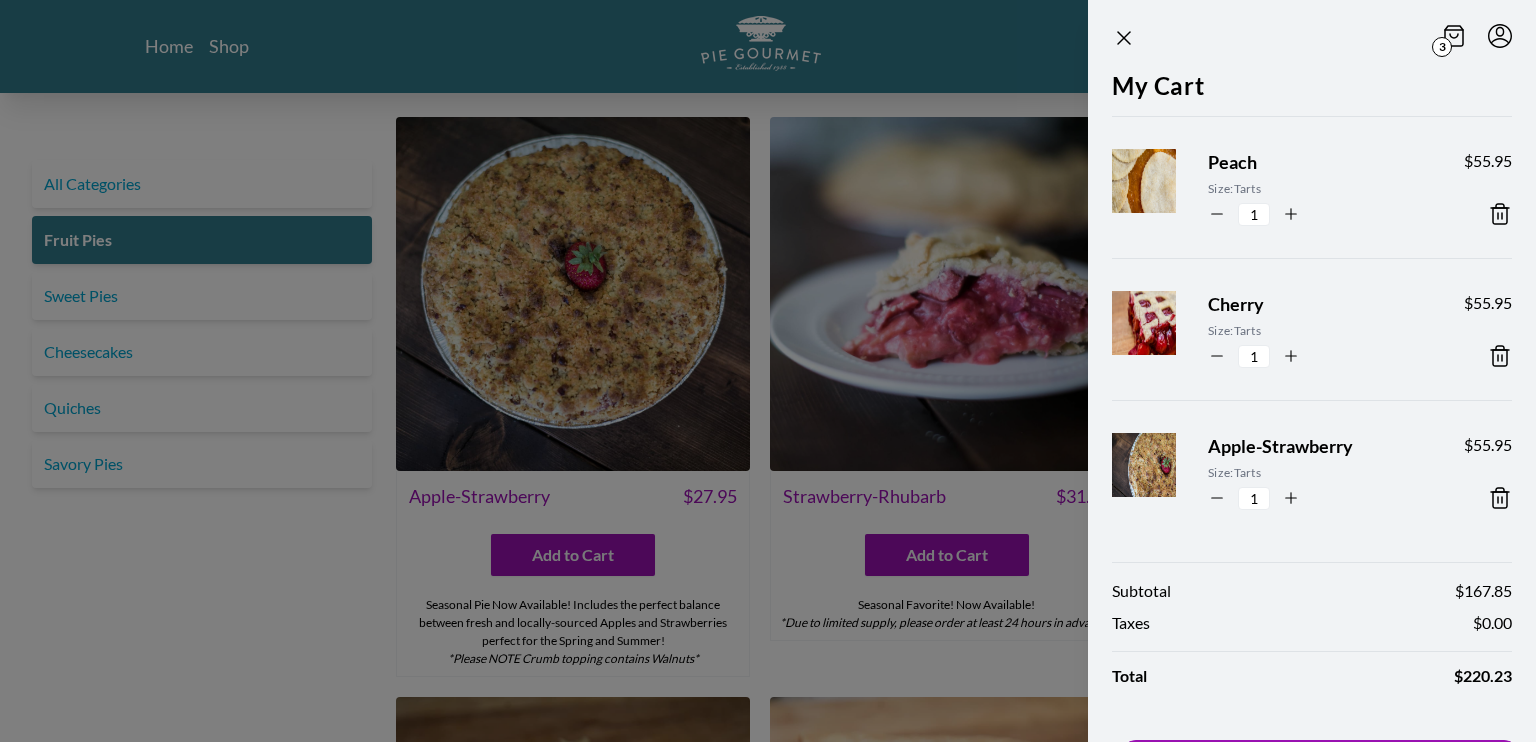 click at bounding box center (768, 371) 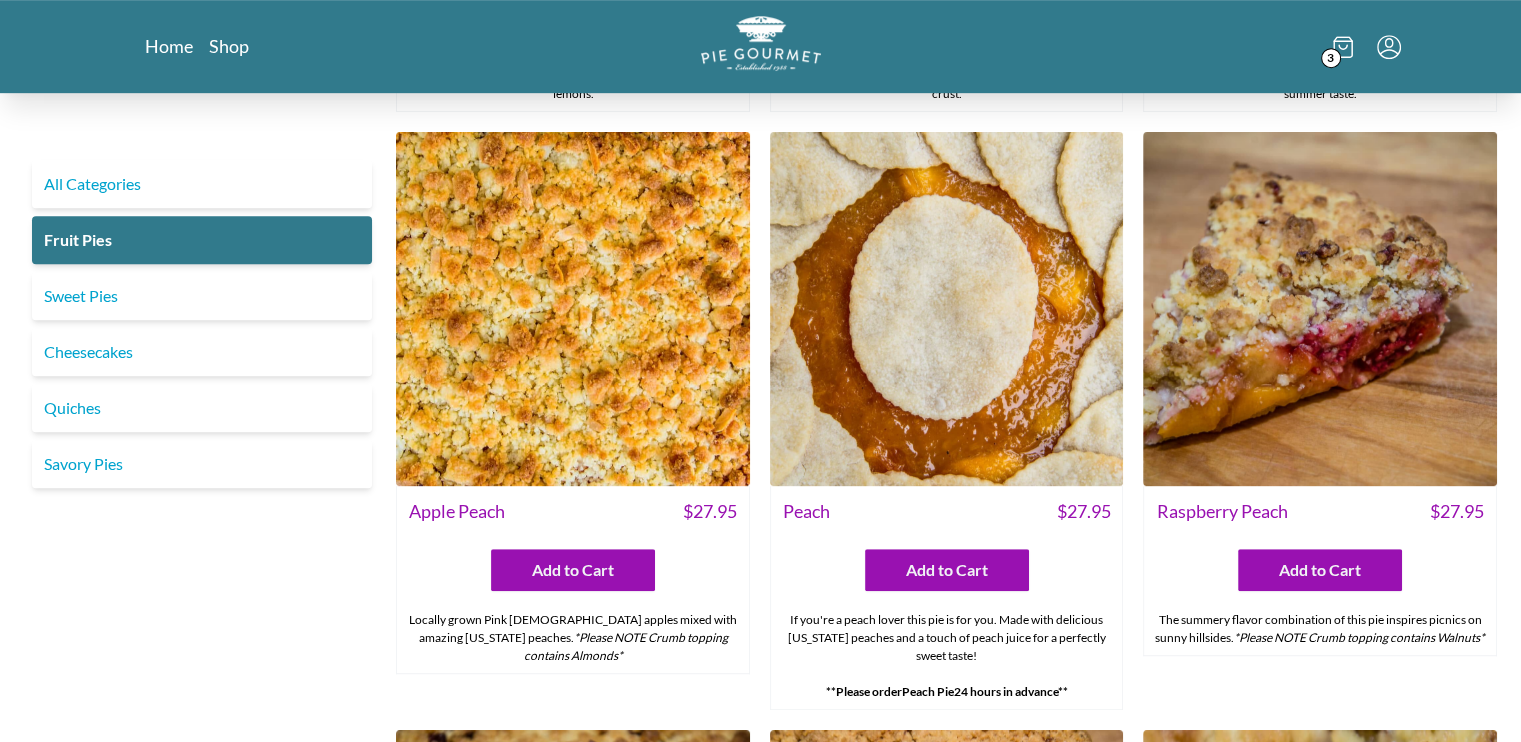 scroll, scrollTop: 1104, scrollLeft: 0, axis: vertical 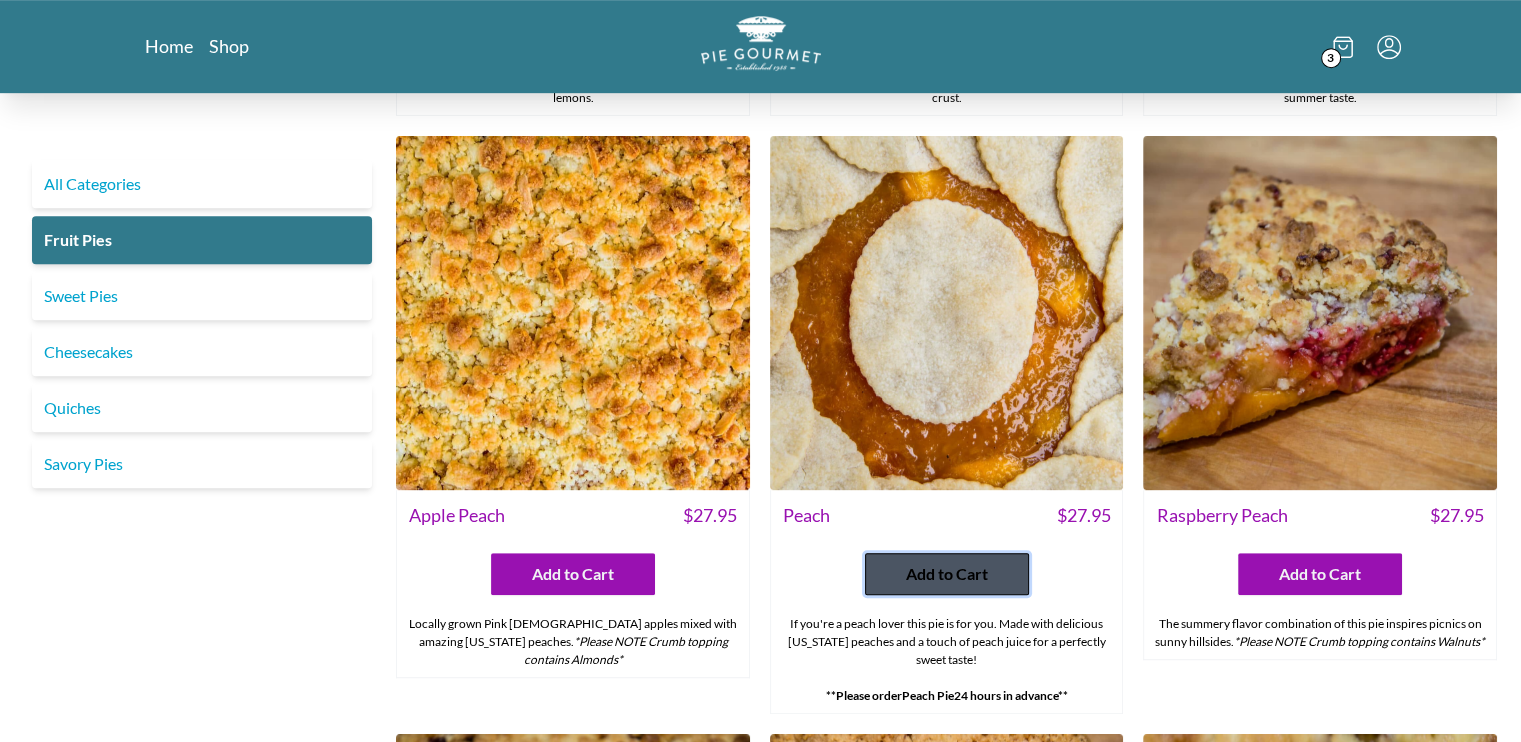 click on "Add to Cart" at bounding box center [947, 574] 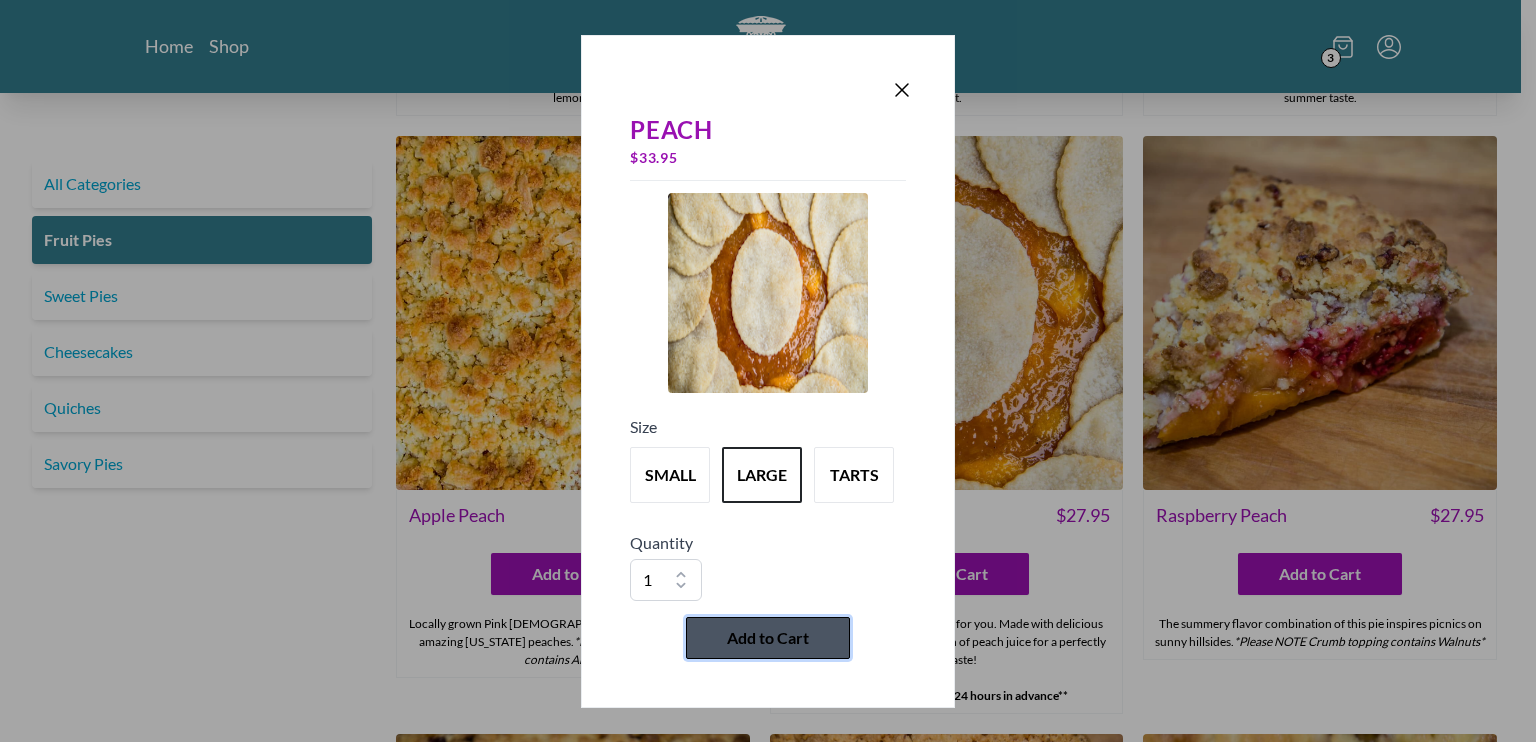 click on "Add to Cart" at bounding box center (768, 638) 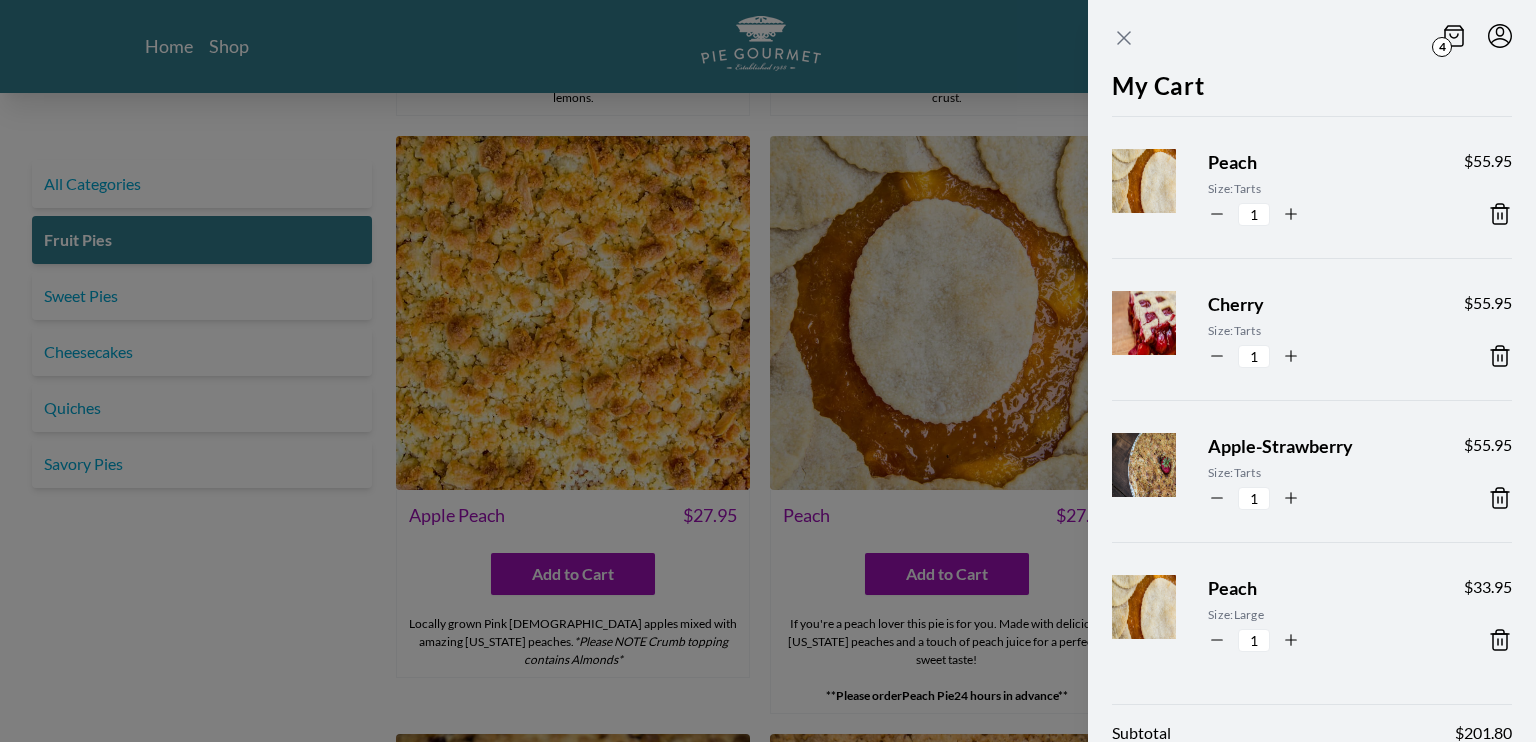 click 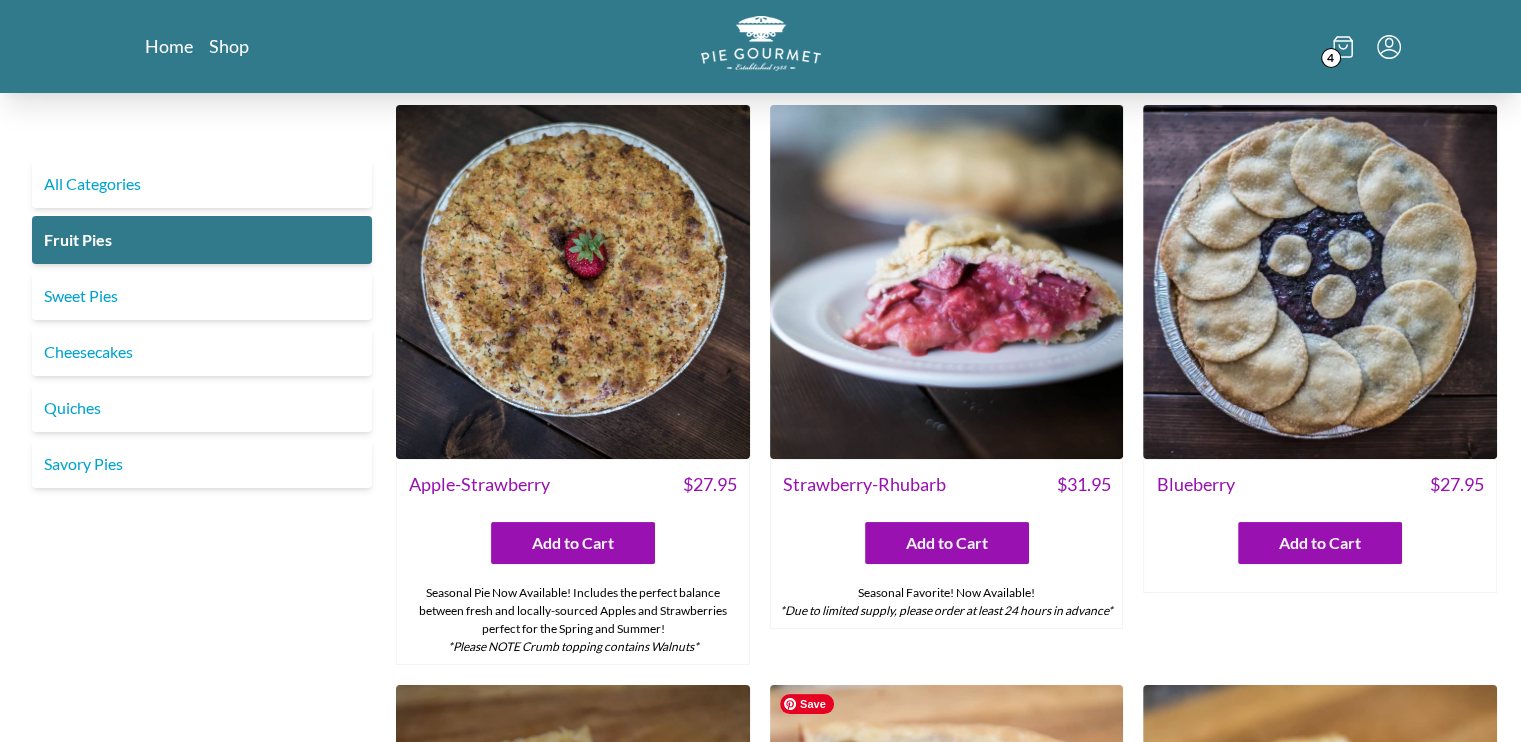 scroll, scrollTop: 0, scrollLeft: 0, axis: both 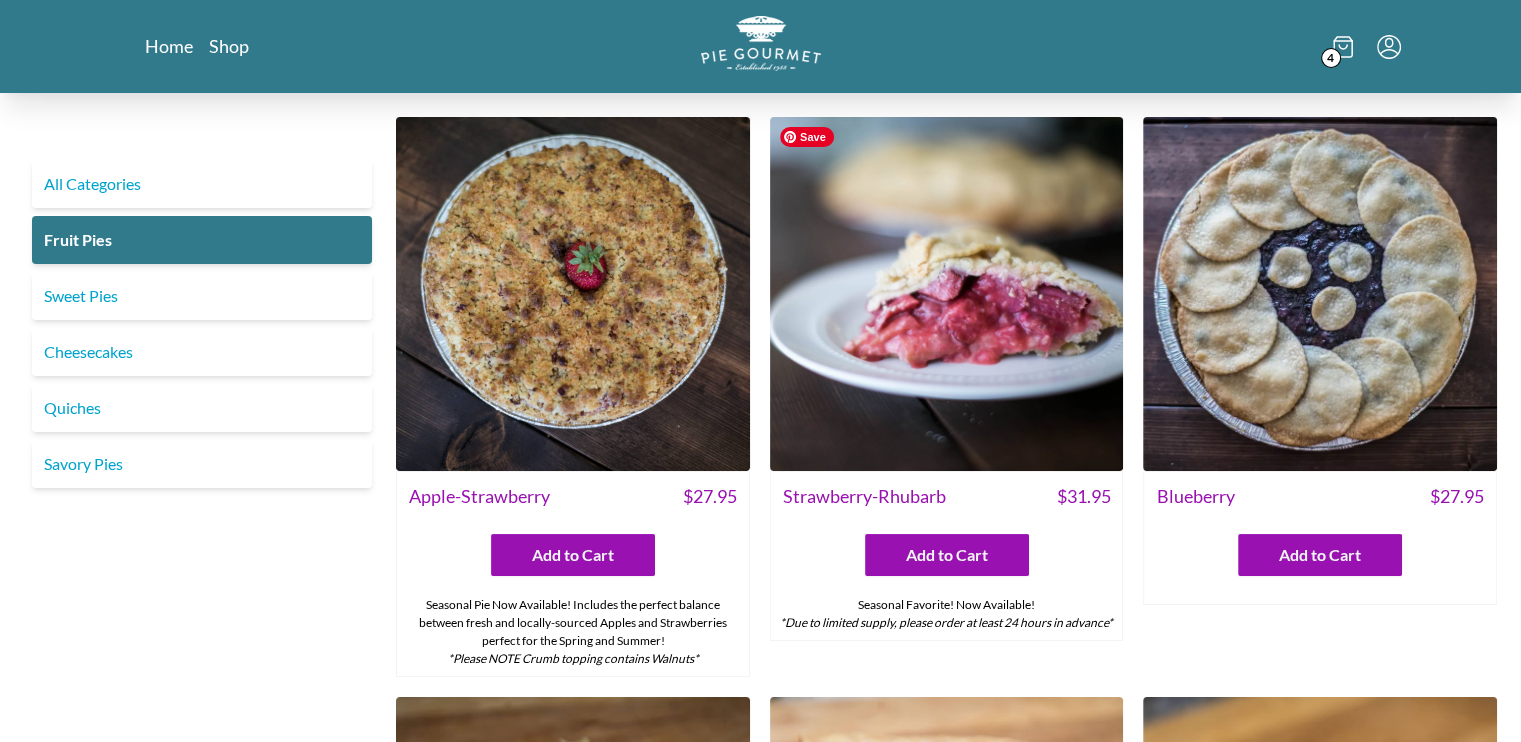 click at bounding box center [947, 294] 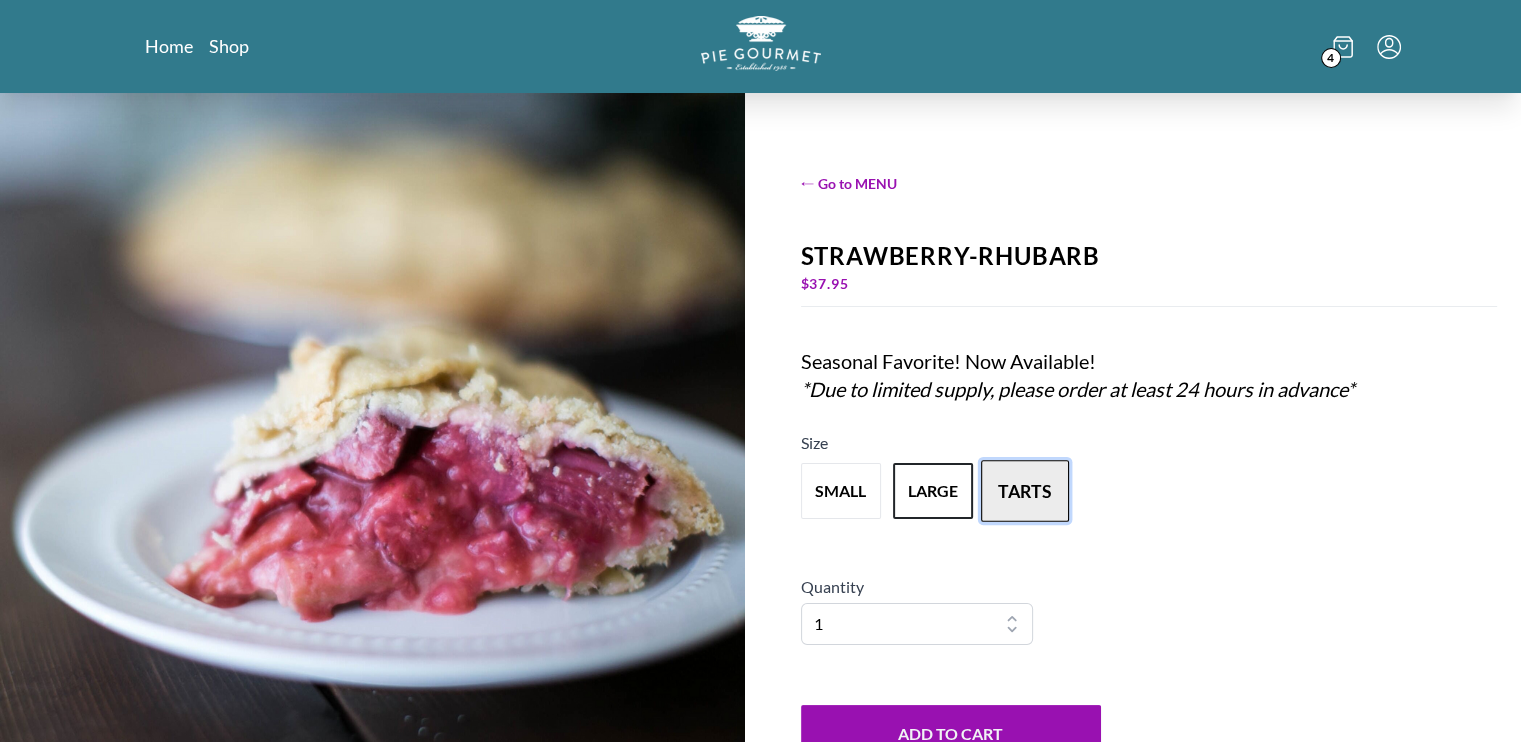 click on "tarts" at bounding box center (1025, 491) 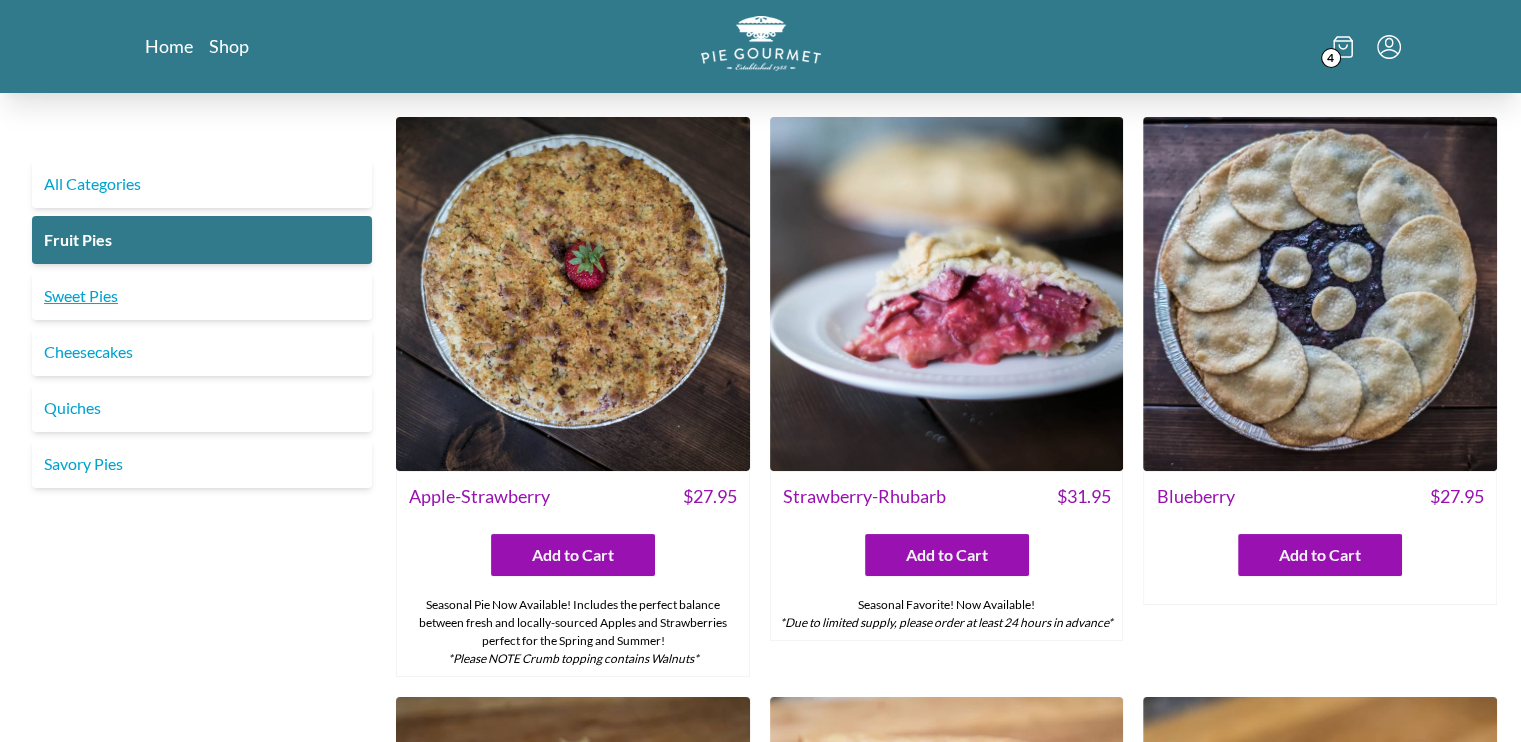 click on "Sweet Pies" at bounding box center (202, 296) 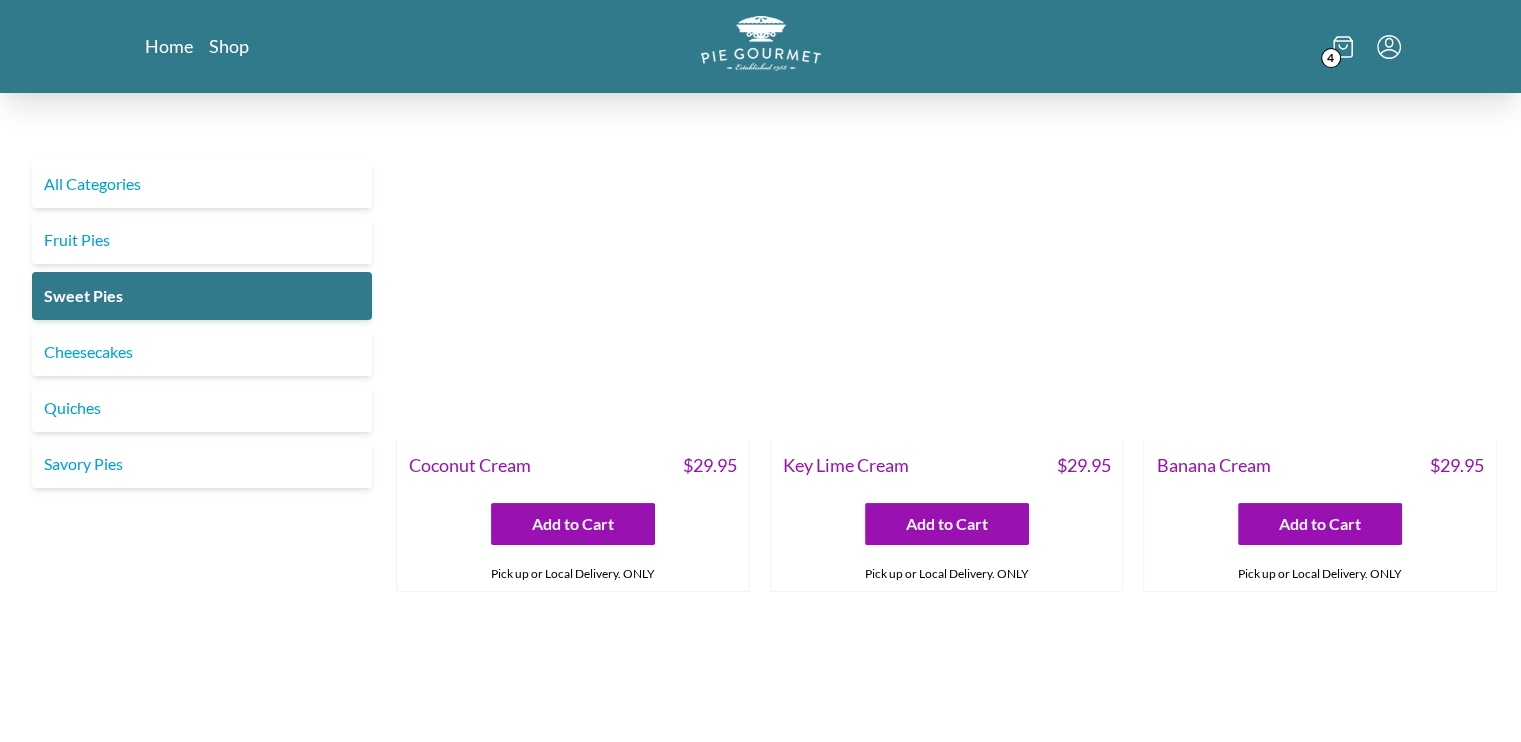scroll, scrollTop: 0, scrollLeft: 0, axis: both 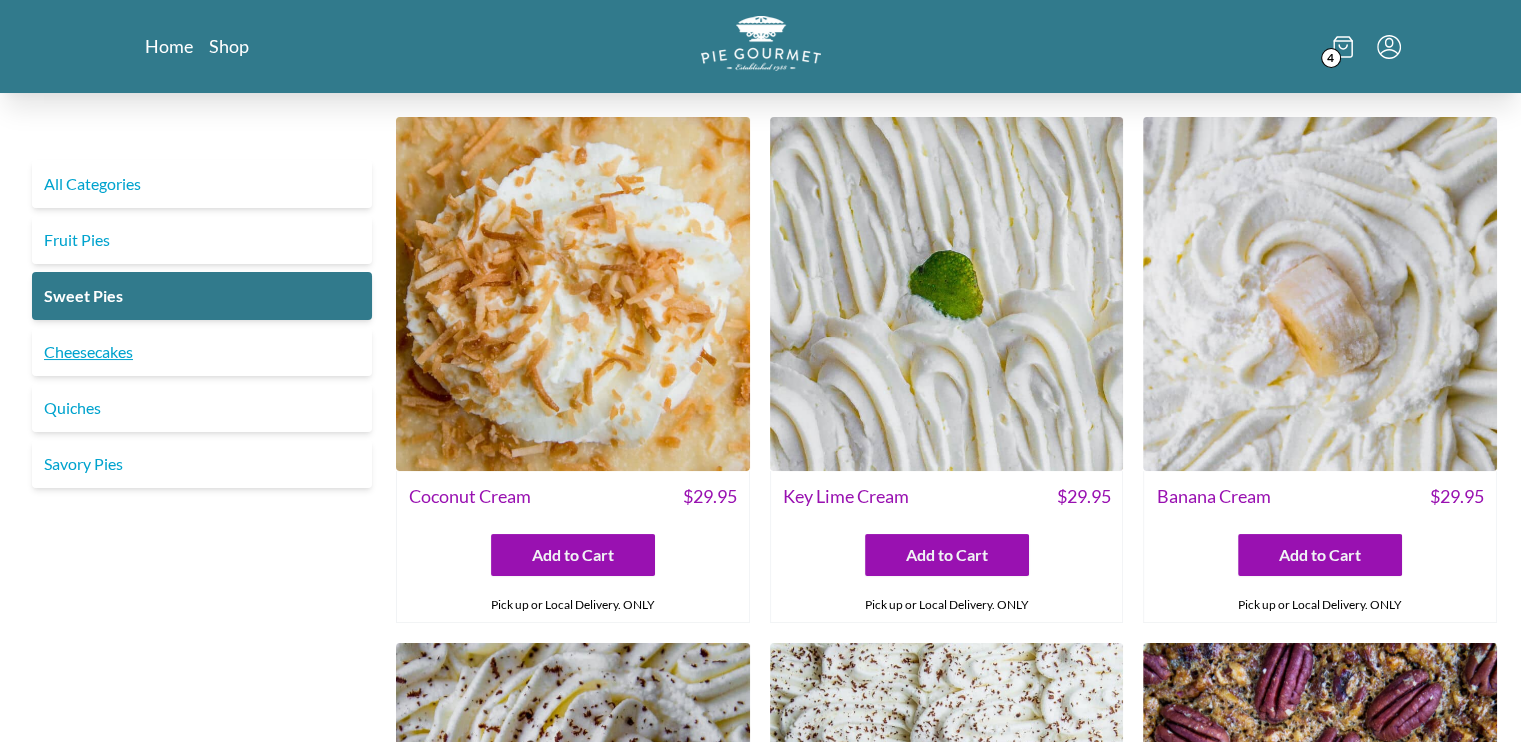 click on "Cheesecakes" at bounding box center [202, 352] 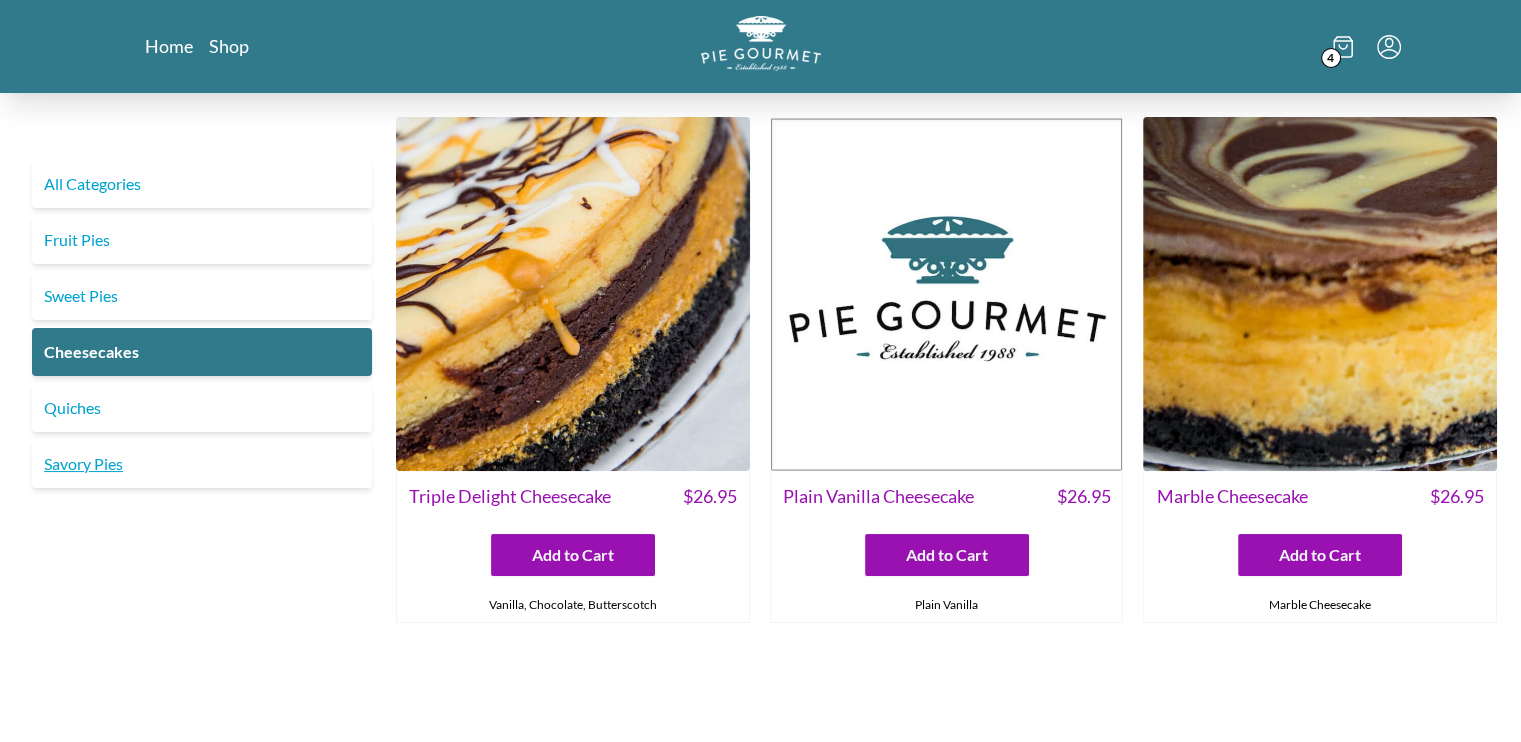 click on "Savory Pies" at bounding box center (202, 464) 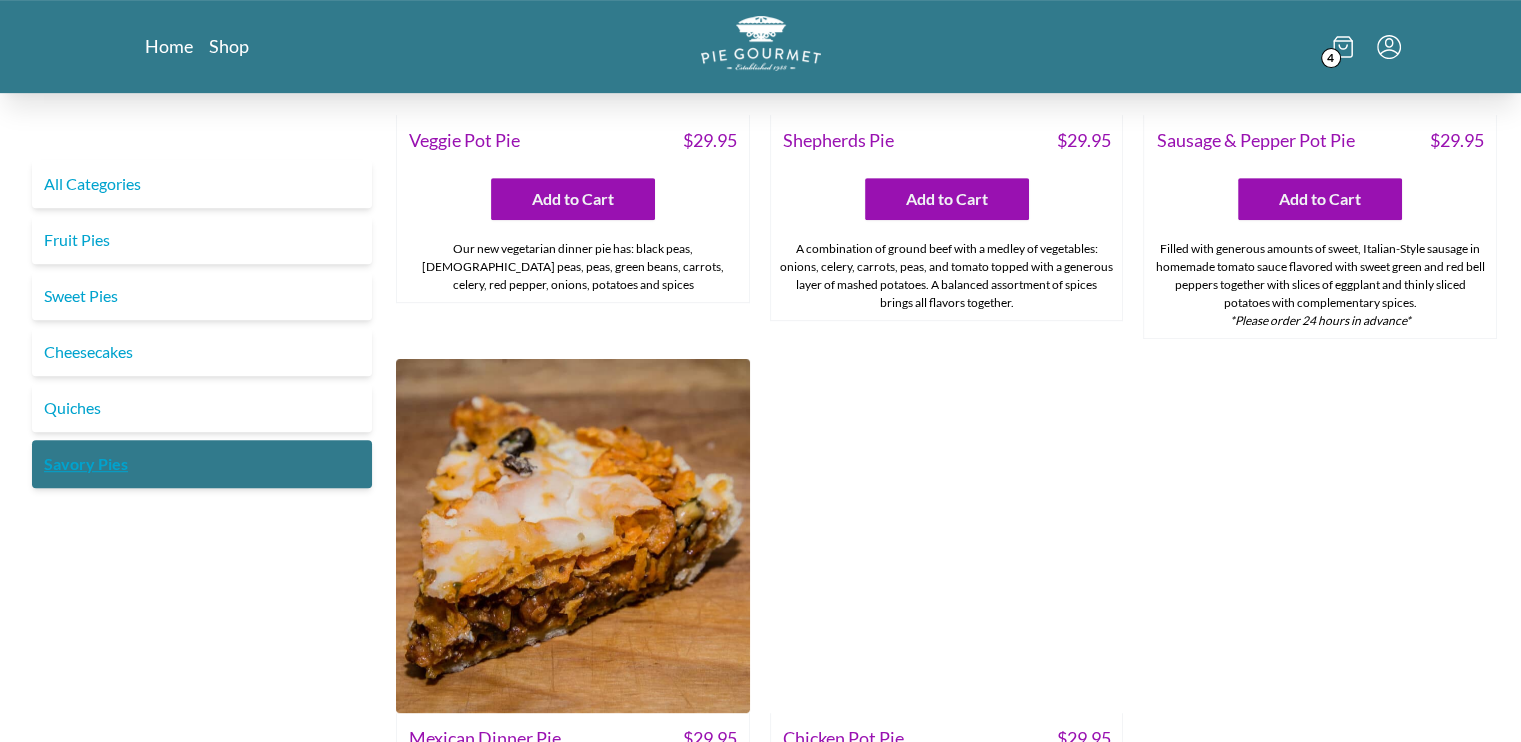 scroll, scrollTop: 864, scrollLeft: 0, axis: vertical 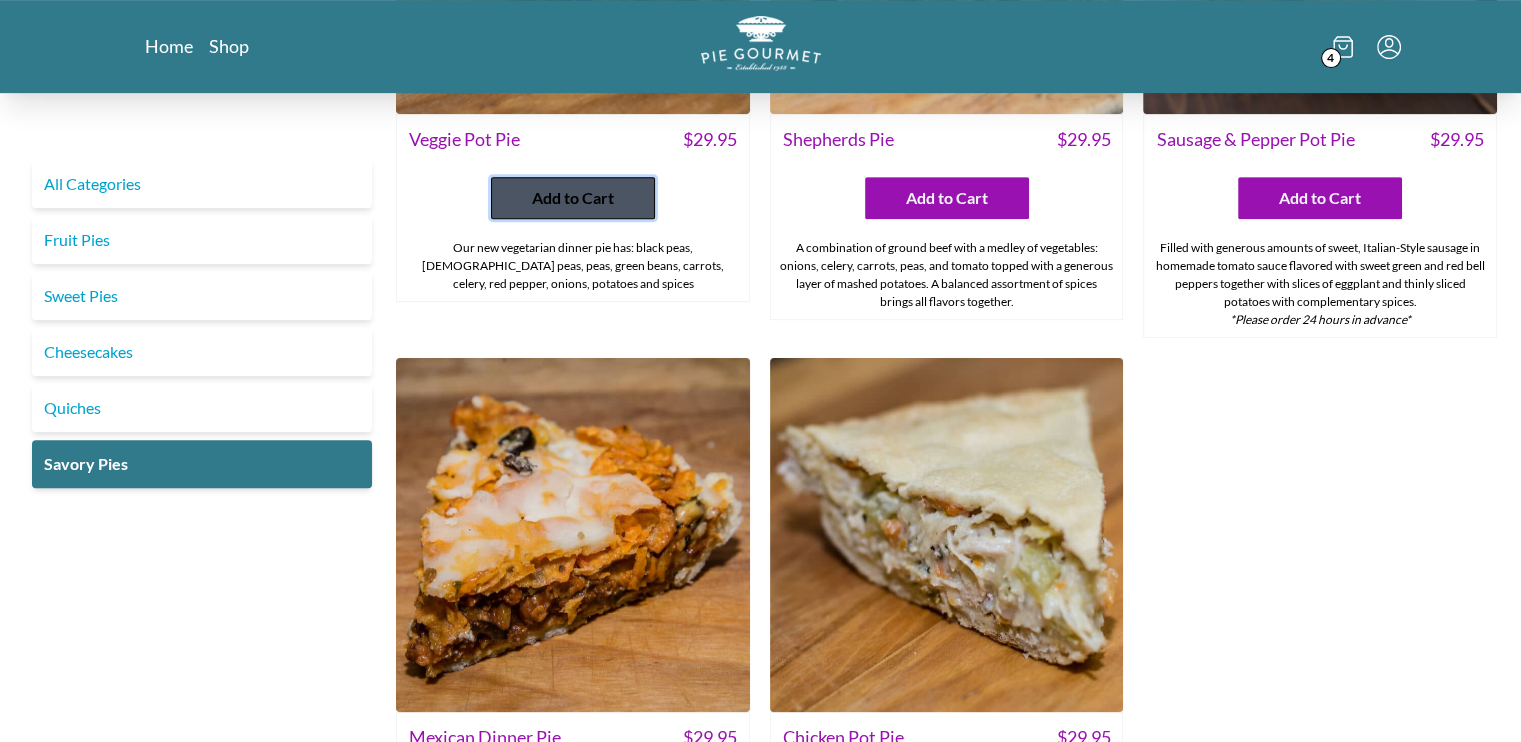 click on "Add to Cart" at bounding box center (573, 198) 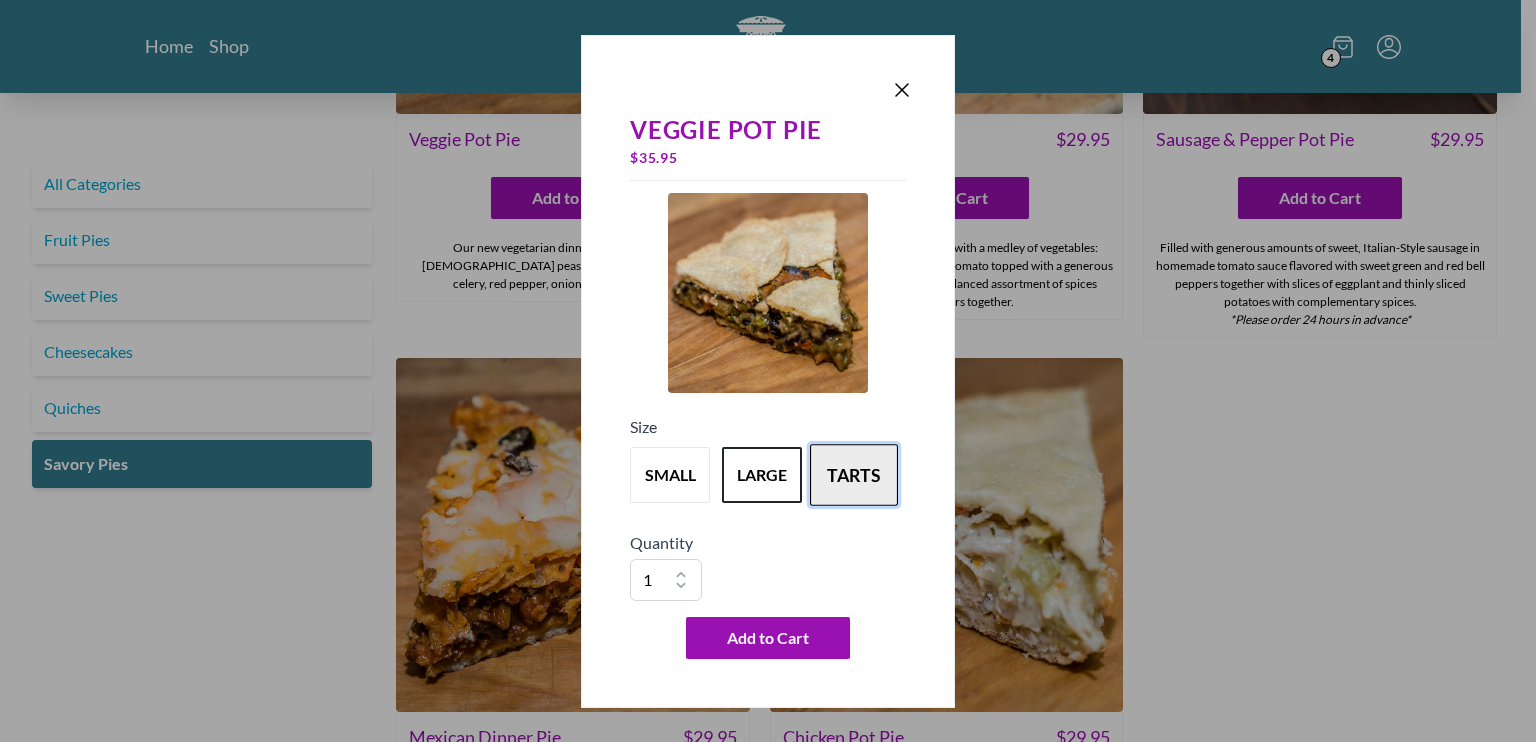 click on "tarts" at bounding box center (854, 475) 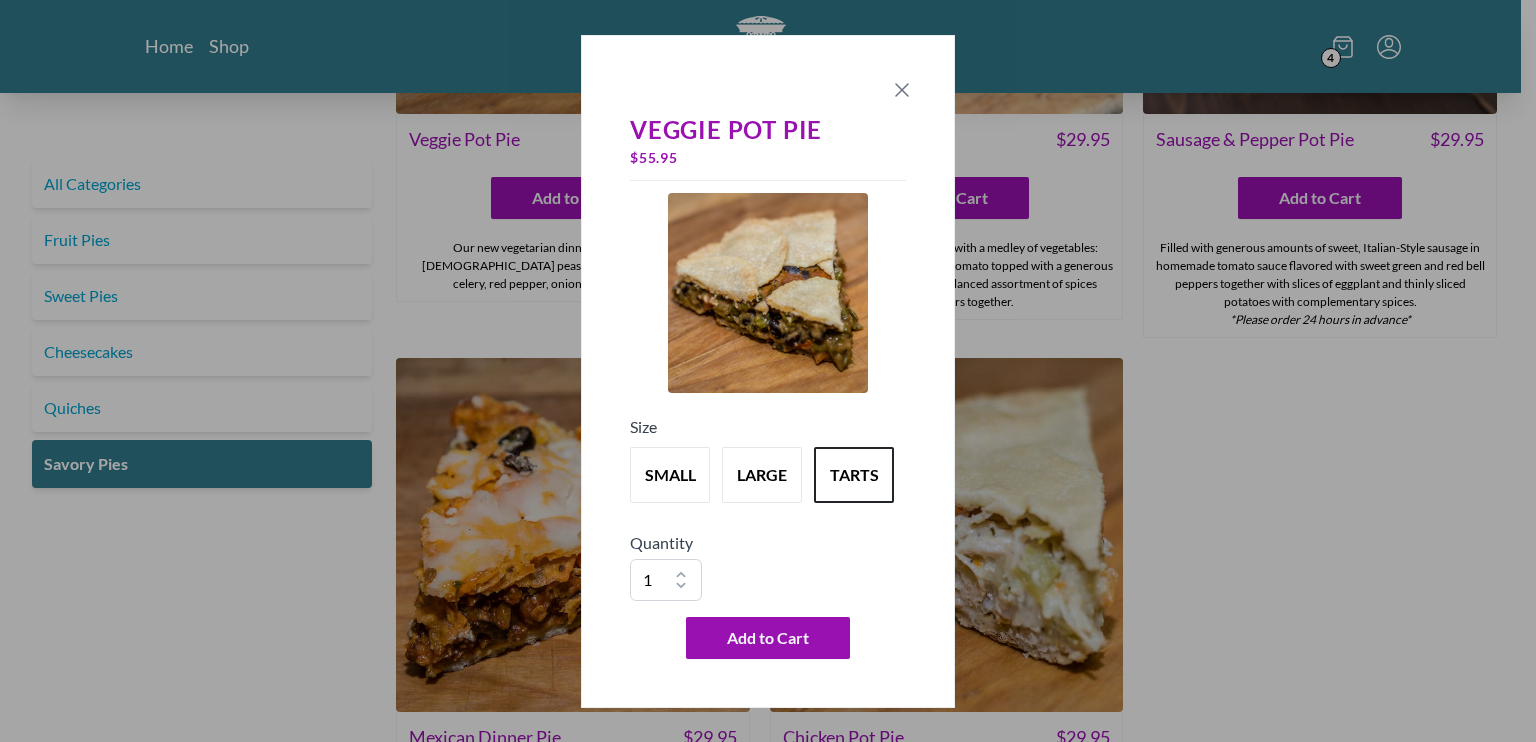 click 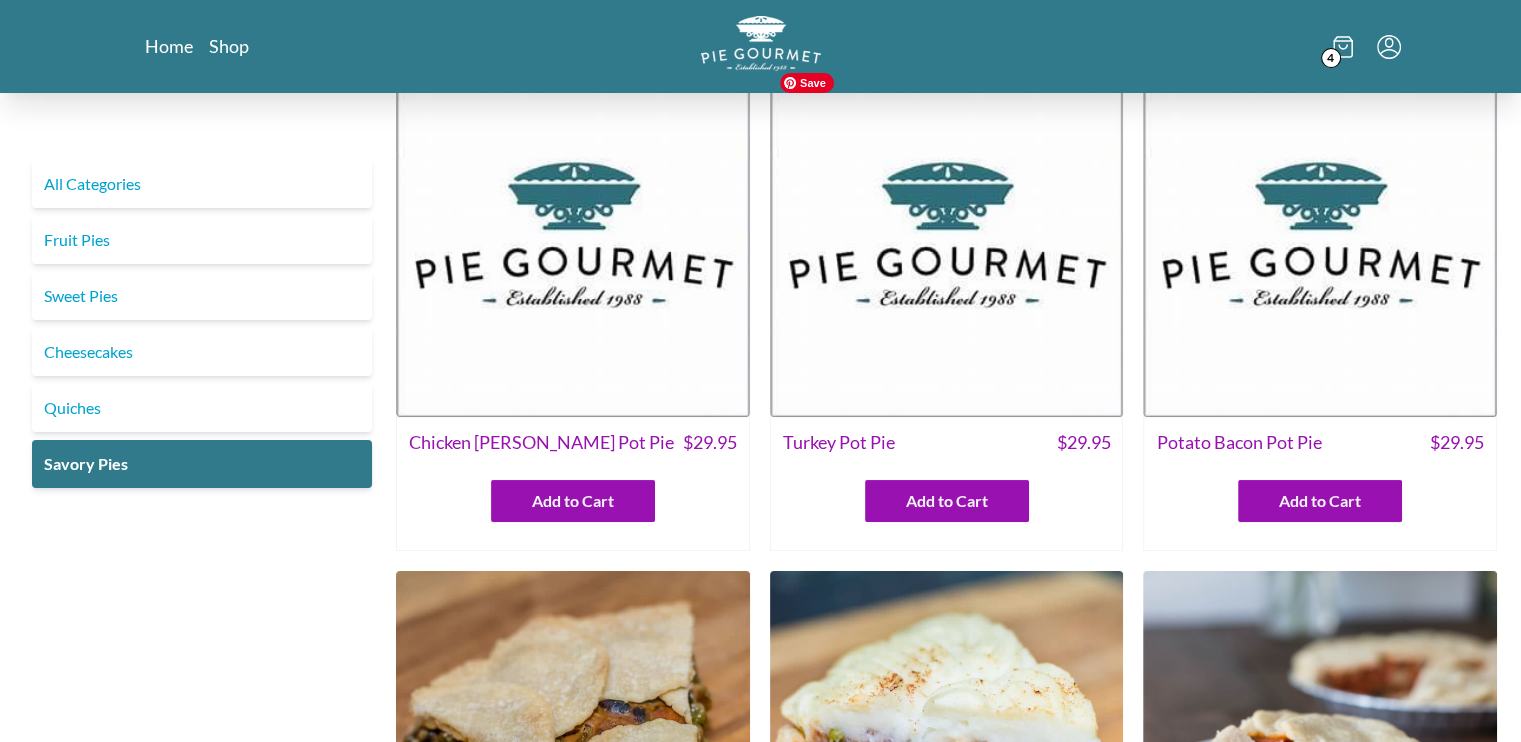 scroll, scrollTop: 0, scrollLeft: 0, axis: both 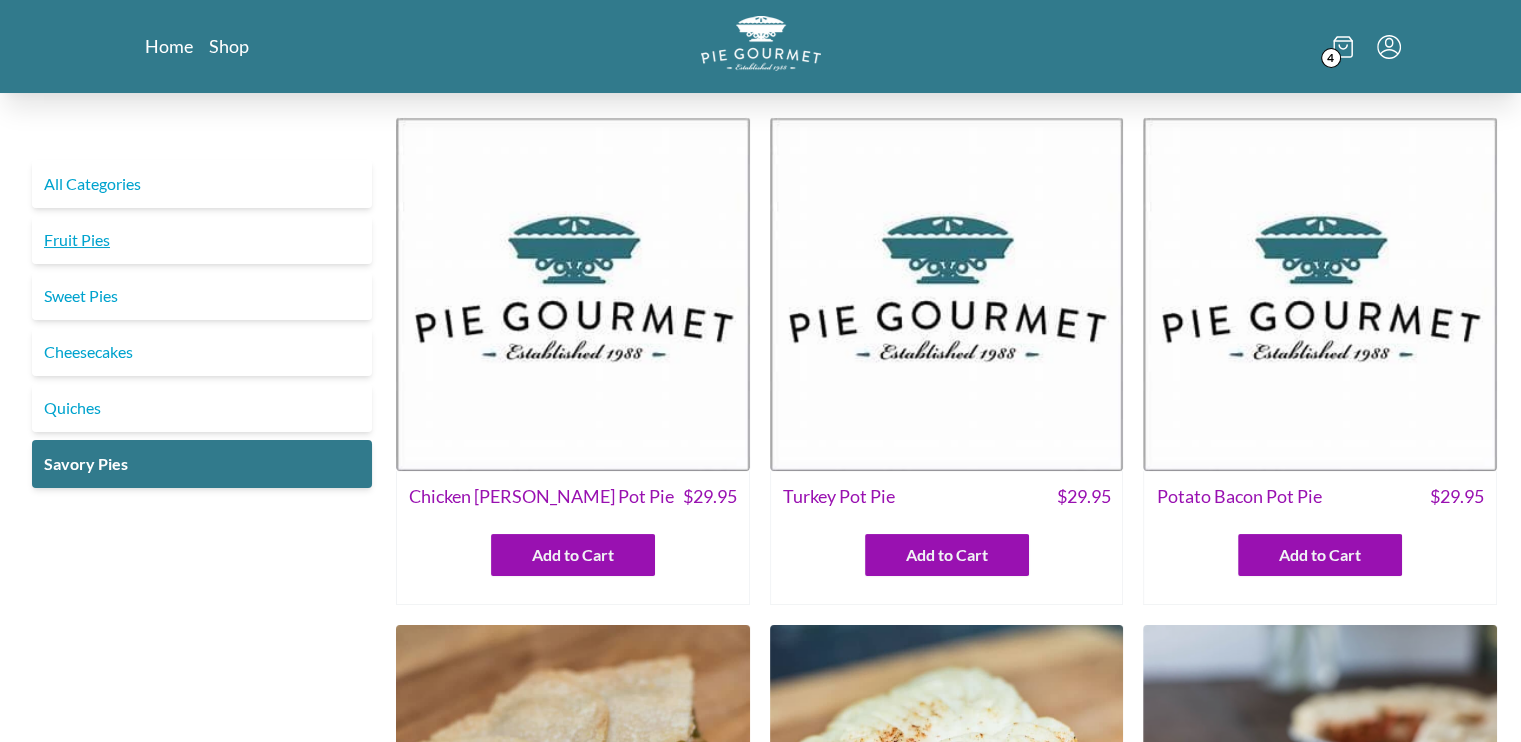 click on "Fruit Pies" at bounding box center (202, 240) 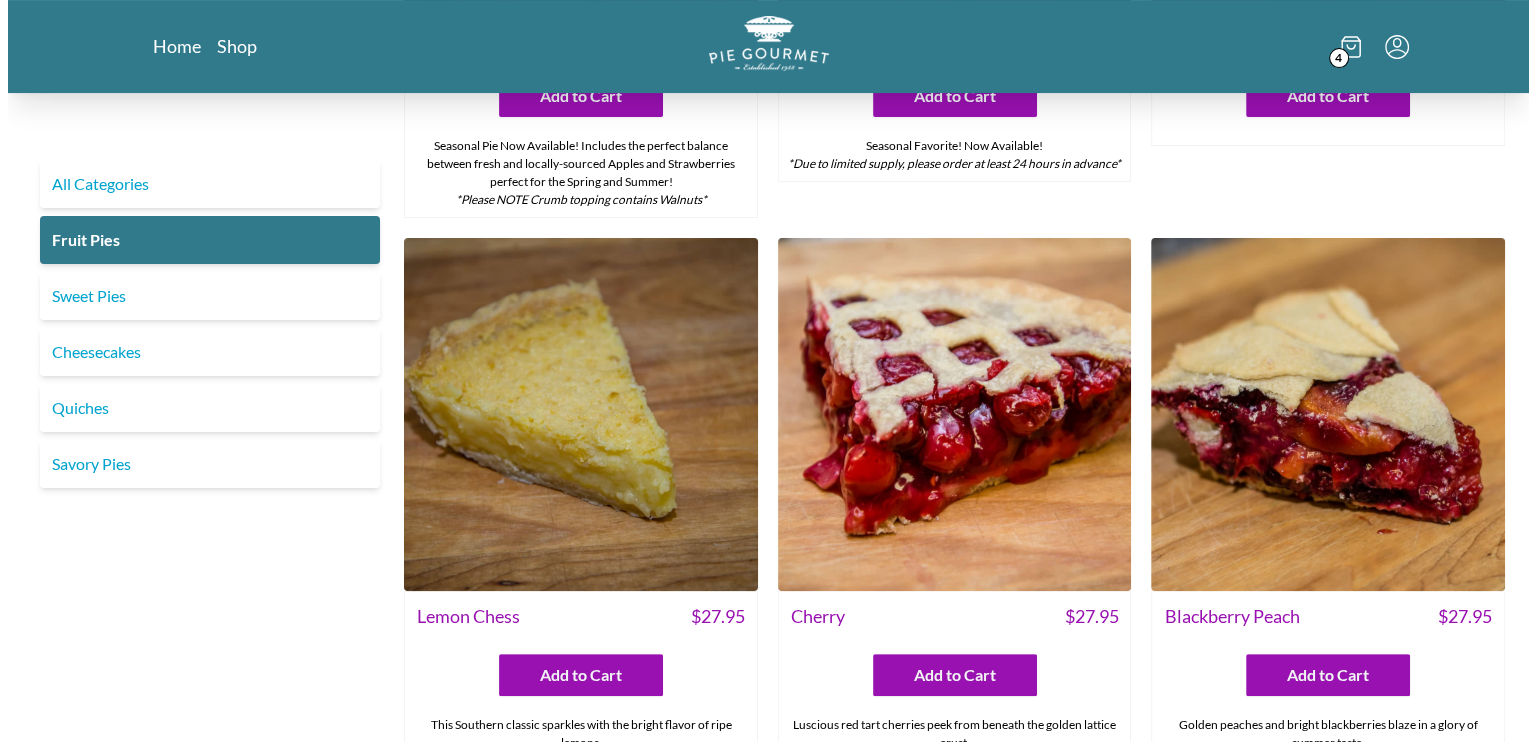 scroll, scrollTop: 160, scrollLeft: 0, axis: vertical 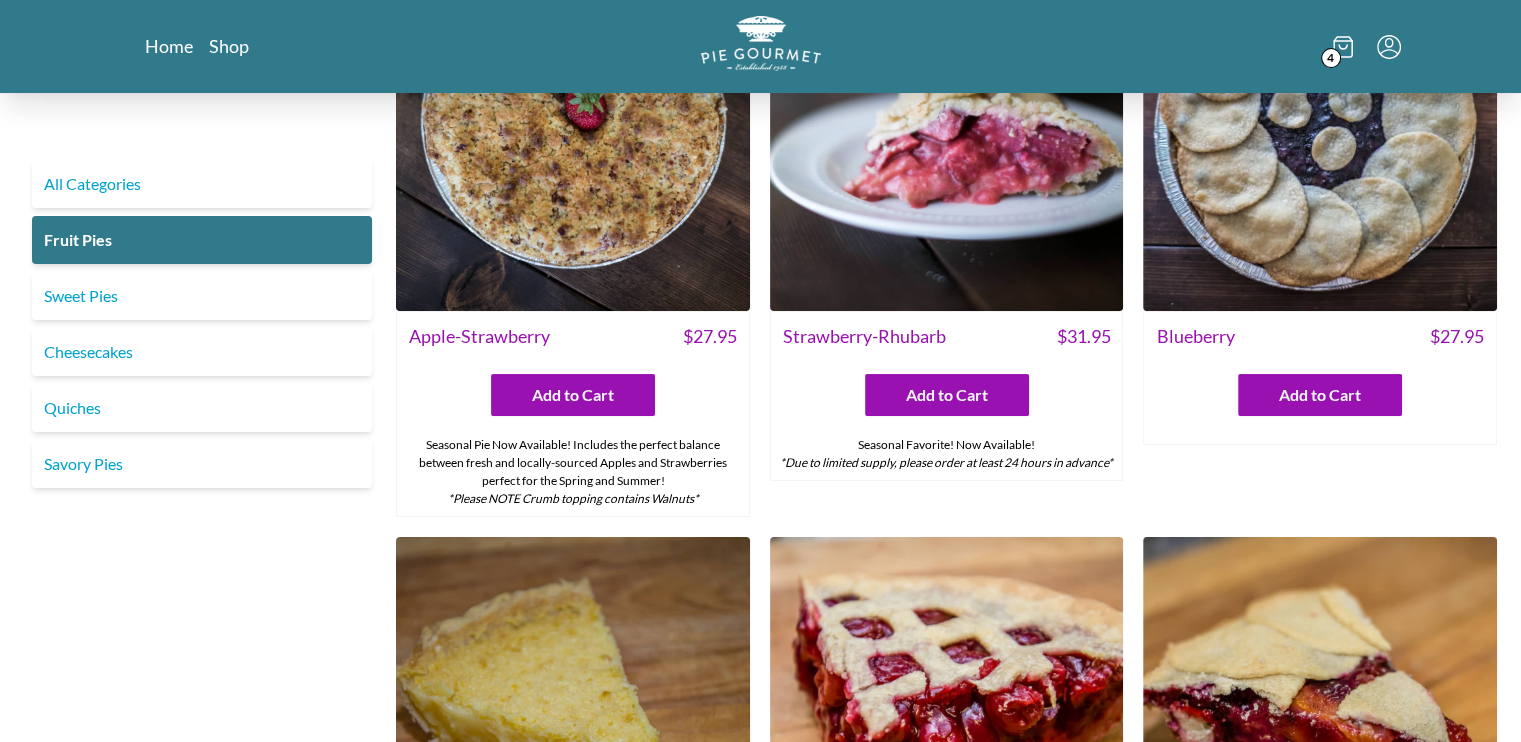 click 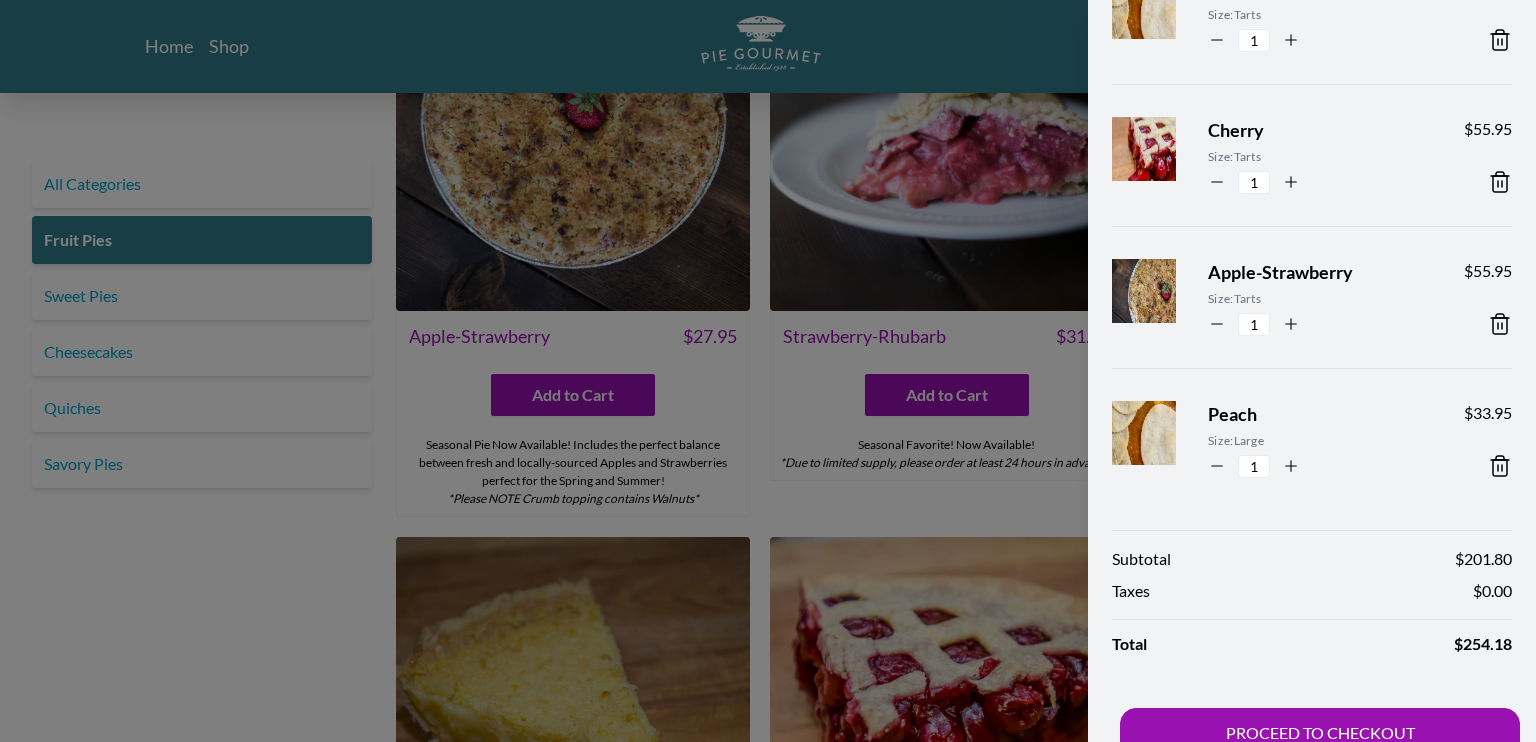 scroll, scrollTop: 176, scrollLeft: 0, axis: vertical 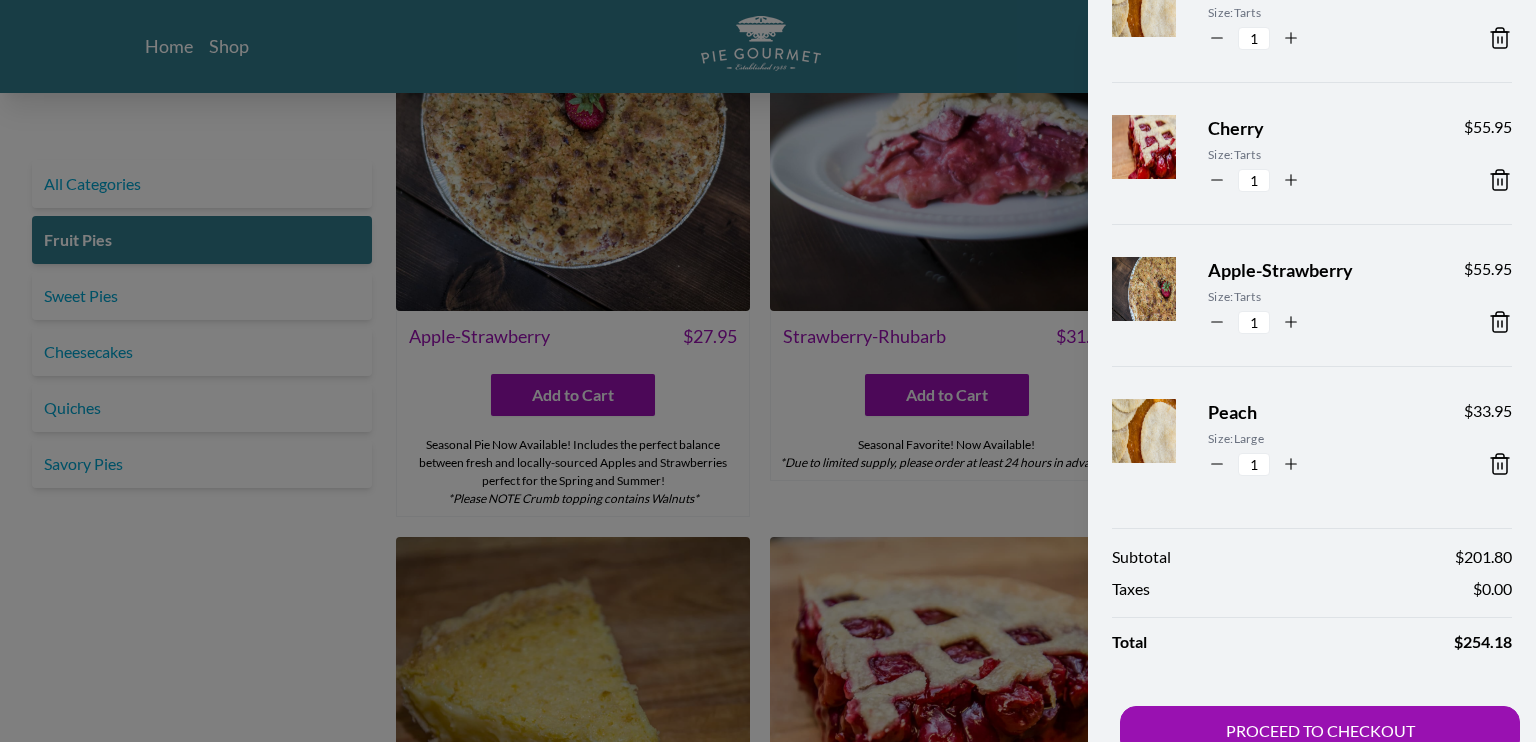 click 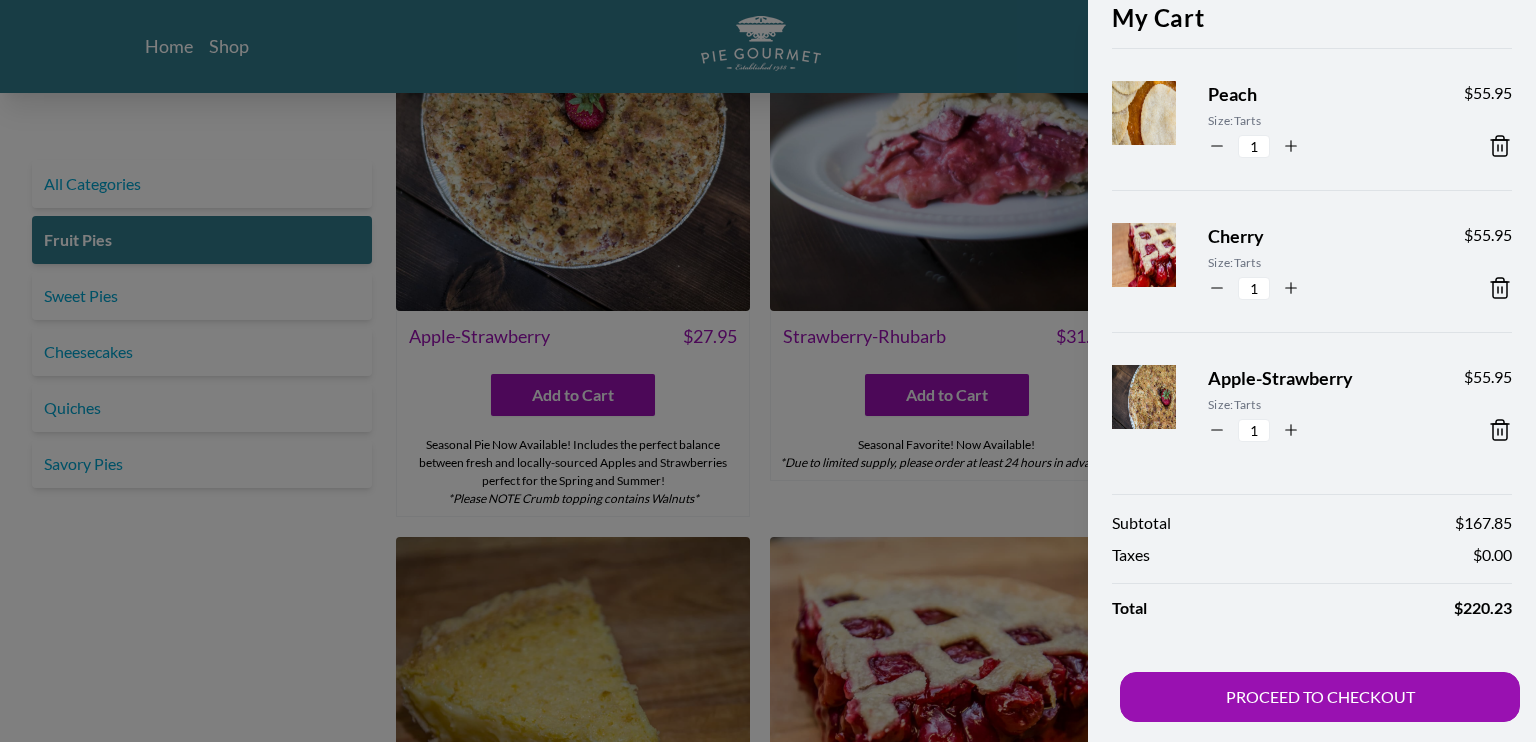 scroll, scrollTop: 69, scrollLeft: 0, axis: vertical 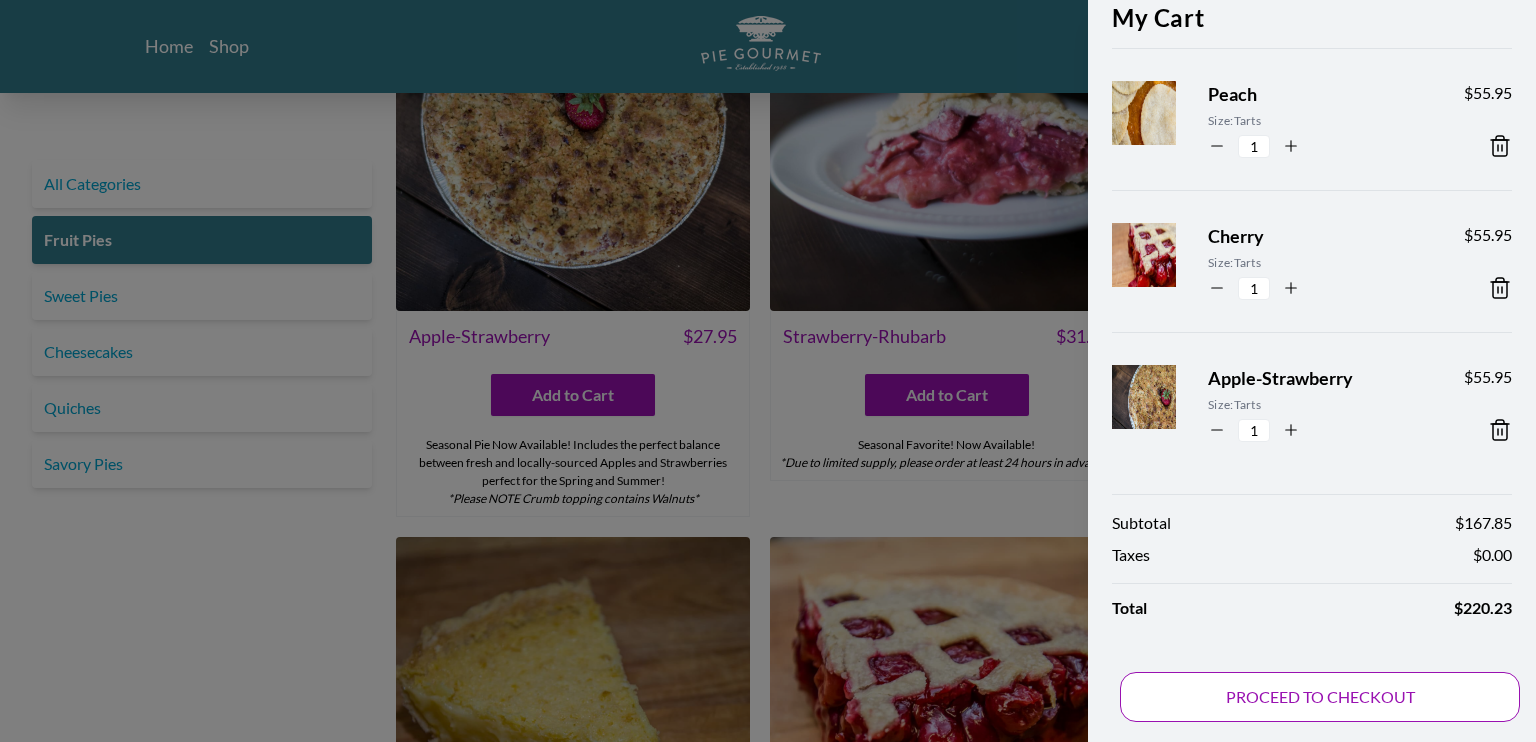 click on "PROCEED TO CHECKOUT" at bounding box center [1320, 697] 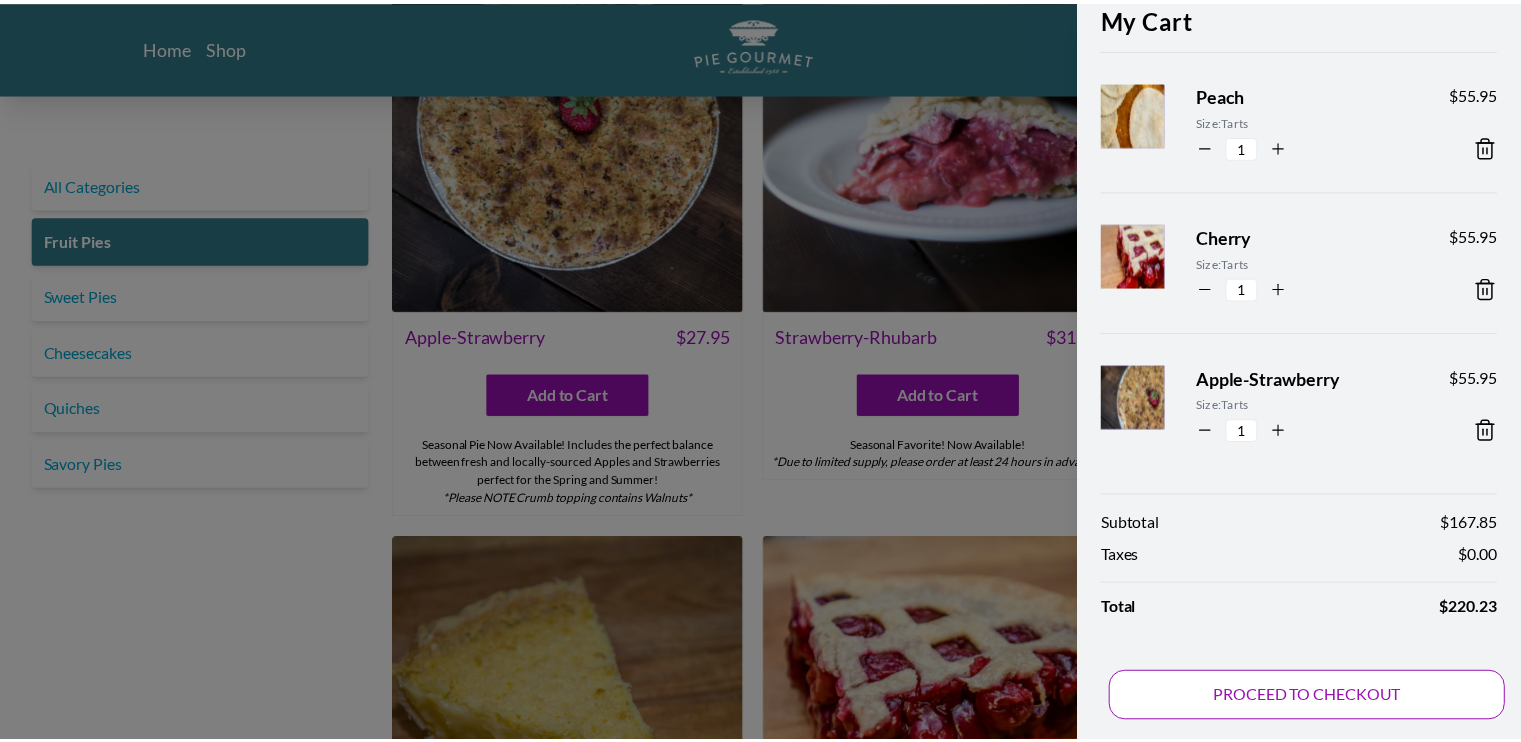scroll, scrollTop: 0, scrollLeft: 0, axis: both 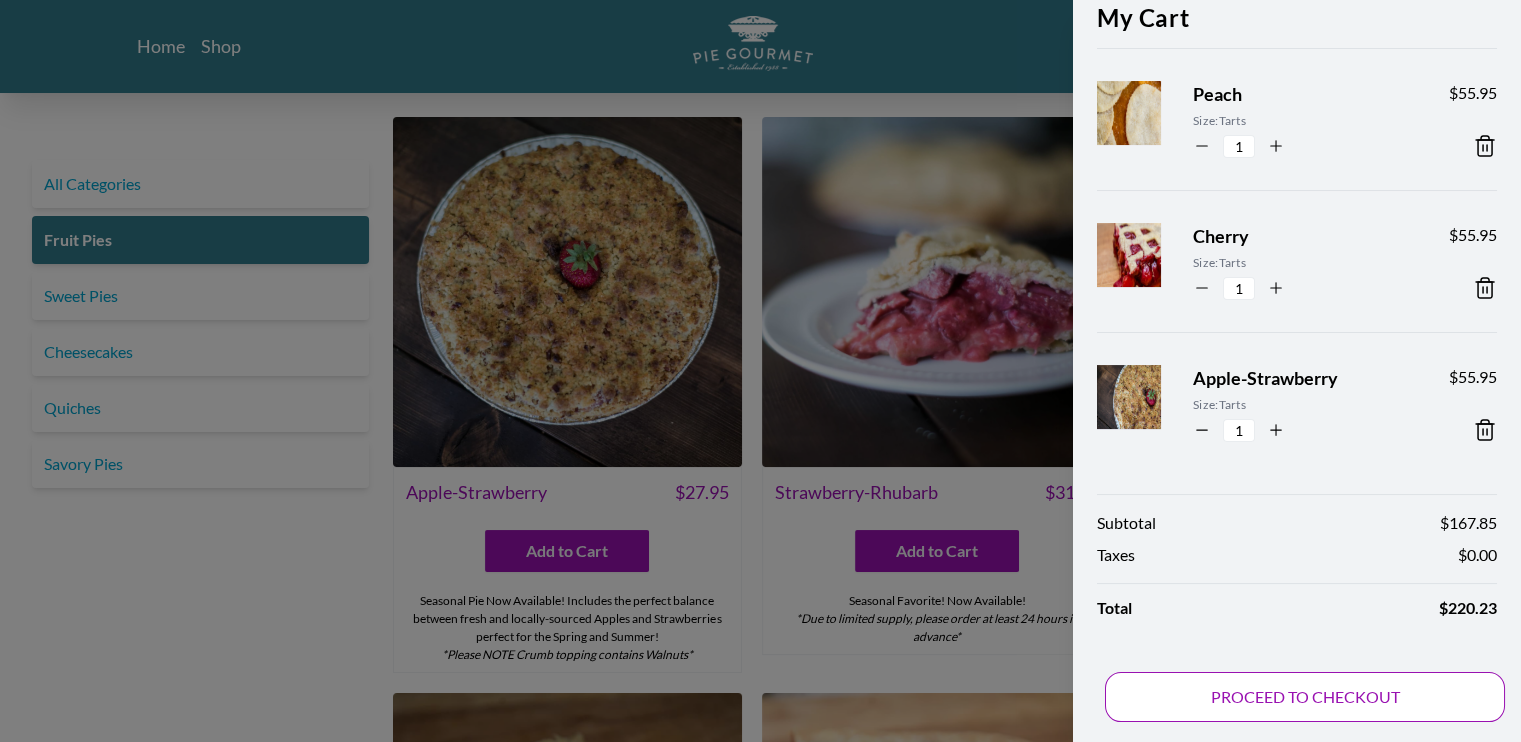 select on "VA" 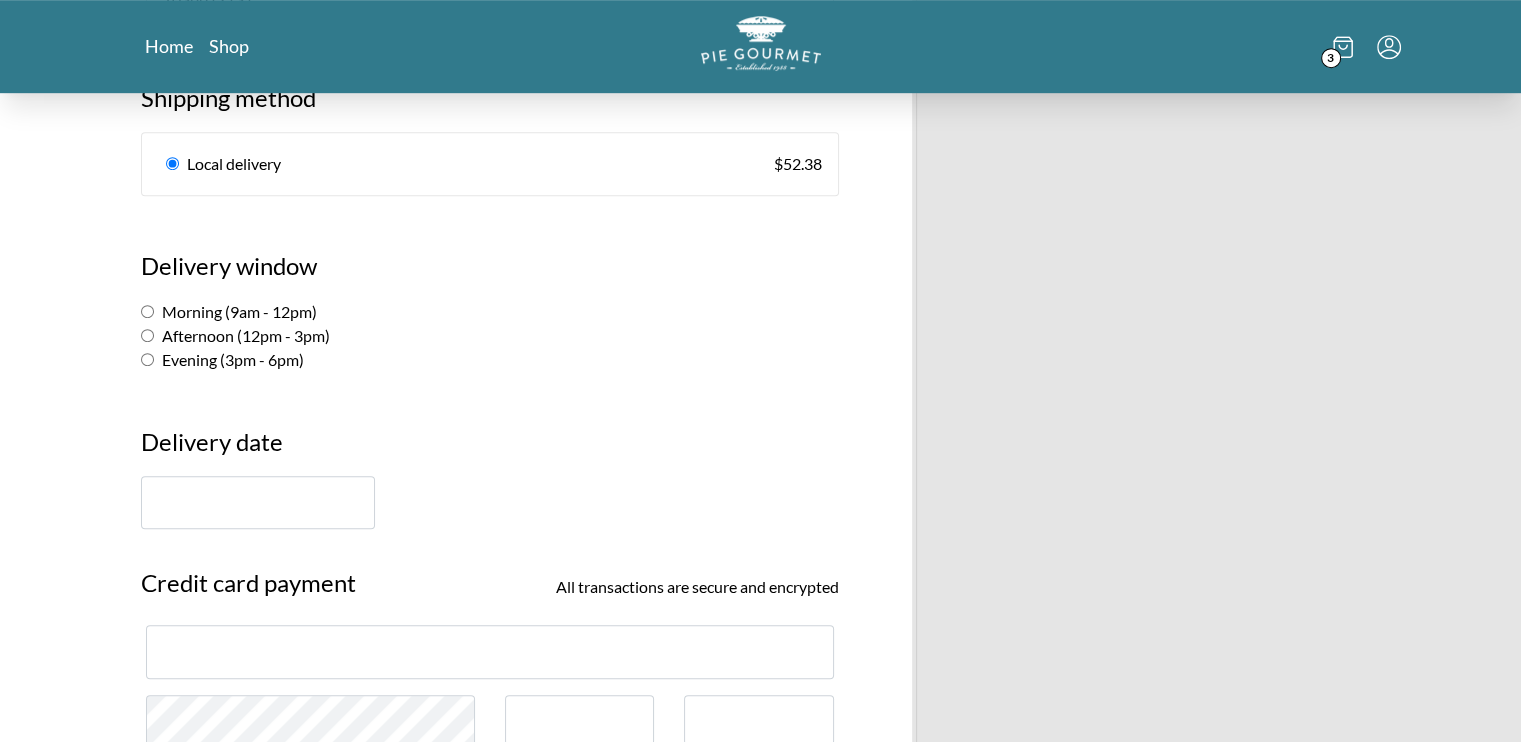 scroll, scrollTop: 1183, scrollLeft: 0, axis: vertical 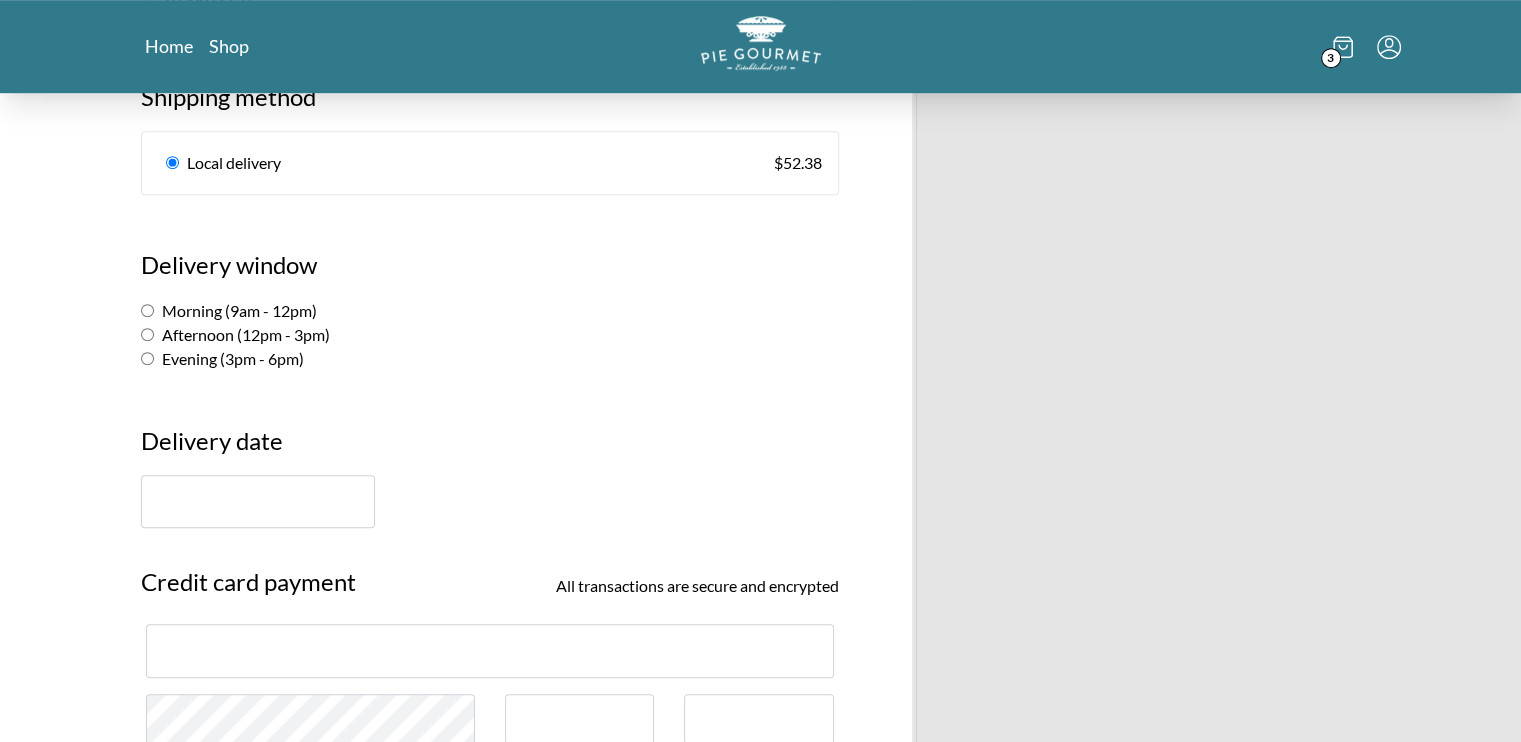 click on "Afternoon (12pm - 3pm)" at bounding box center (147, 334) 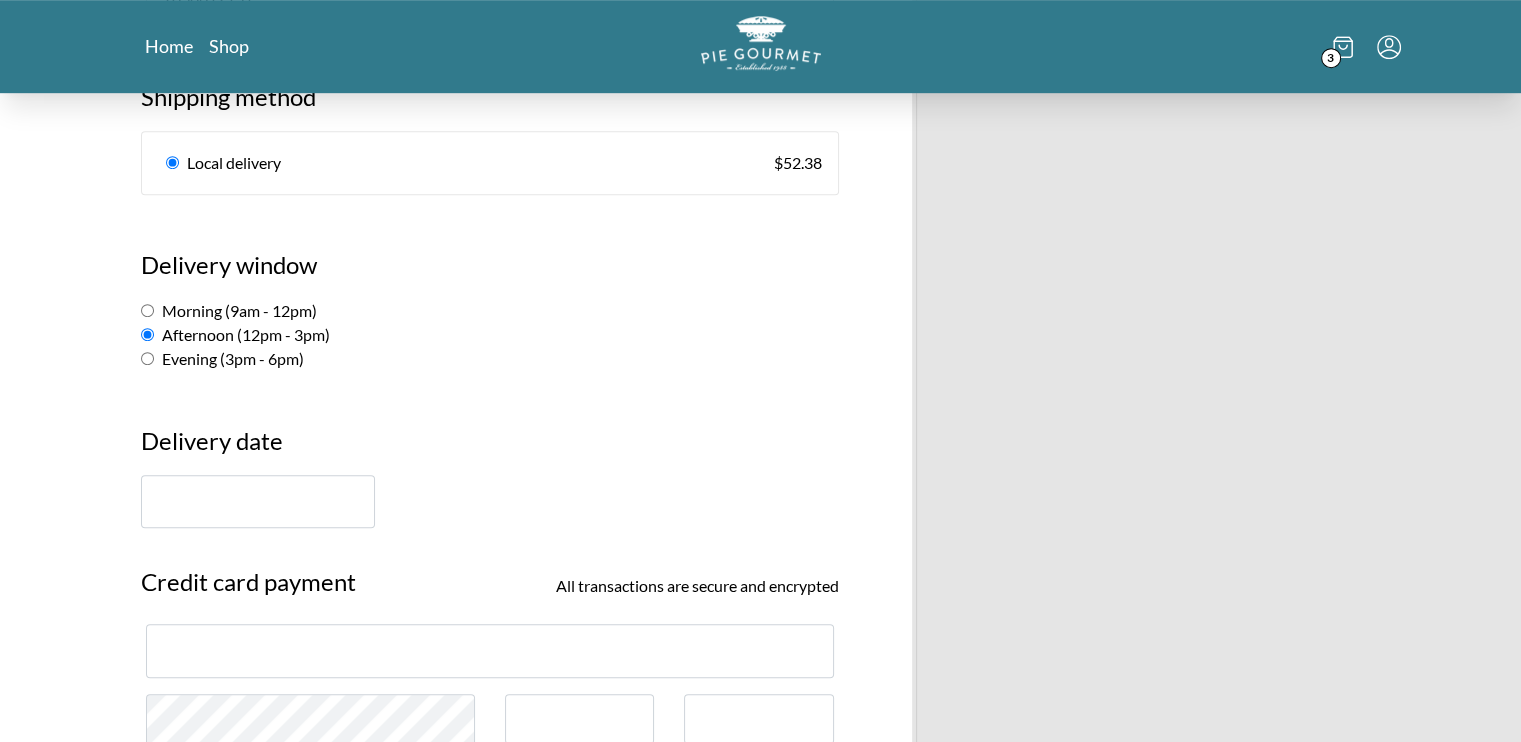 radio on "true" 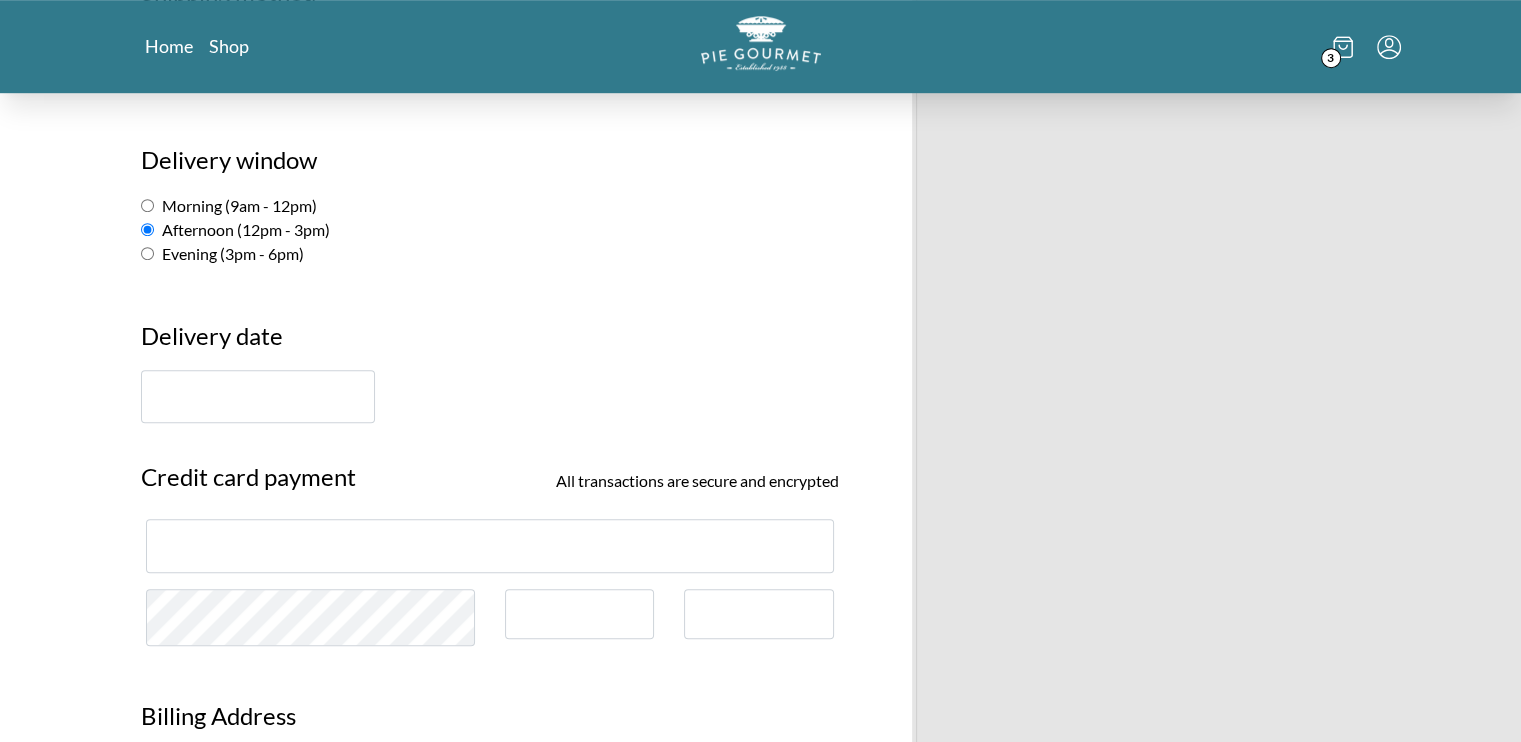 scroll, scrollTop: 1293, scrollLeft: 0, axis: vertical 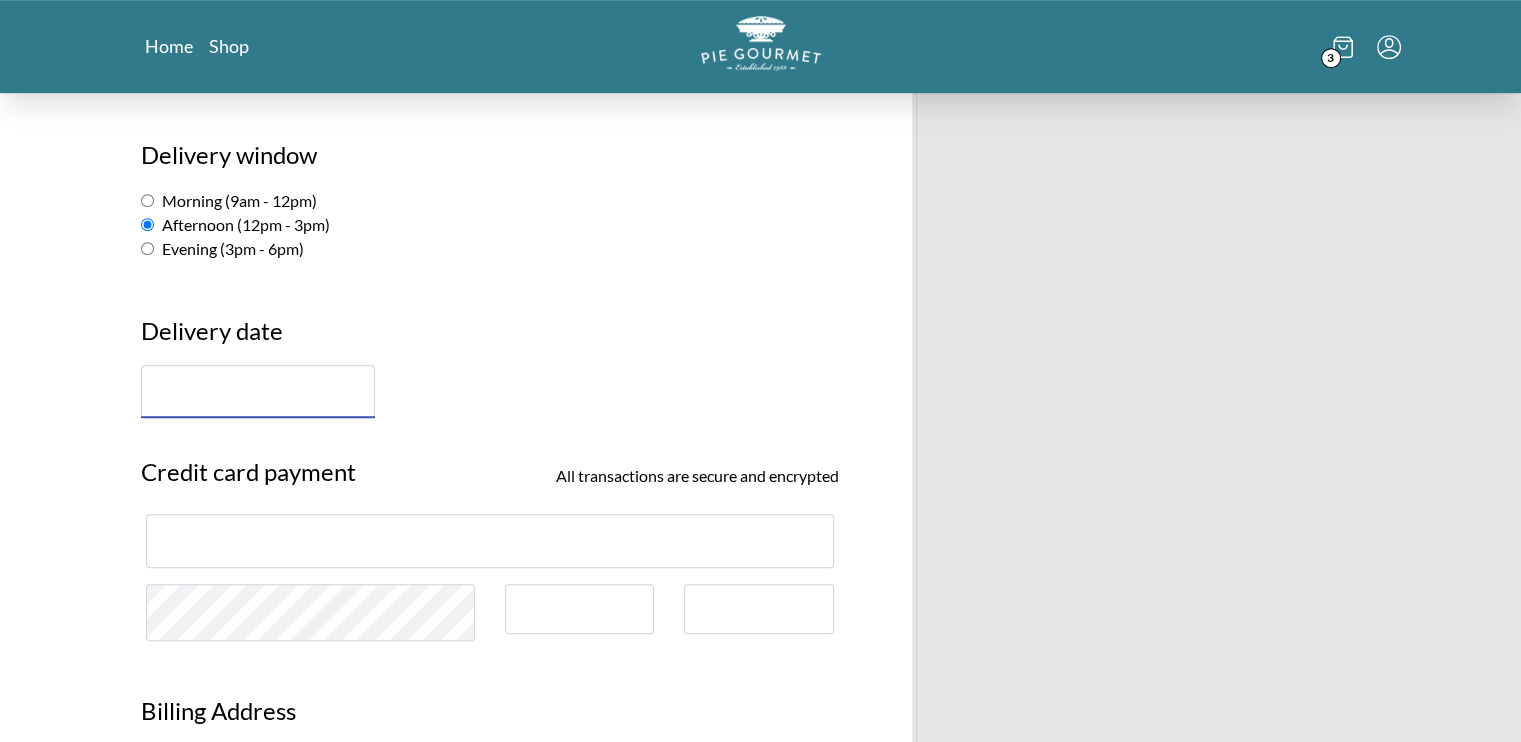 click at bounding box center [258, 391] 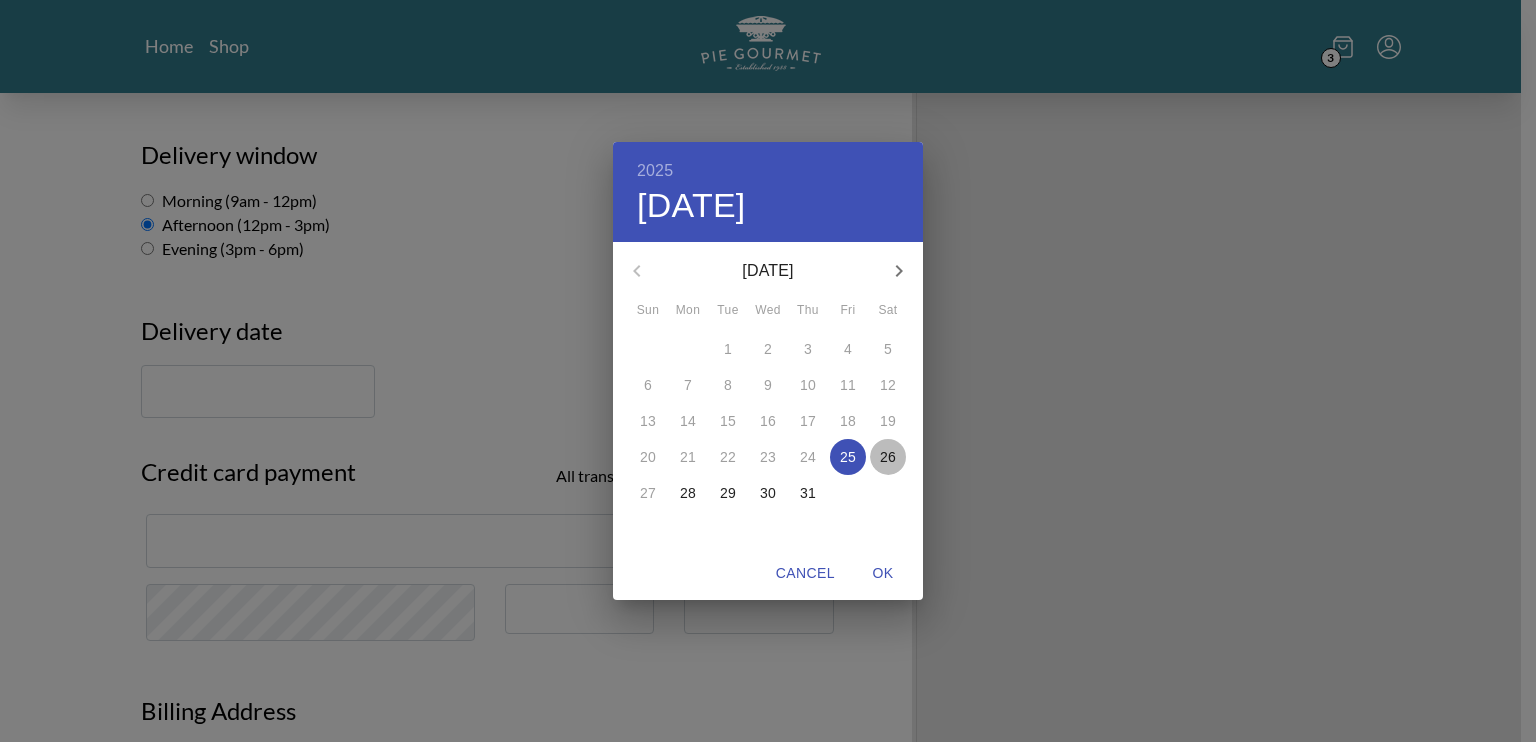 click on "26" at bounding box center (888, 457) 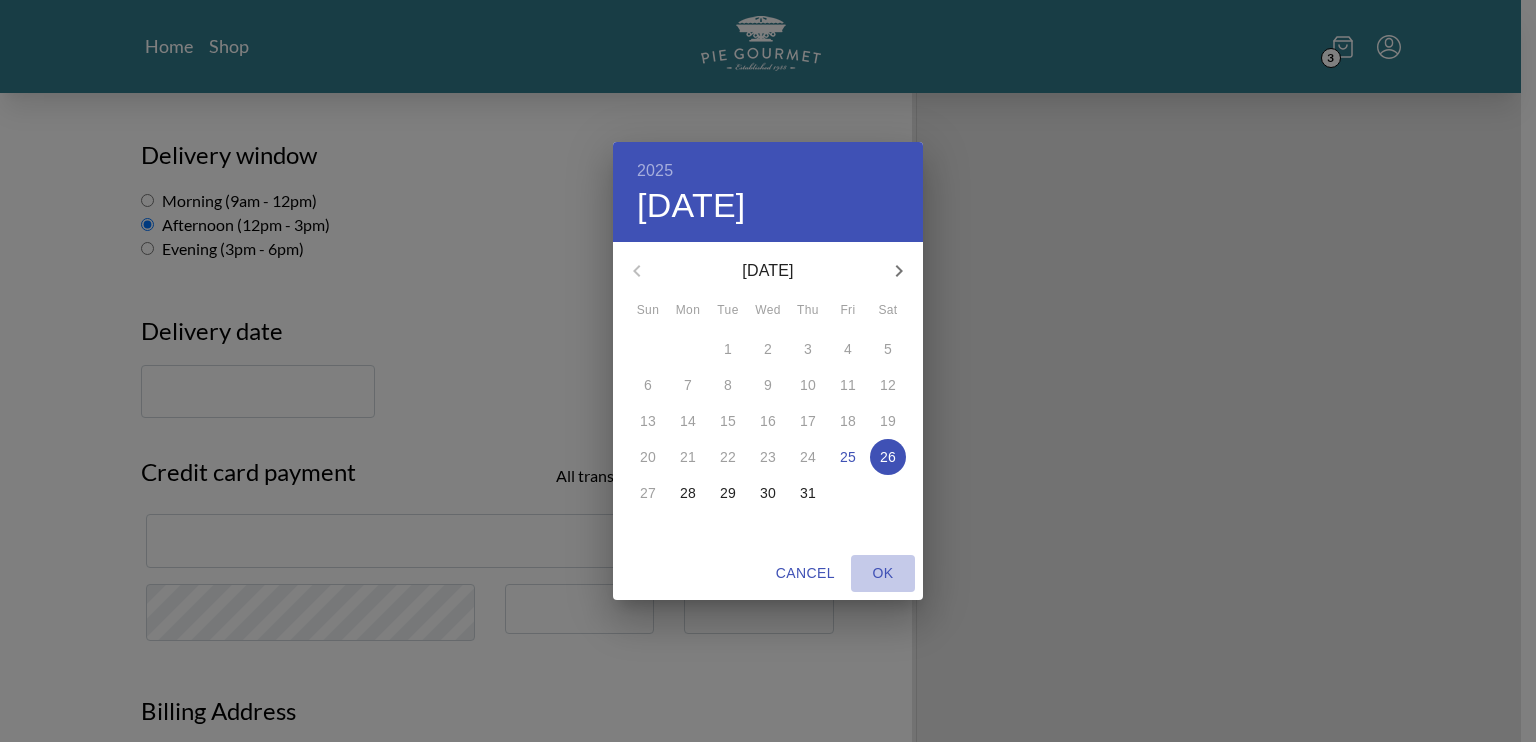 click on "OK" at bounding box center [883, 573] 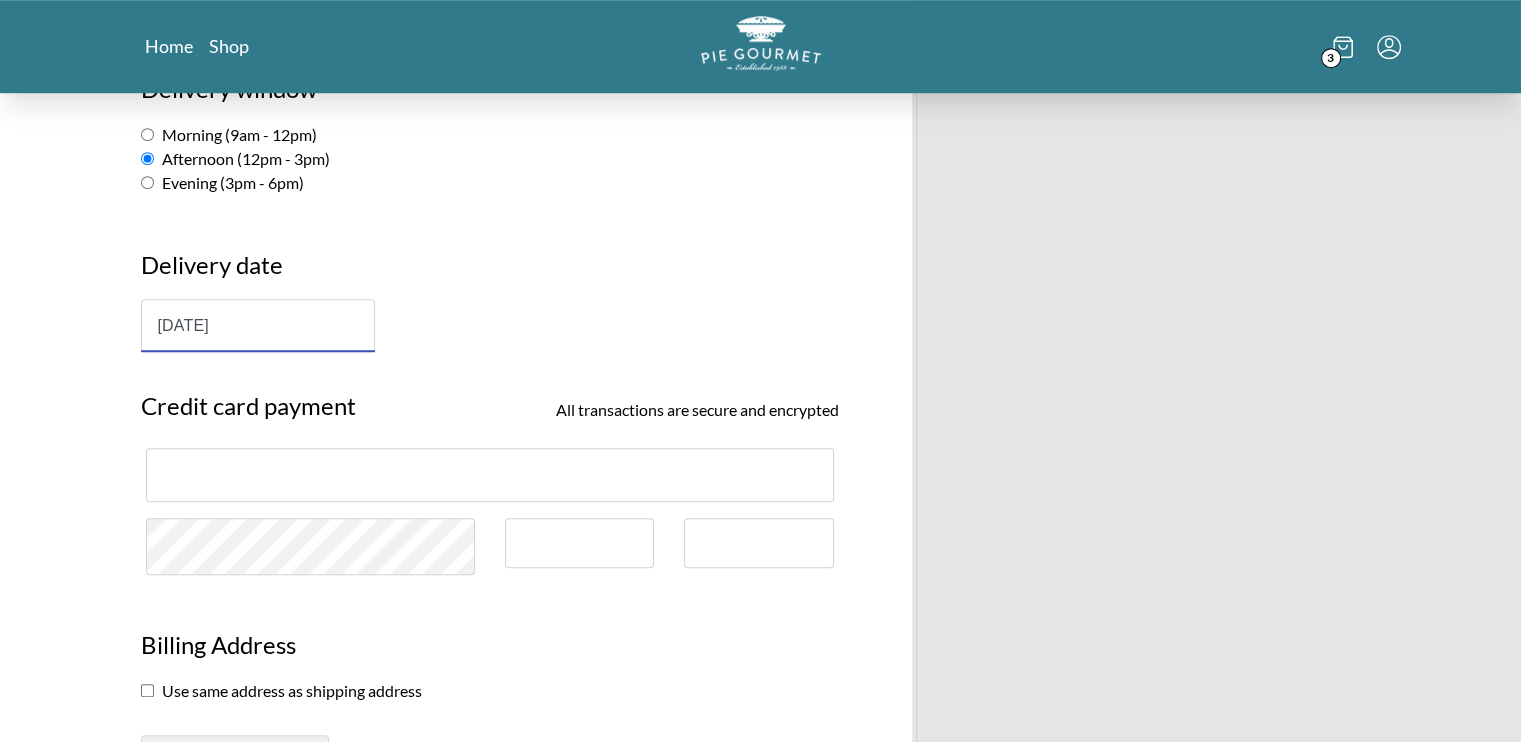 scroll, scrollTop: 1364, scrollLeft: 0, axis: vertical 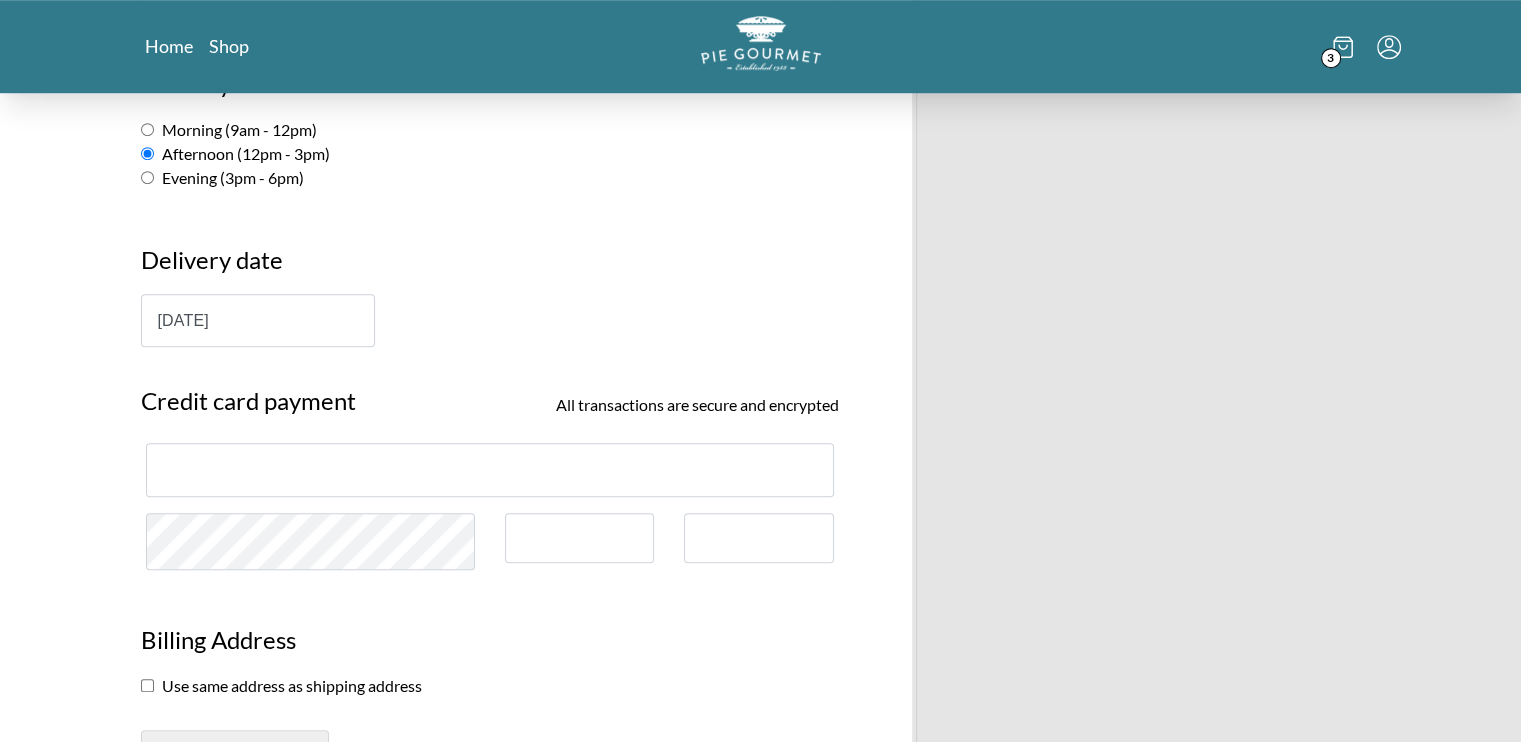 click at bounding box center [490, 469] 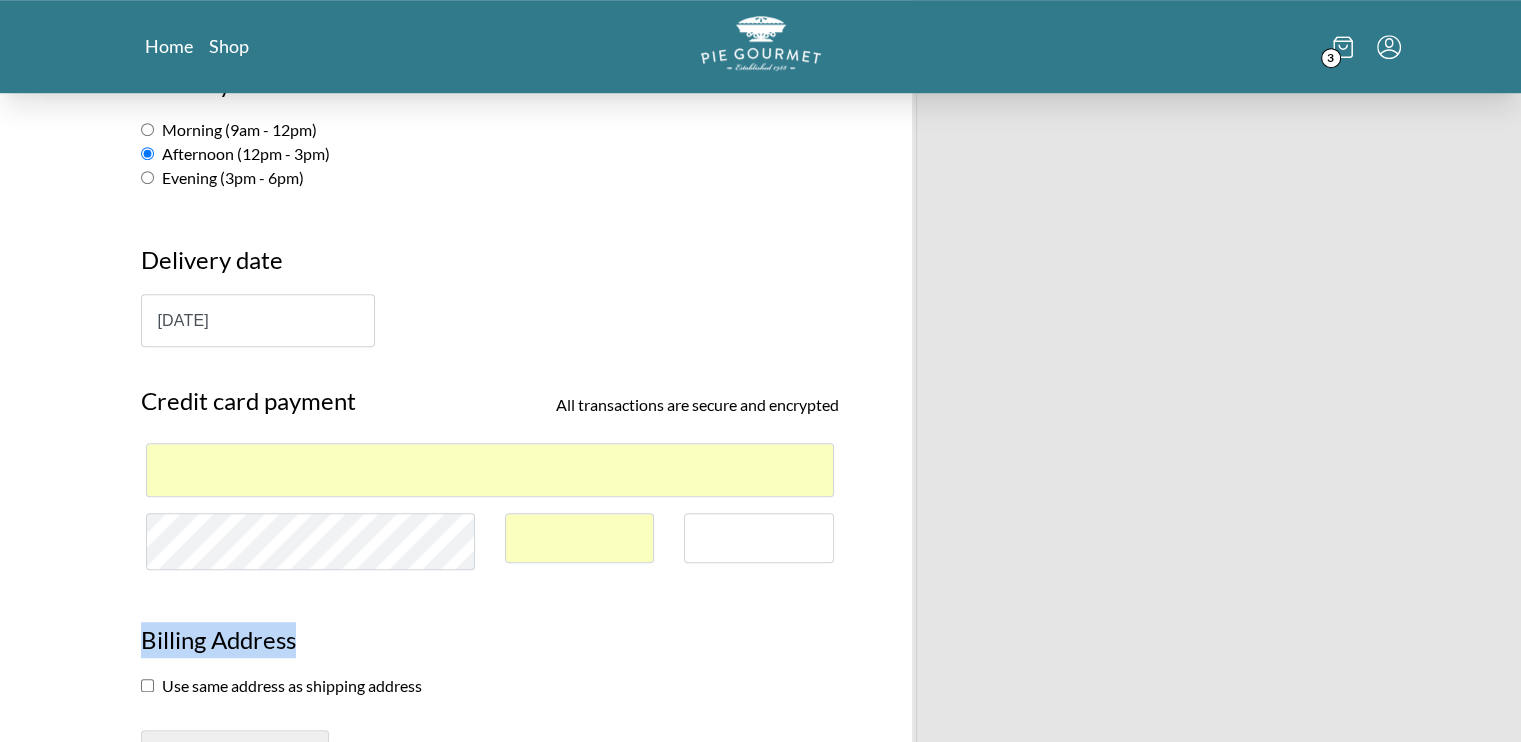 drag, startPoint x: 69, startPoint y: 619, endPoint x: 147, endPoint y: 679, distance: 98.40732 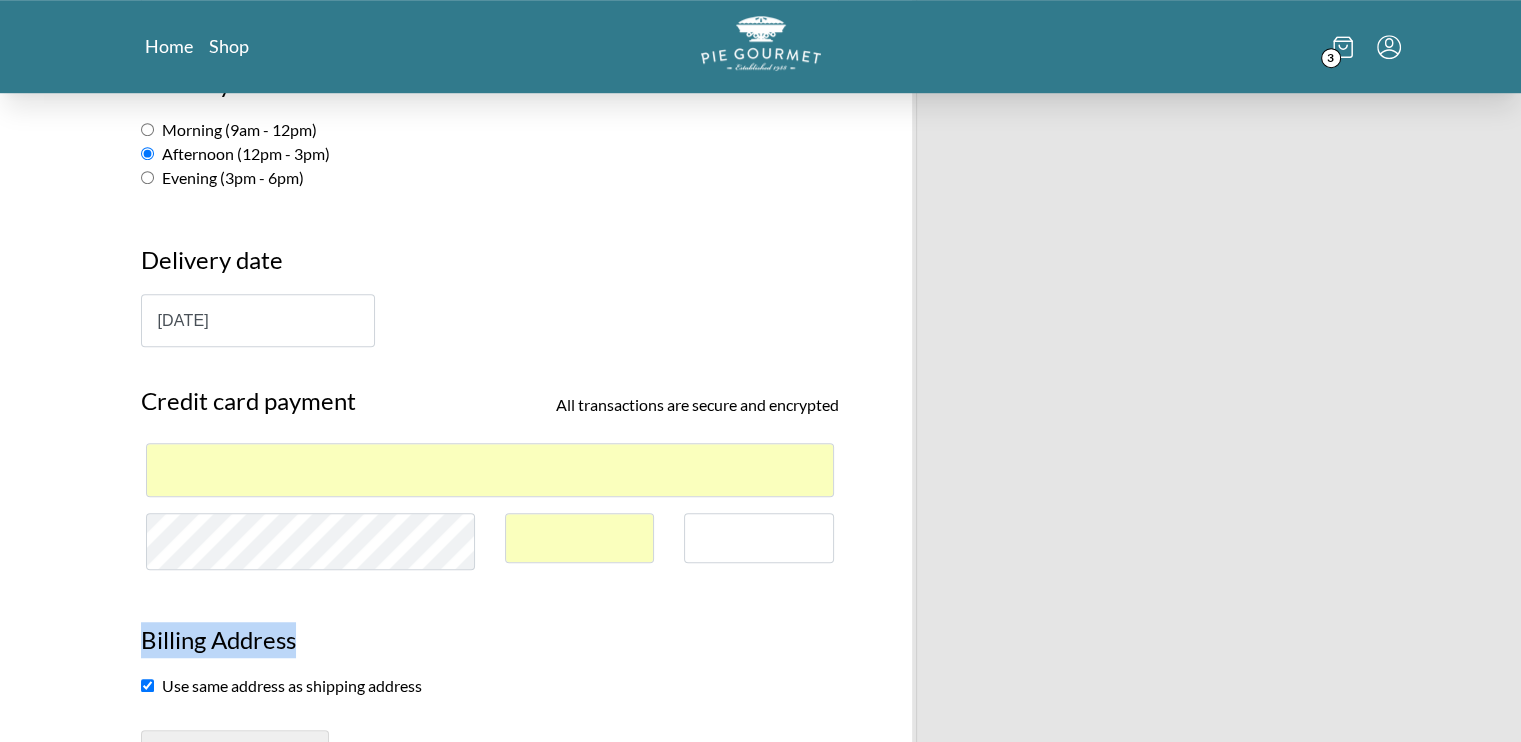 checkbox on "true" 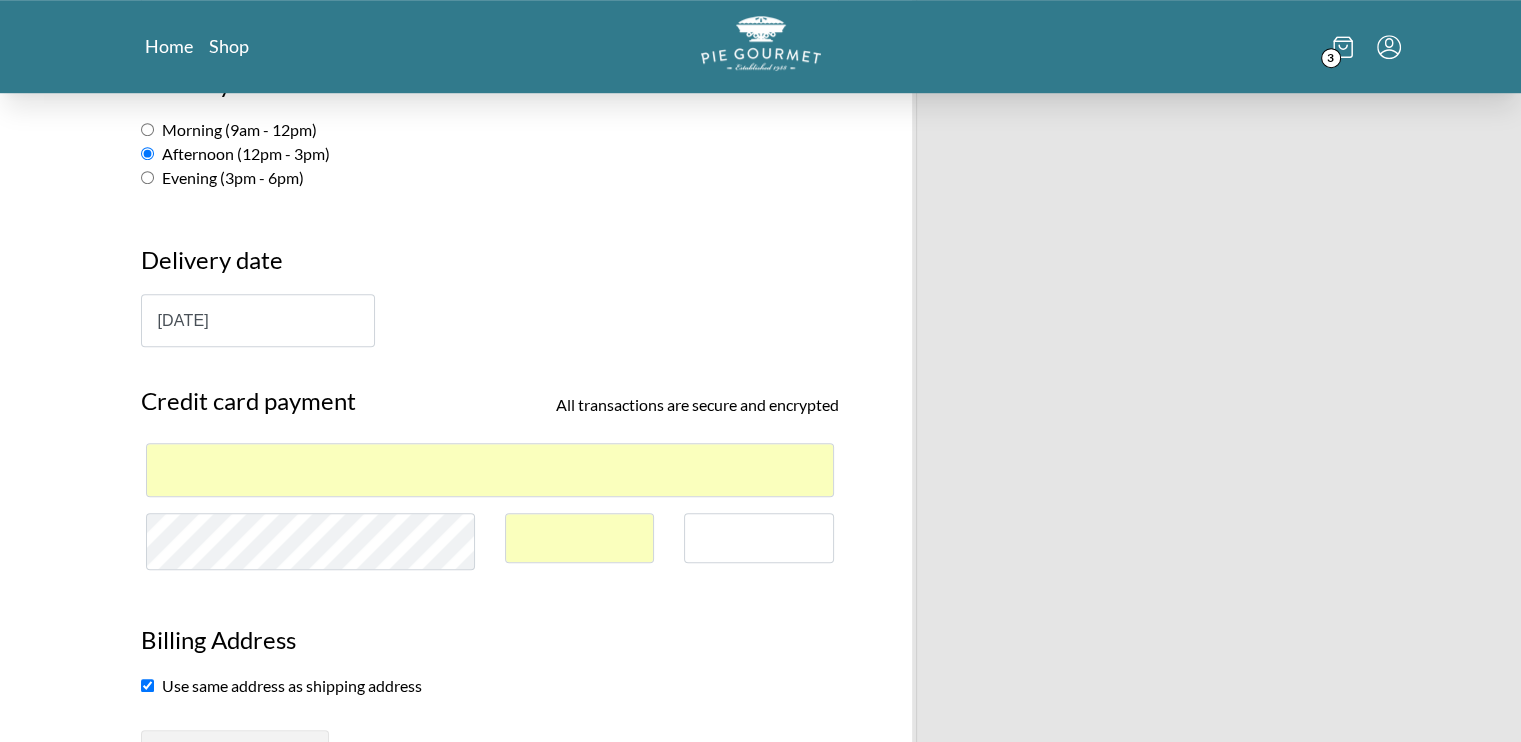 click on "Pie Gourmet Customer information  Jennifer Gifford  ( jkreif@gmail.com ) Sign out Delivery type Pickup Delivery Shipping address New shipping address First name Jennifer Last name Gifford Company (optional) Address 25871 Yellow Birch Court Apt, etc. (optional) City Aldie Country United States State State Alabama Alaska Arizona Arkansas California Colorado Connecticut Delaware District of Columbia Florida Georgia Hawaii Idaho Illinois Indiana Iowa Kansas Kentucky Louisiana Maine Maryland Massachusetts Michigan Minnesota Mississippi Missouri Montana Nebraska Nevada New Hampshire New Jersey New Mexico New York North Carolina North Dakota Ohio Oklahoma Oregon Pennsylvania Rhode Island South Carolina South Dakota Tennessee Texas Utah Vermont Virginia Washington West Virginia Wisconsin Wyoming American Samoa Armed Forces Americas Armed Forces Europe Armed Forces Pacific Federated States of Micronesia Guam Marshall Islands Northern Mariana Islands Palau Puerto Rico Virgin Islands Zip/postal 20105 Phone number $" at bounding box center [490, -51] 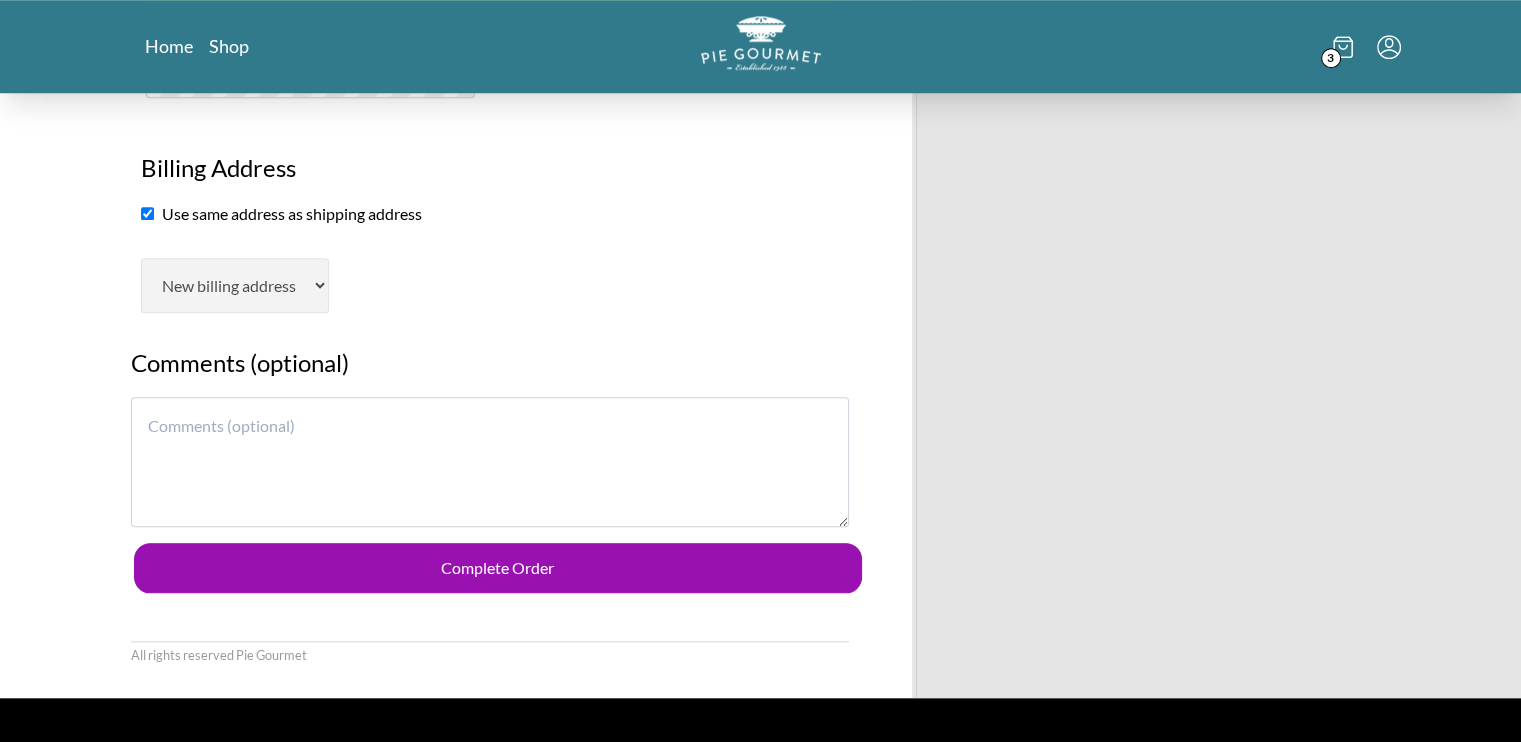 scroll, scrollTop: 1839, scrollLeft: 0, axis: vertical 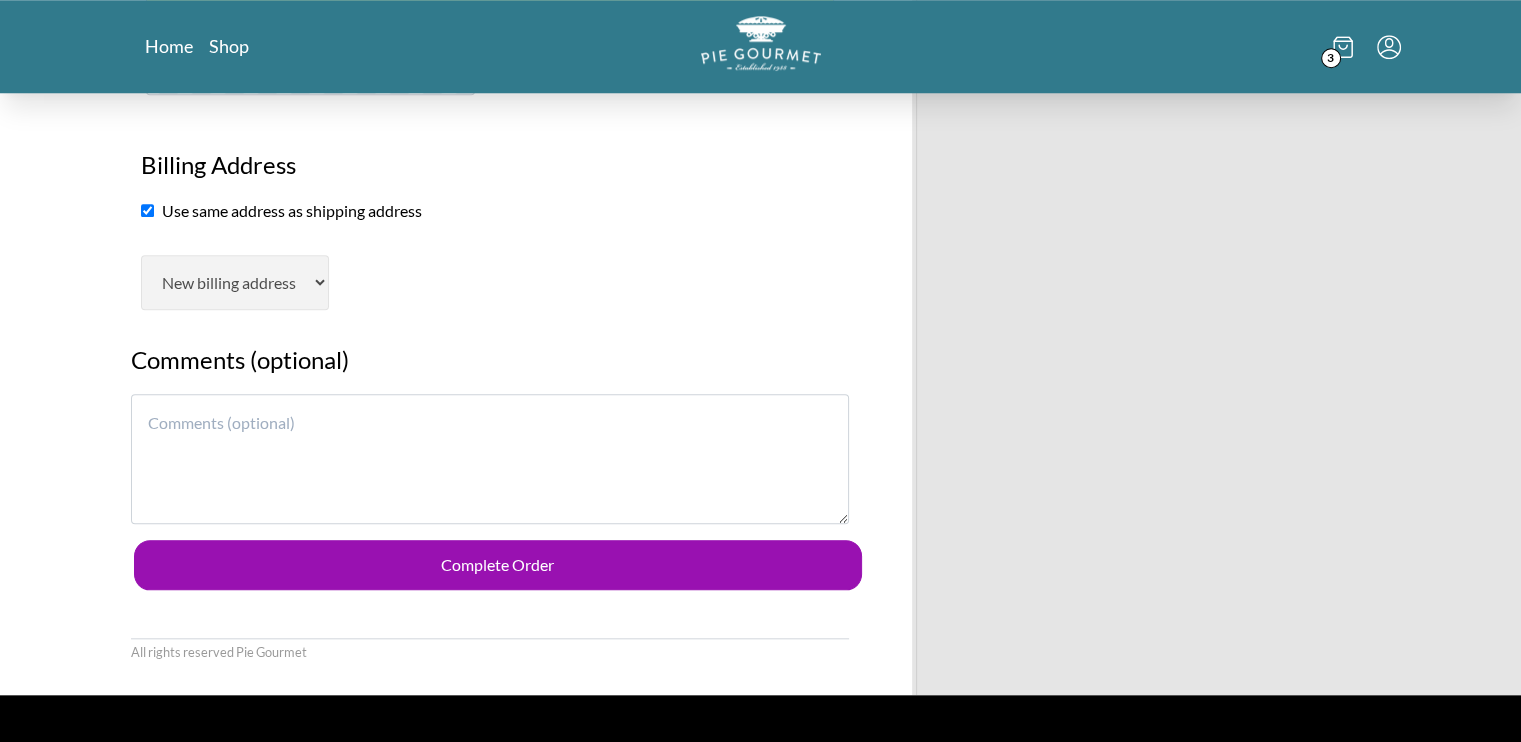 click at bounding box center (490, 459) 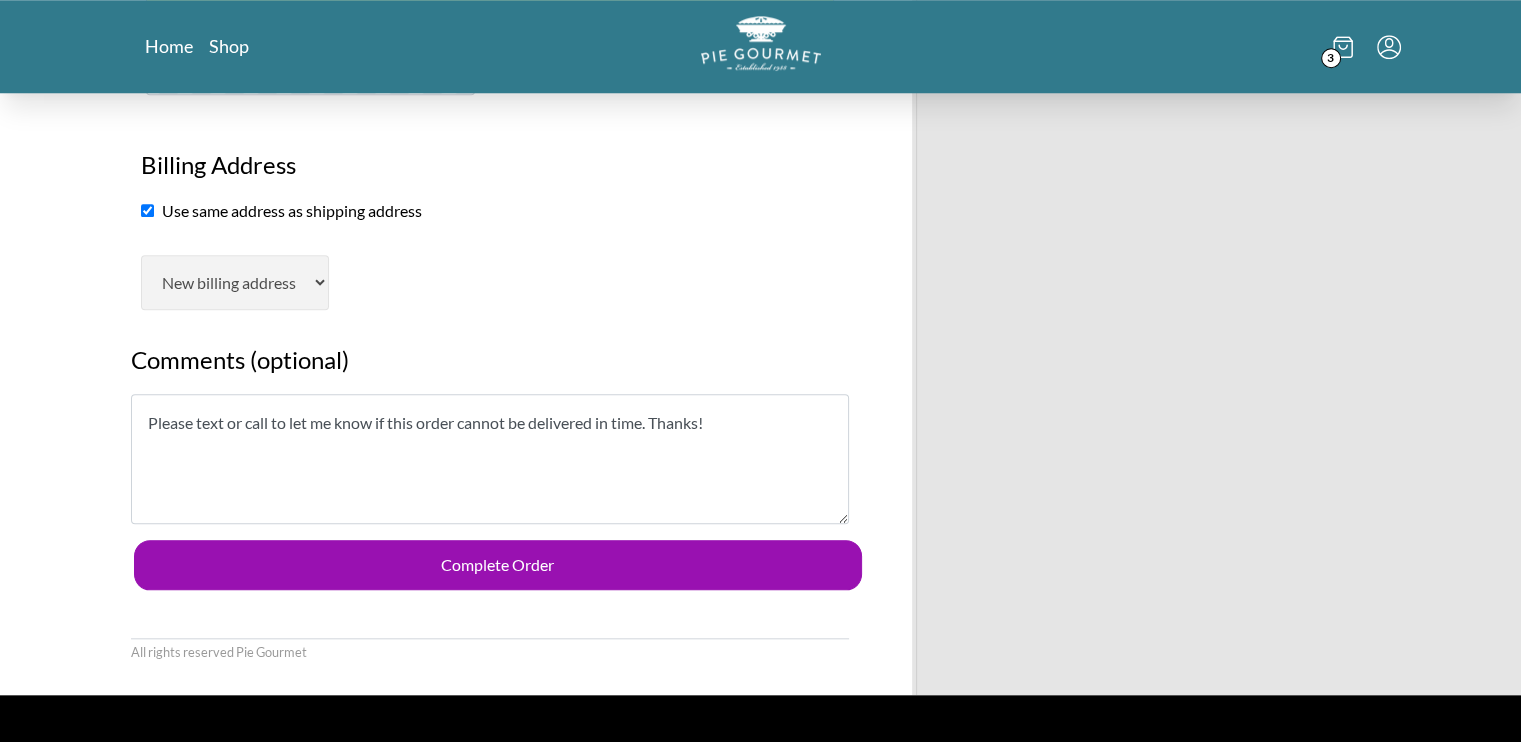 click on "Please text or call to let me know if this order cannot be delivered in time. Thanks!" at bounding box center [490, 459] 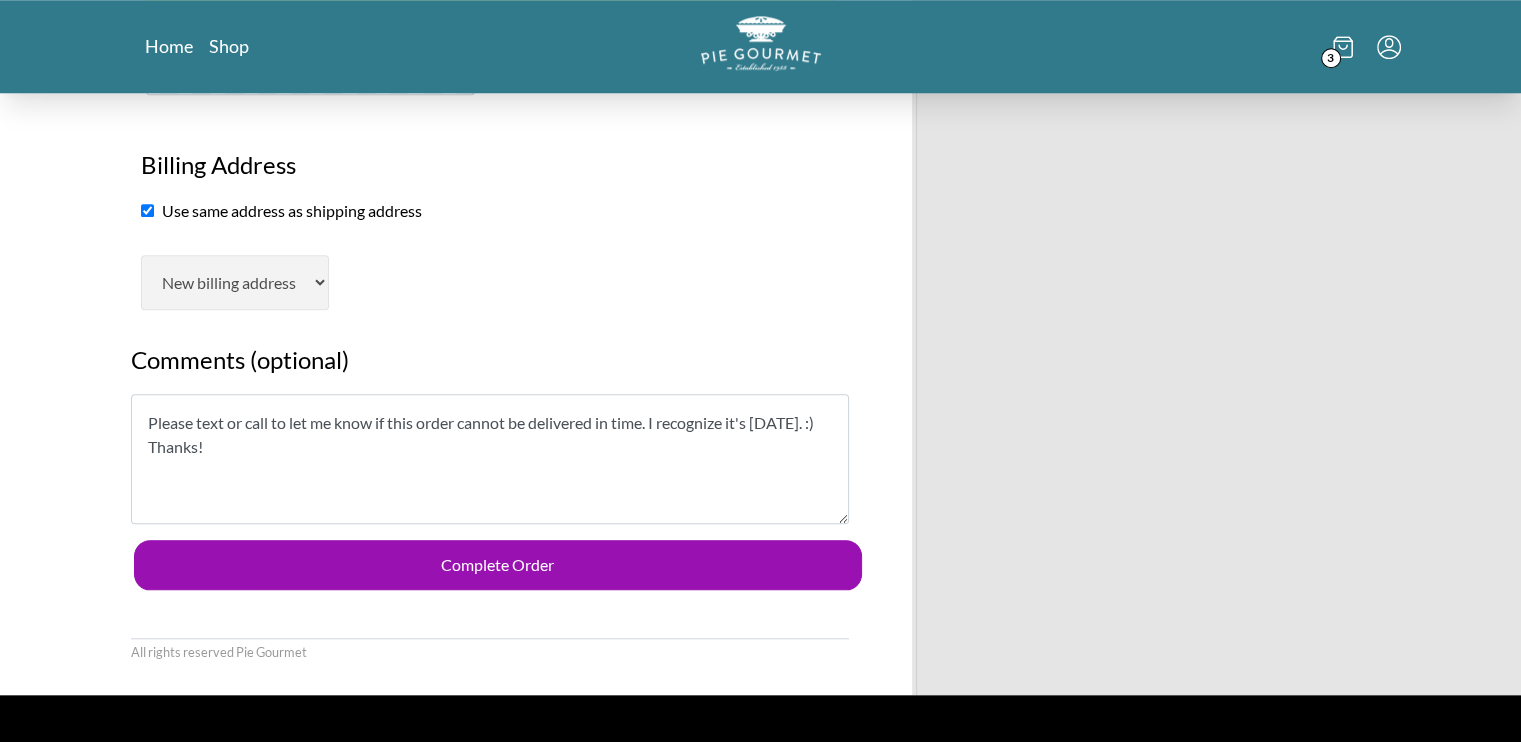 click on "Please text or call to let me know if this order cannot be delivered in time. I recognize it's tomorrow. :) Thanks!" at bounding box center (490, 459) 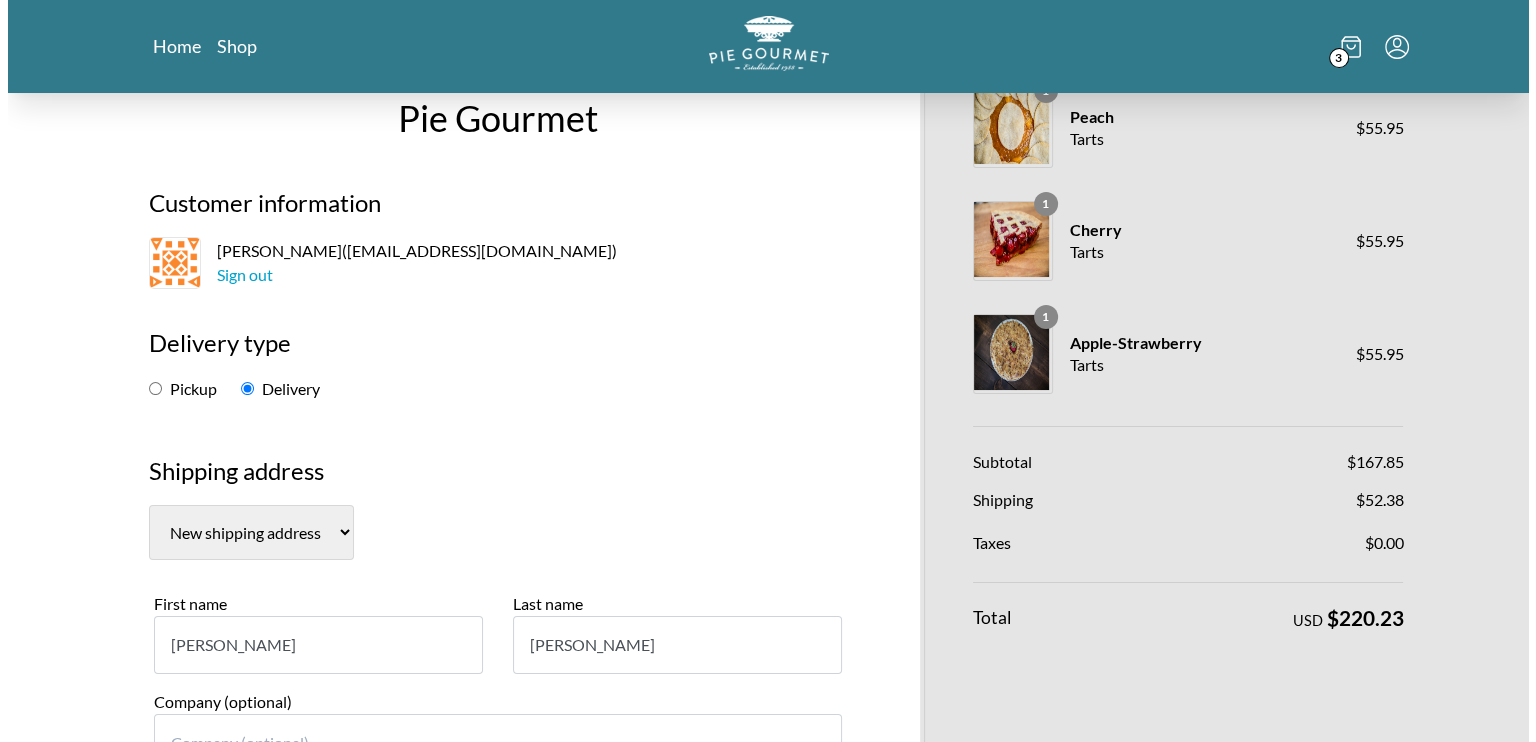 scroll, scrollTop: 0, scrollLeft: 0, axis: both 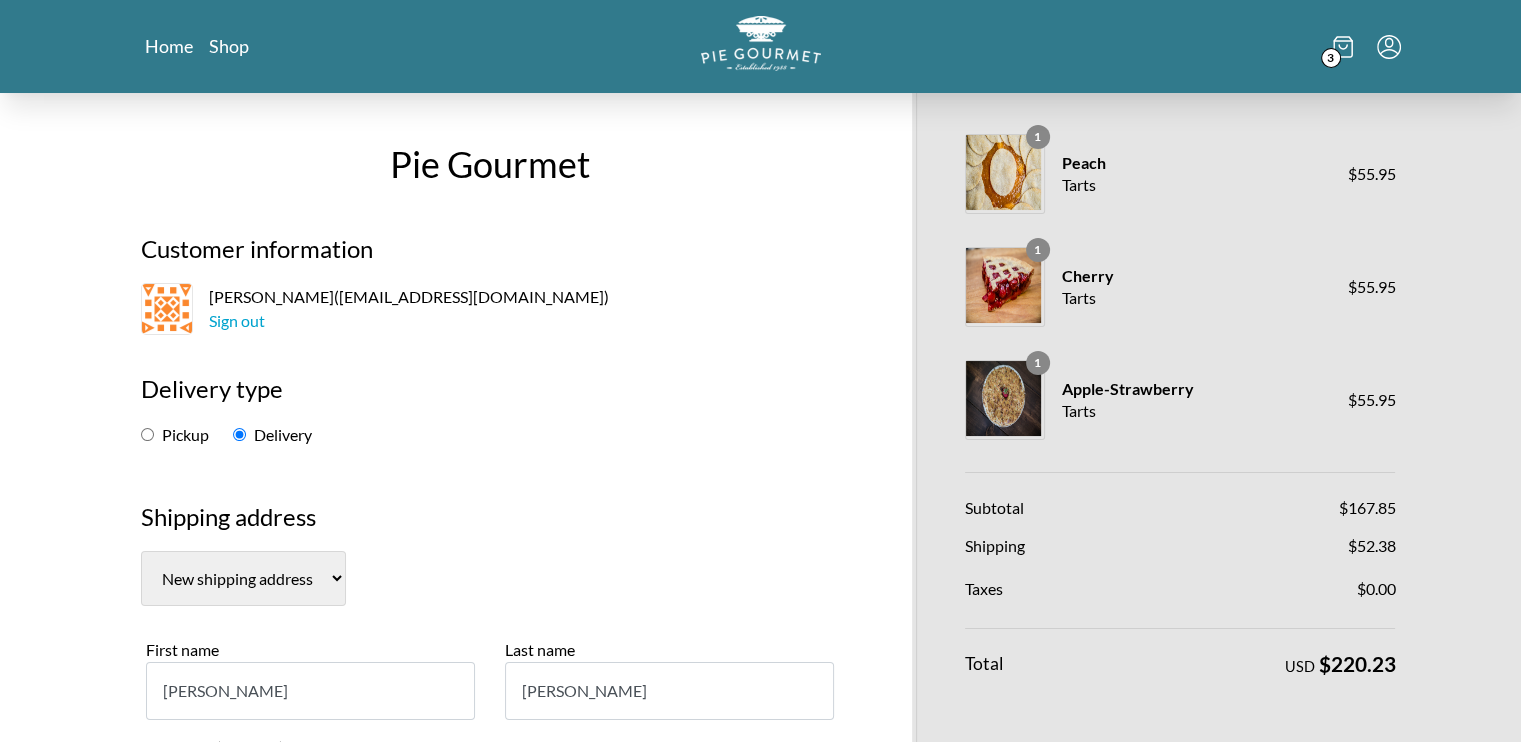 type on "Please text or call to let me know if this order cannot be delivered in time. I recognize it's tomorrow. :) Thanks!" 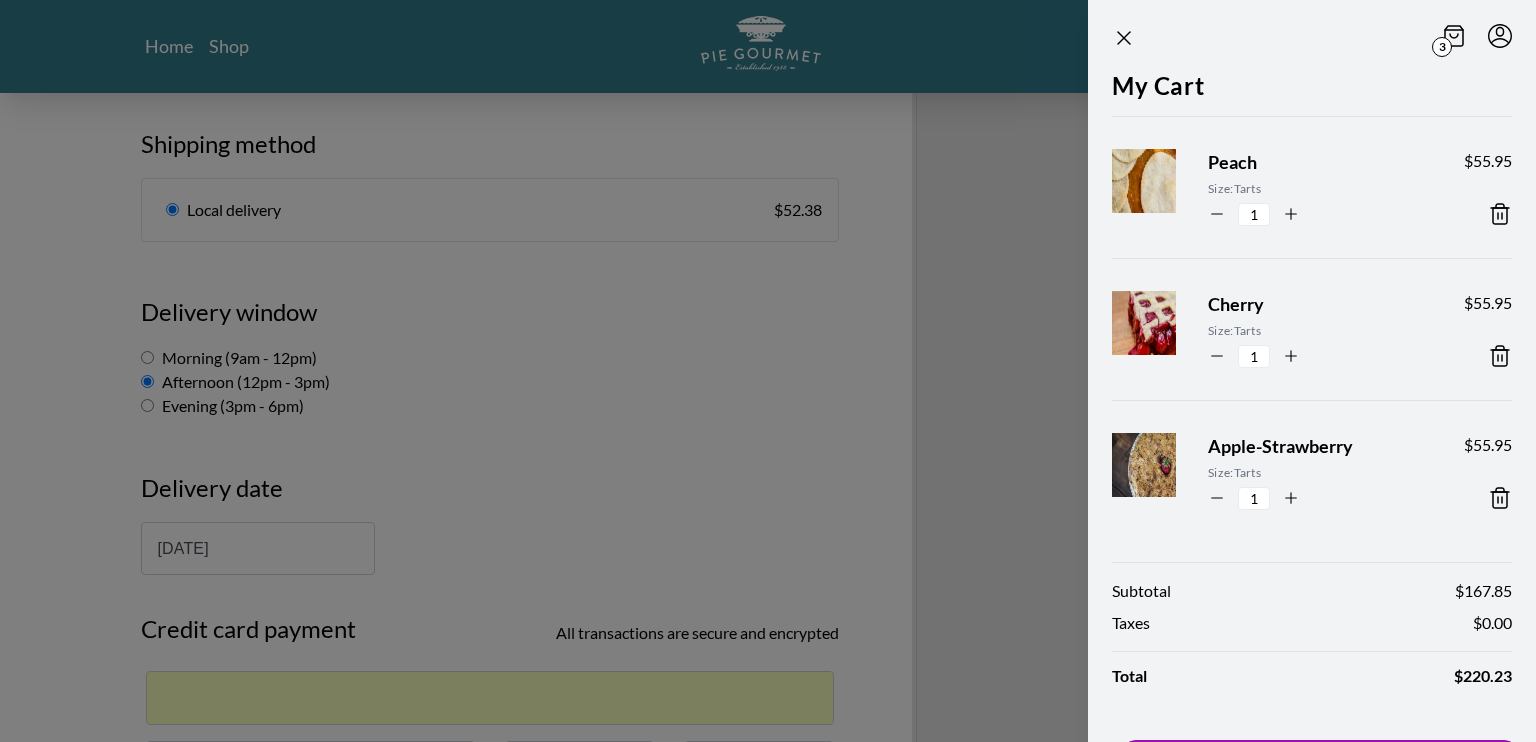 scroll, scrollTop: 1163, scrollLeft: 0, axis: vertical 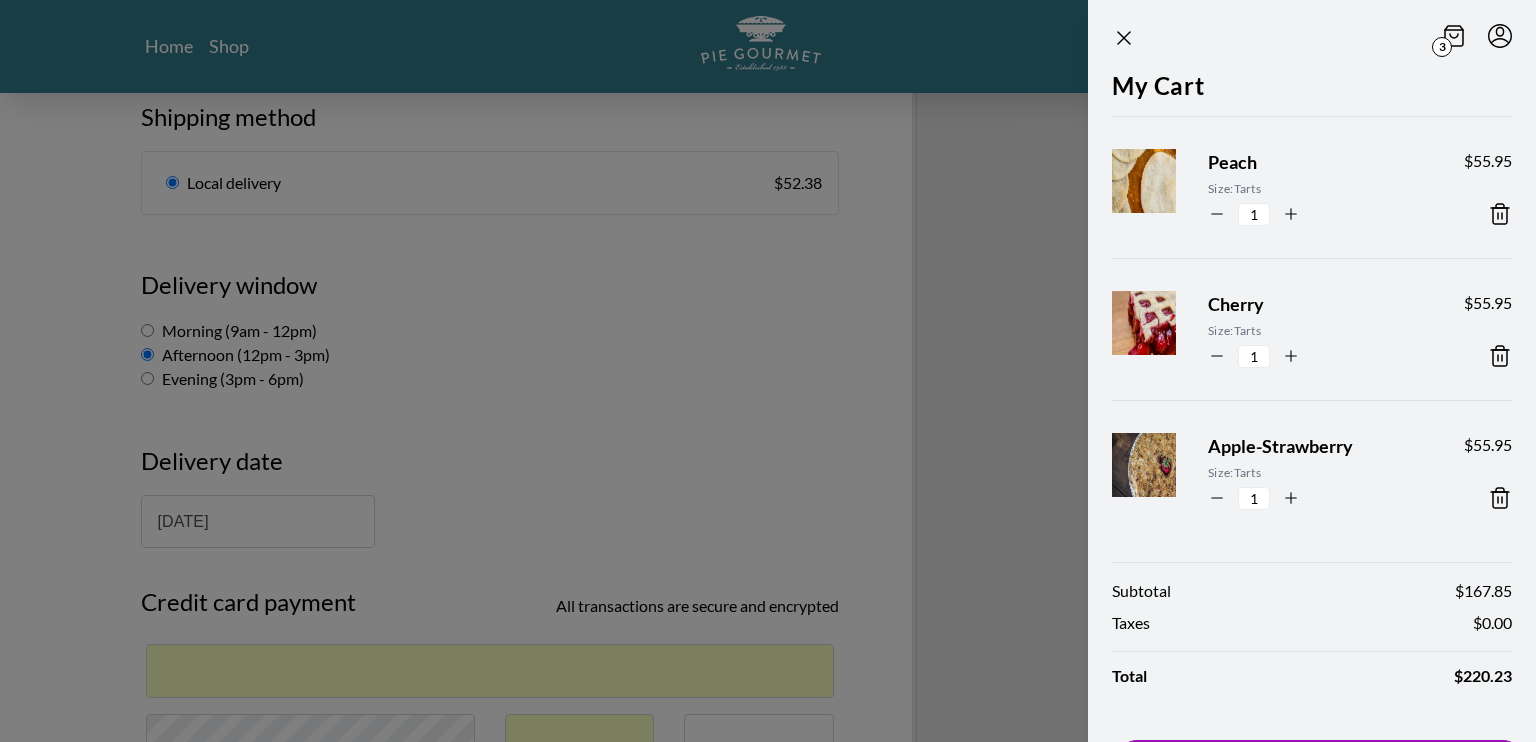 click 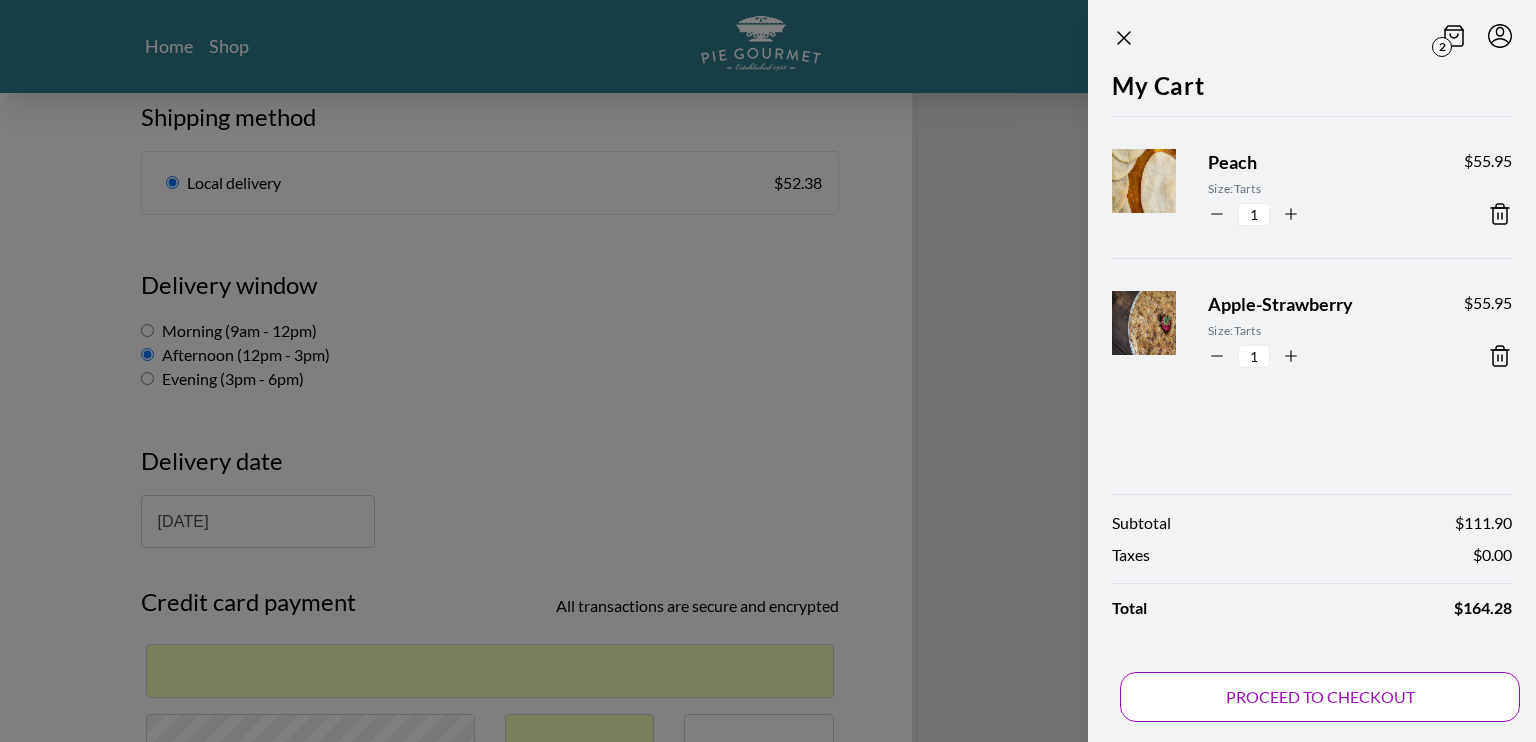 click on "PROCEED TO CHECKOUT" at bounding box center (1320, 697) 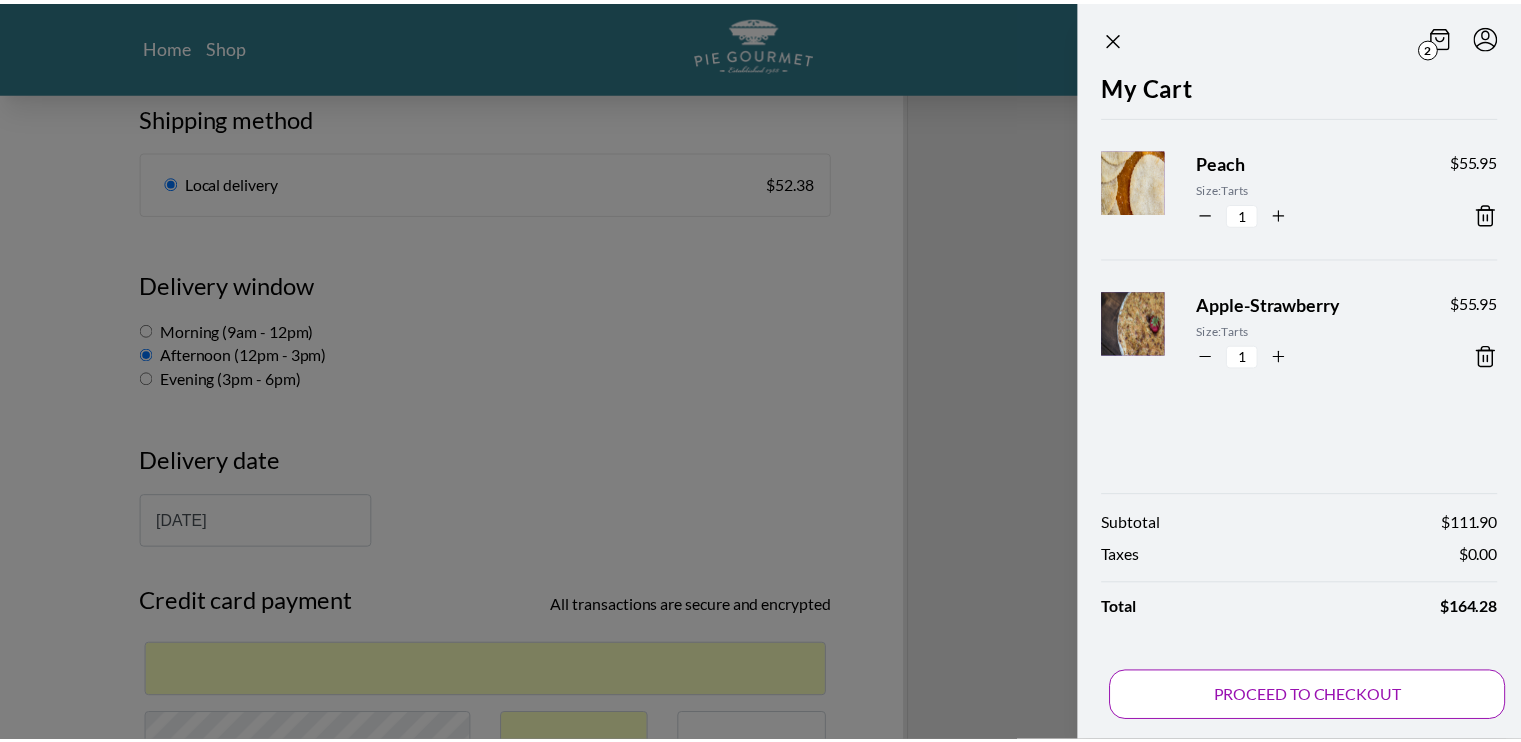 scroll, scrollTop: 0, scrollLeft: 0, axis: both 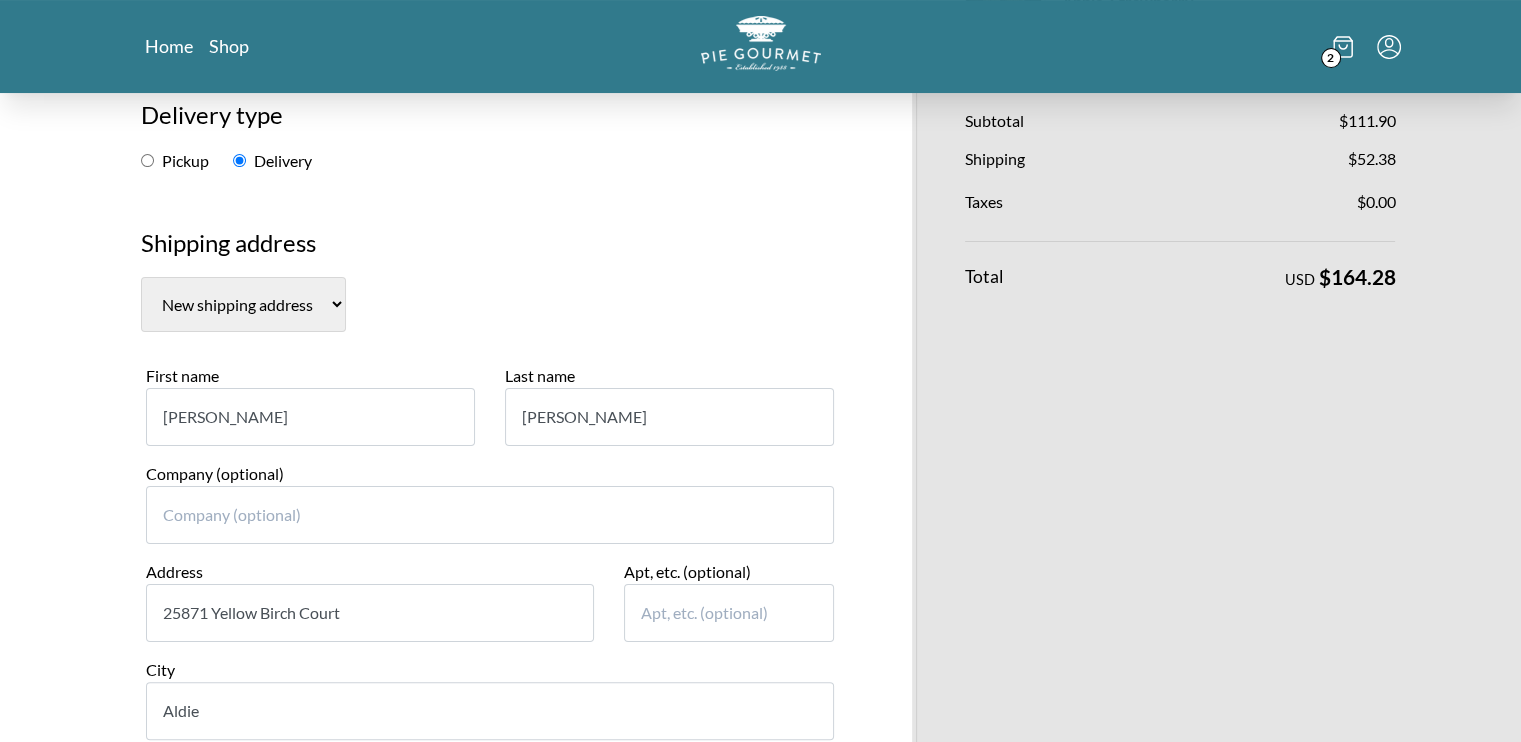 click on "Pie Gourmet Customer information  Jennifer Gifford  ( jkreif@gmail.com ) Sign out Delivery type Pickup Delivery Shipping address New shipping address First name Jennifer Last name Gifford Company (optional) Address 25871 Yellow Birch Court Apt, etc. (optional) City Aldie Country United States State State Alabama Alaska Arizona Arkansas California Colorado Connecticut Delaware District of Columbia Florida Georgia Hawaii Idaho Illinois Indiana Iowa Kansas Kentucky Louisiana Maine Maryland Massachusetts Michigan Minnesota Mississippi Missouri Montana Nebraska Nevada New Hampshire New Jersey New Mexico New York North Carolina North Dakota Ohio Oklahoma Oregon Pennsylvania Rhode Island South Carolina South Dakota Tennessee Texas Utah Vermont Virginia Washington West Virginia Wisconsin Wyoming American Samoa Armed Forces Americas Armed Forces Europe Armed Forces Pacific Federated States of Micronesia Guam Marshall Islands Northern Mariana Islands Palau Puerto Rico Virgin Islands Zip/postal 20105 Phone number $ 1 $" at bounding box center [760, 1039] 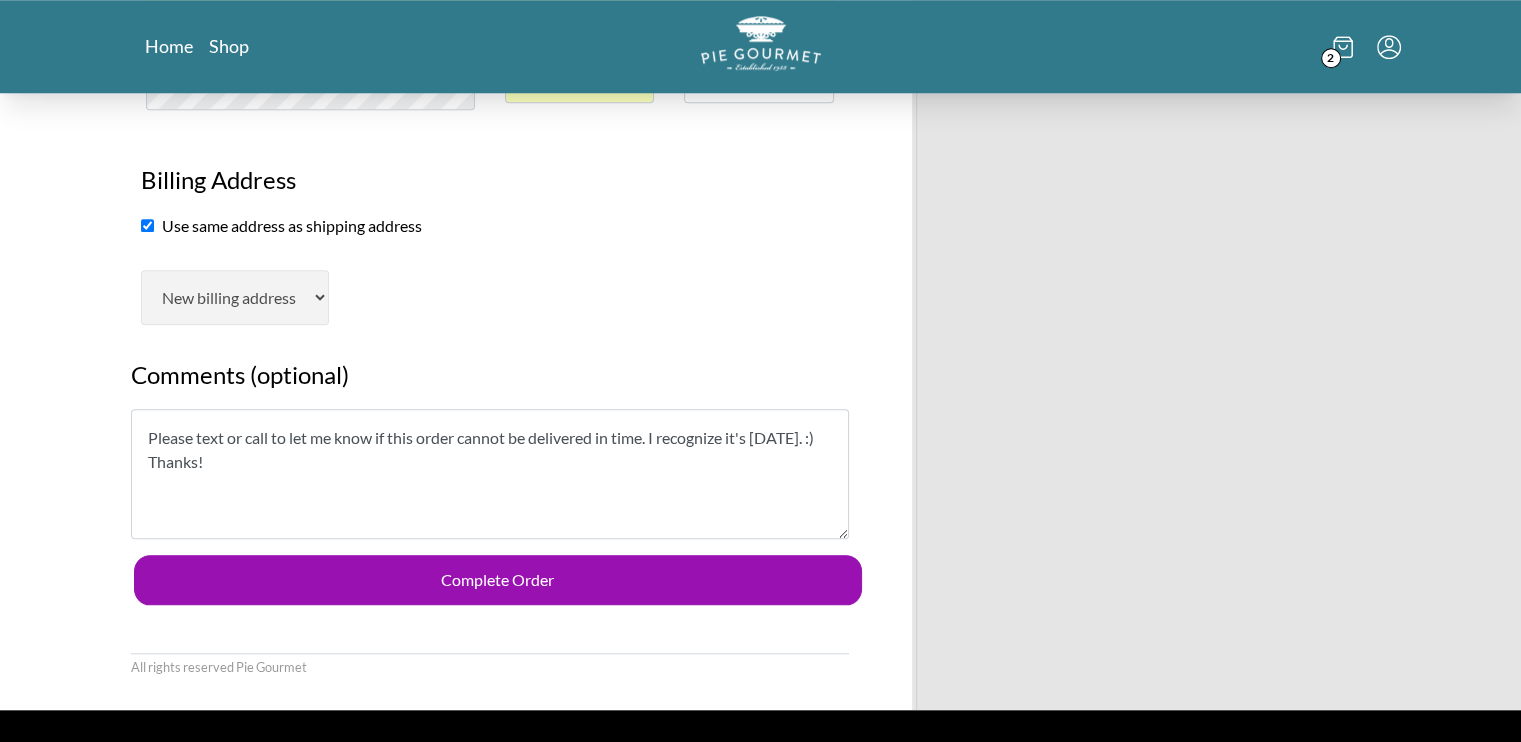 scroll, scrollTop: 1826, scrollLeft: 0, axis: vertical 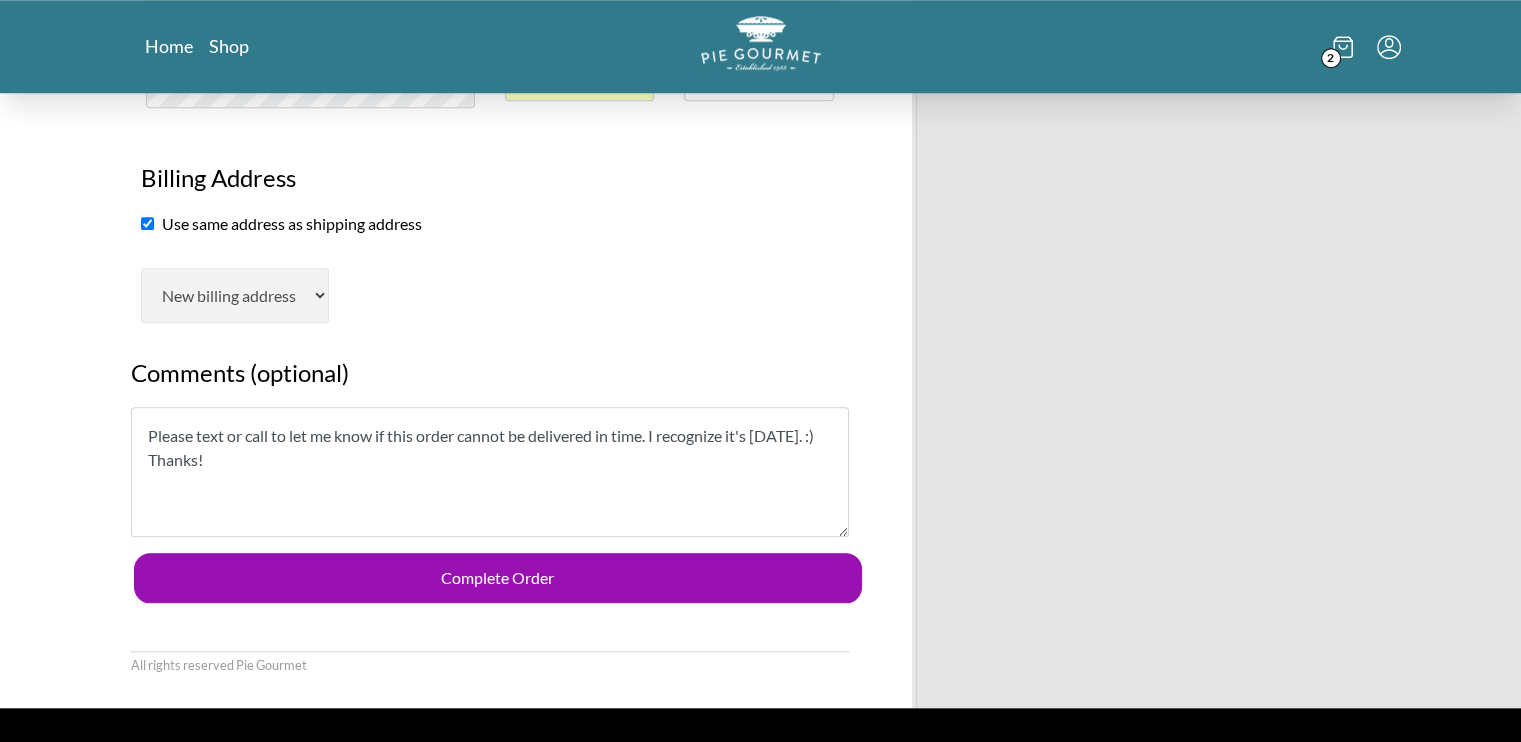 click on "Please text or call to let me know if this order cannot be delivered in time. I recognize it's tomorrow. :) Thanks!" at bounding box center (490, 472) 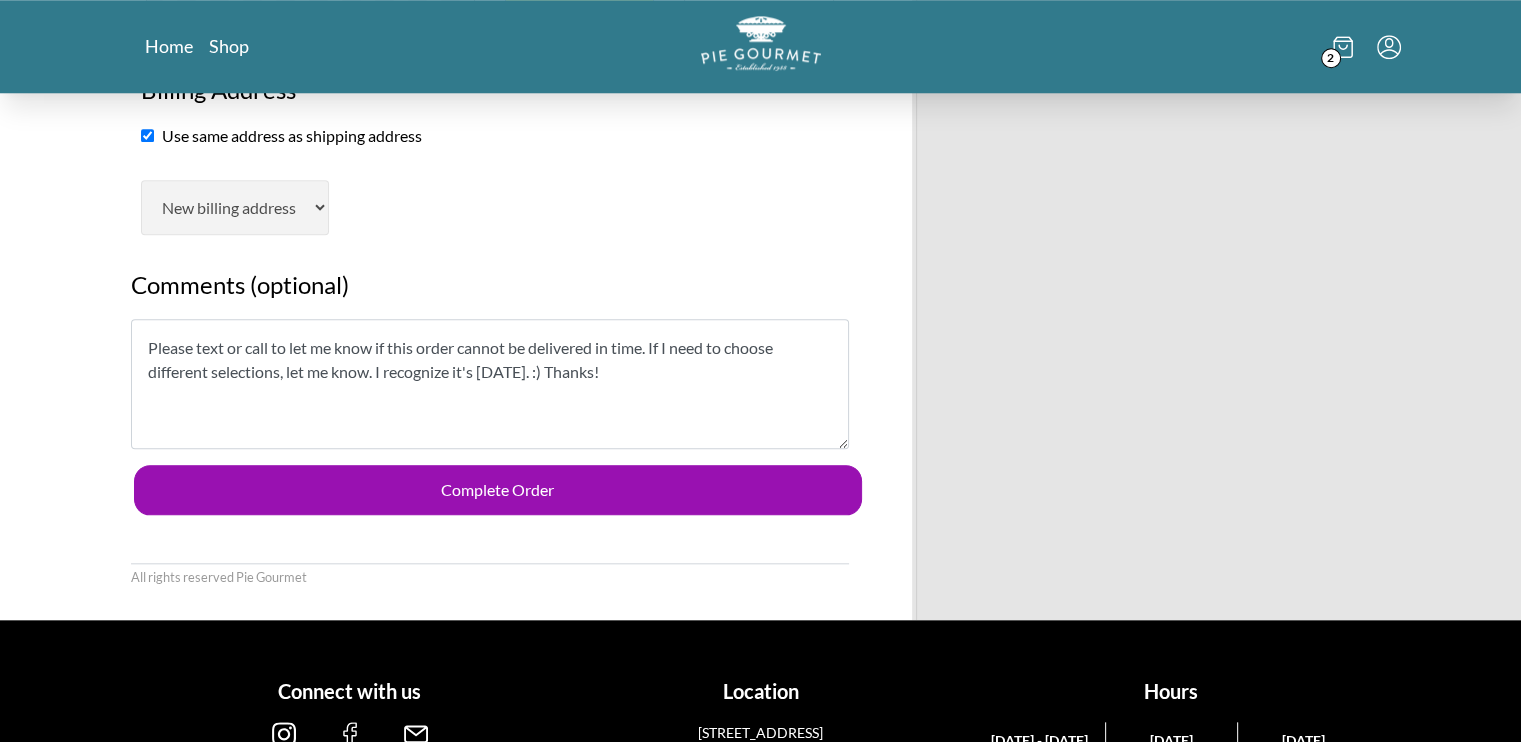scroll, scrollTop: 1990, scrollLeft: 0, axis: vertical 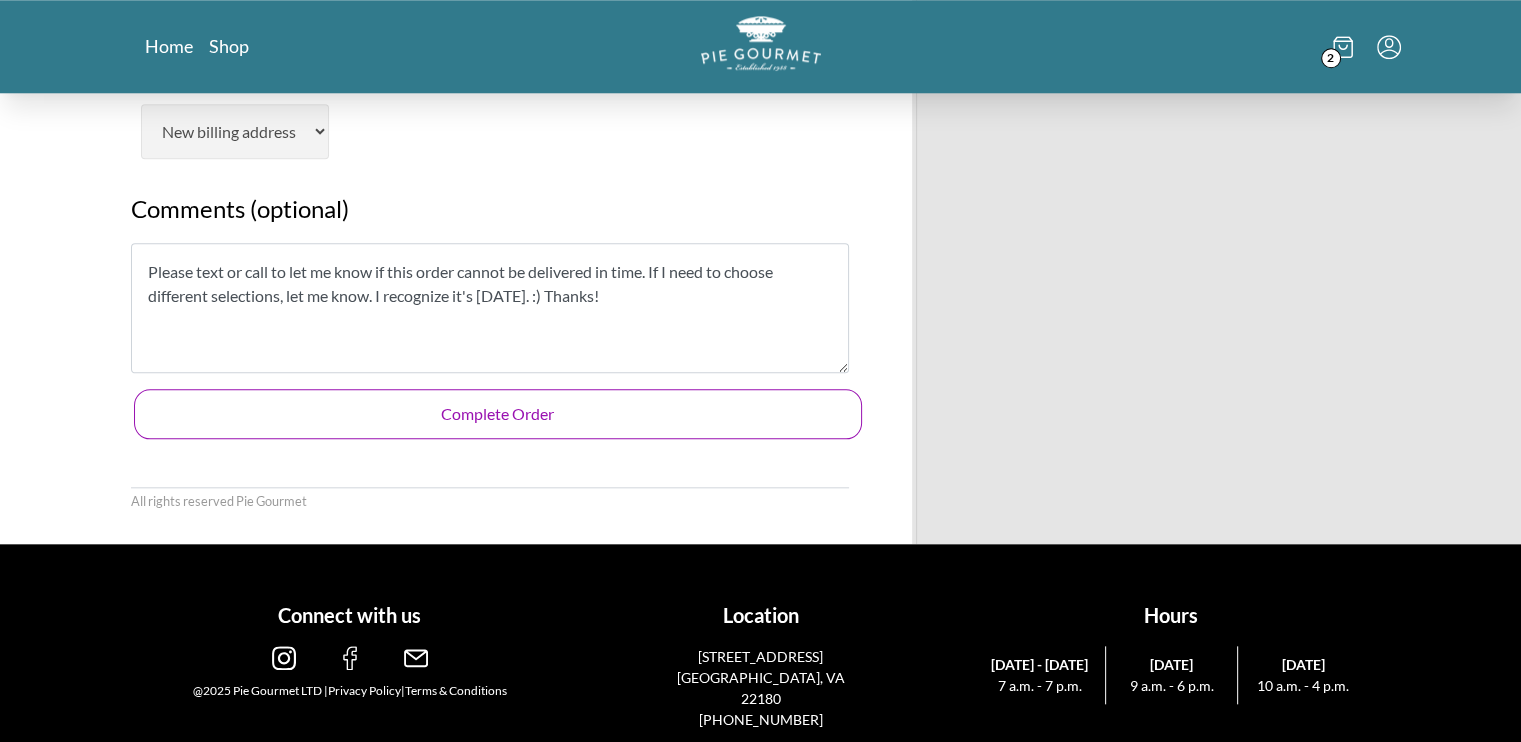 type on "Please text or call to let me know if this order cannot be delivered in time. If I need to choose different selections, let me know. I recognize it's tomorrow. :) Thanks!" 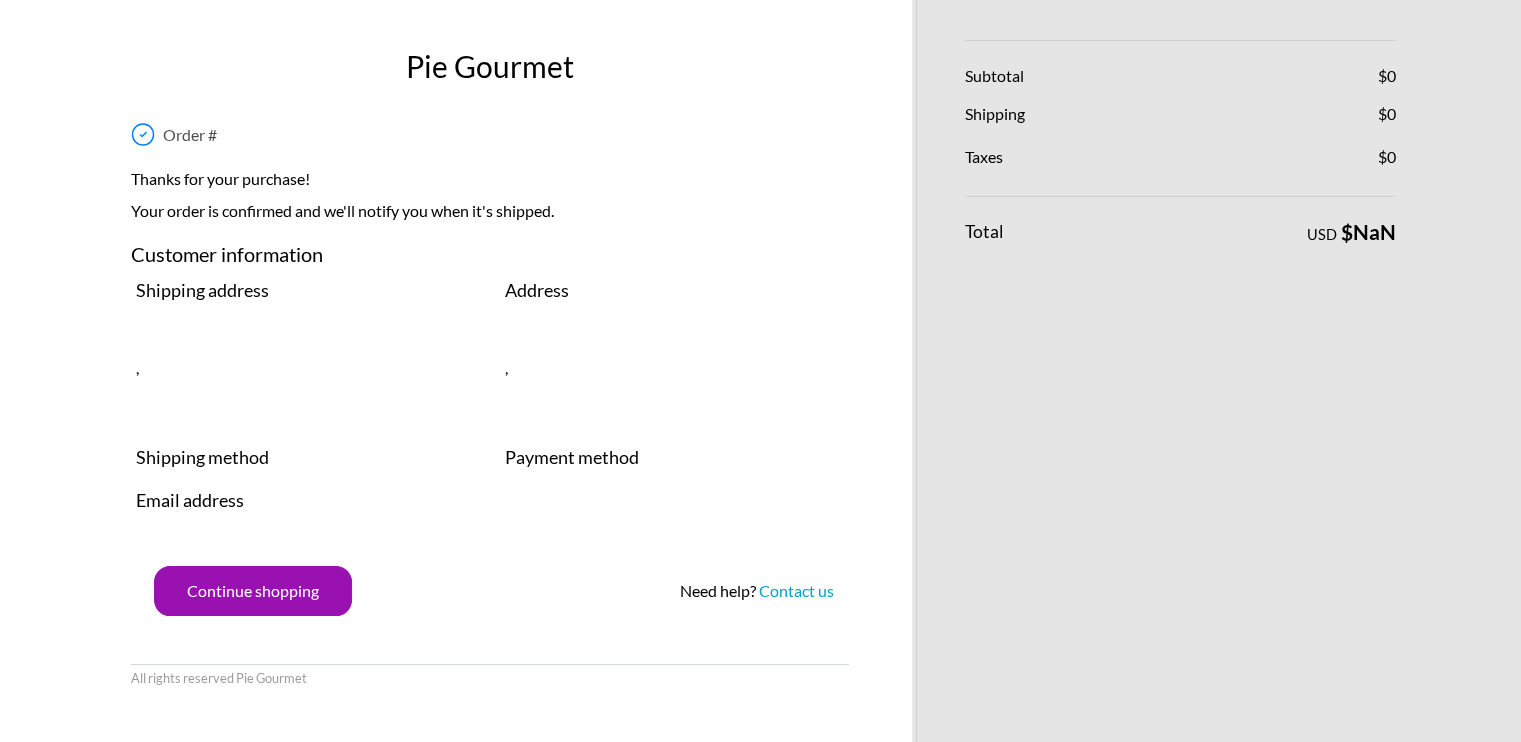 scroll, scrollTop: 0, scrollLeft: 0, axis: both 